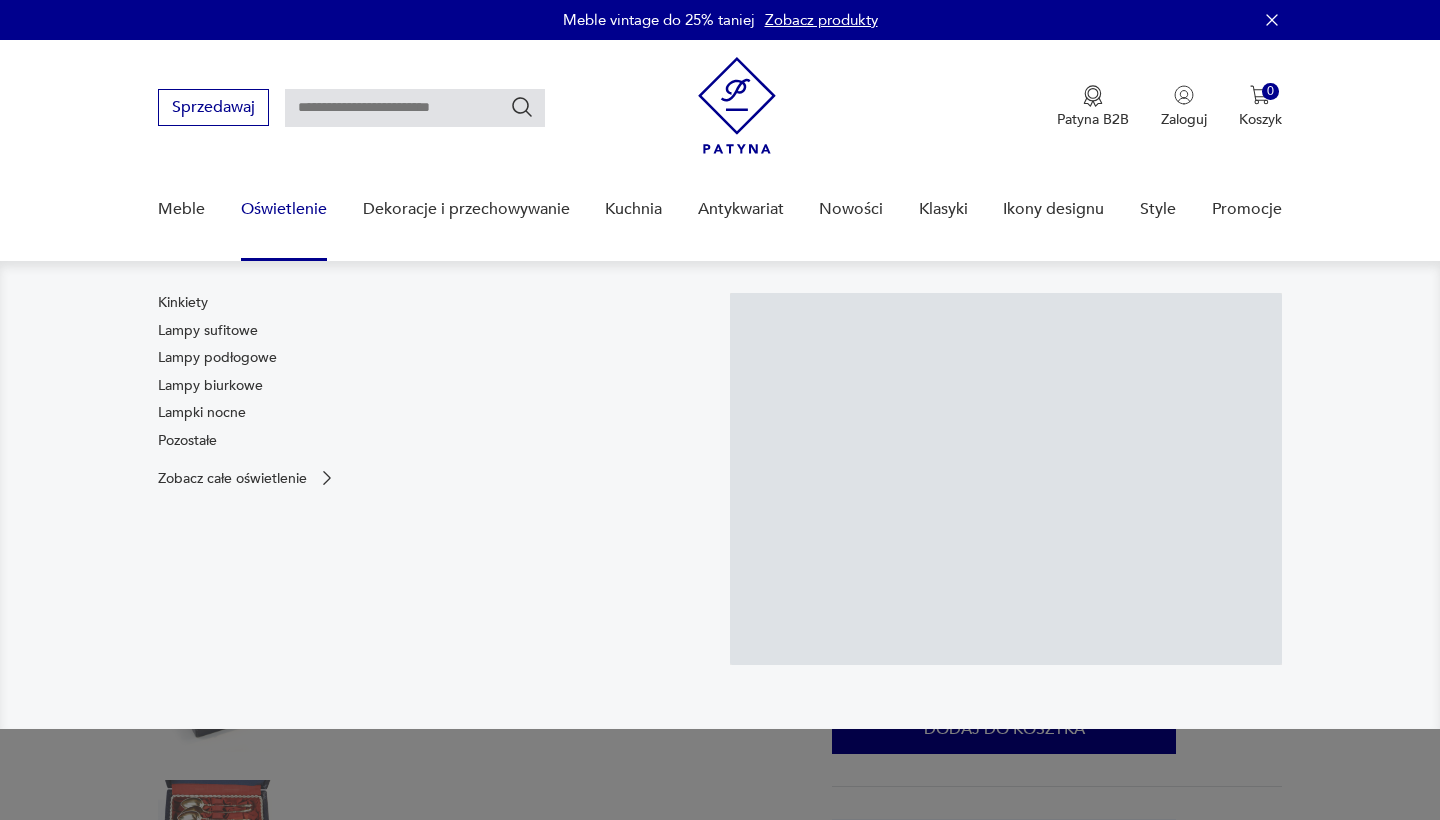 scroll, scrollTop: 0, scrollLeft: 0, axis: both 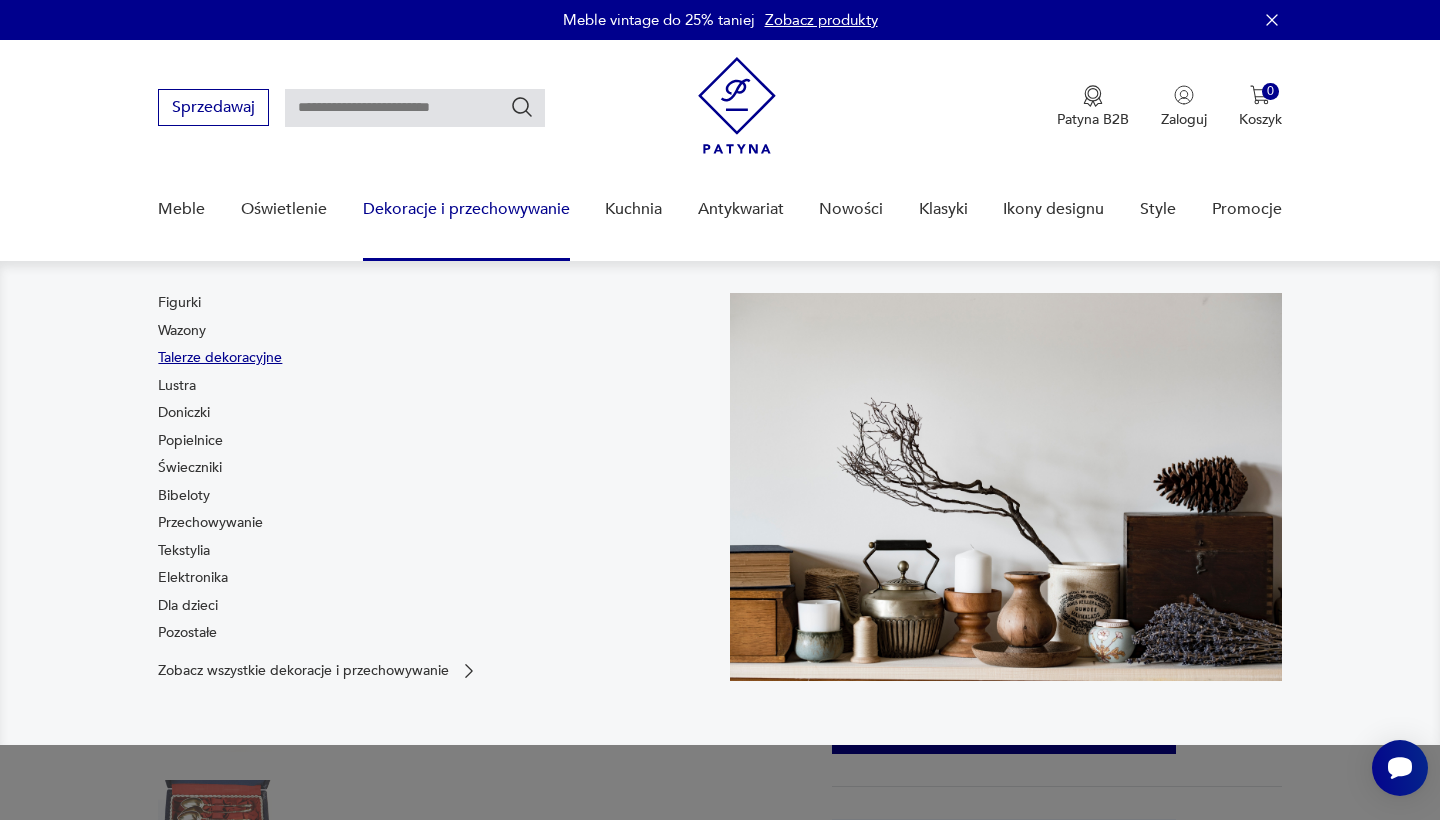 click on "Talerze dekoracyjne" at bounding box center [220, 358] 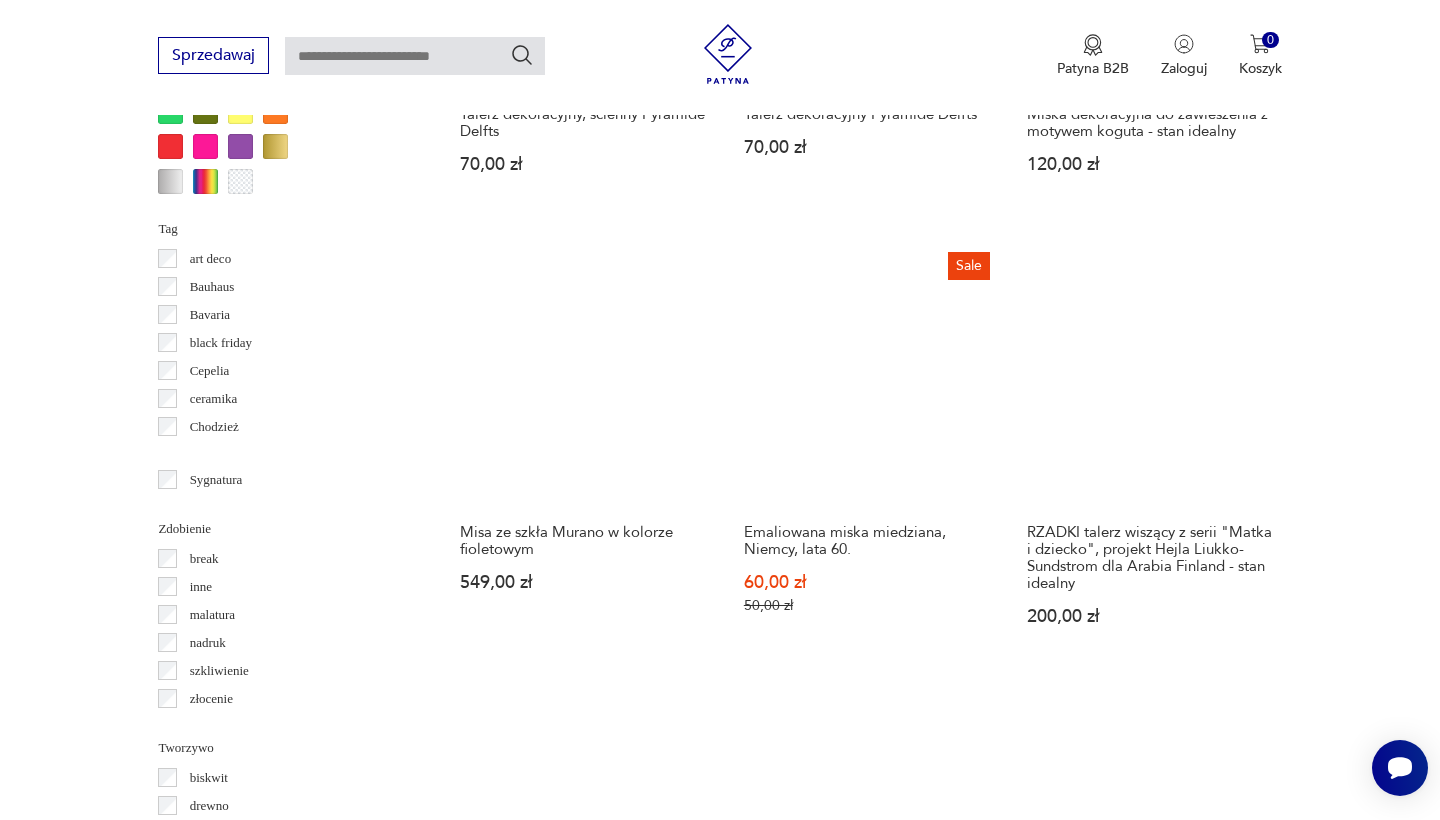 scroll, scrollTop: 1948, scrollLeft: 0, axis: vertical 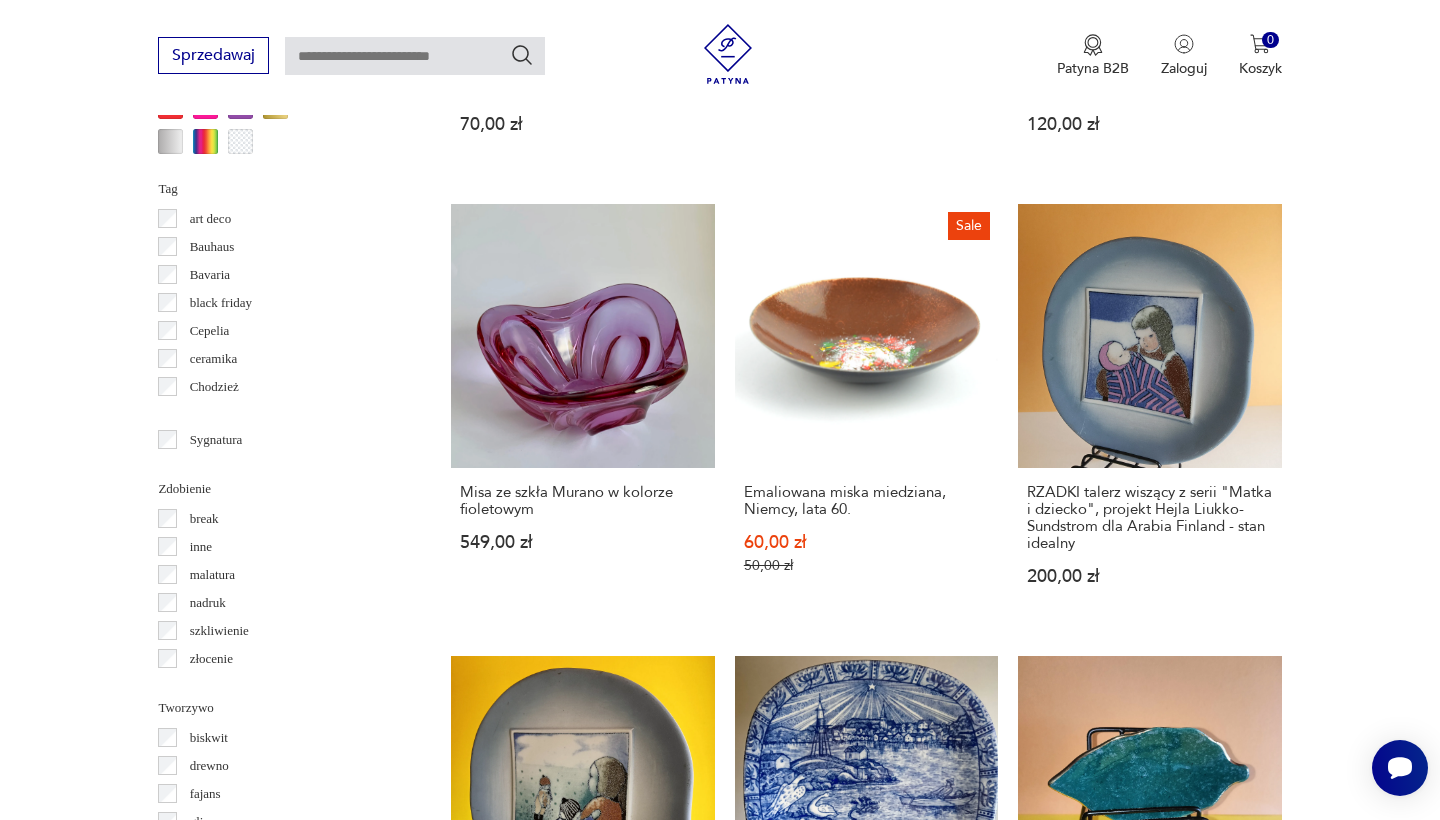 click on "2" at bounding box center [866, 1597] 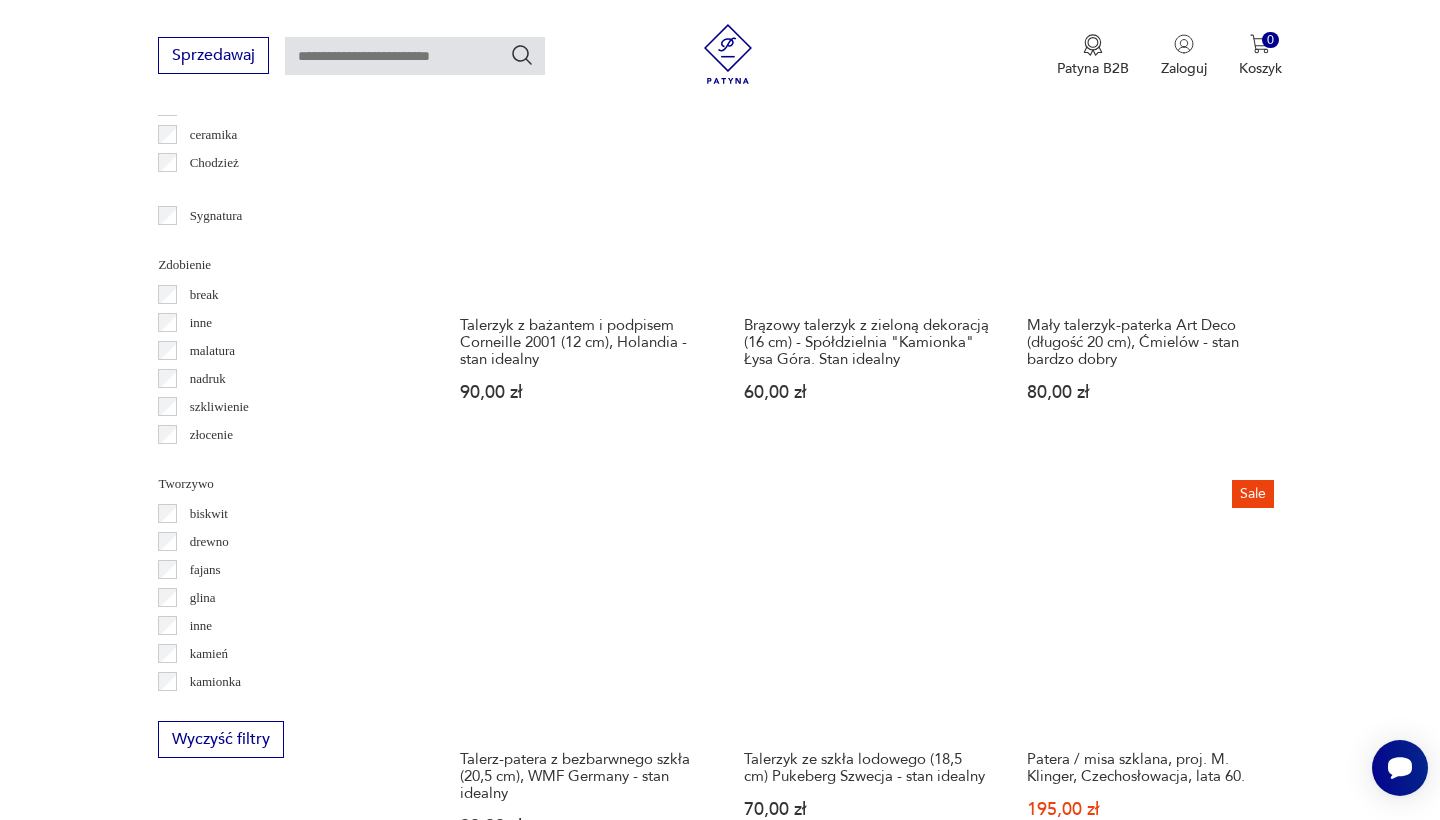 scroll, scrollTop: 2212, scrollLeft: 0, axis: vertical 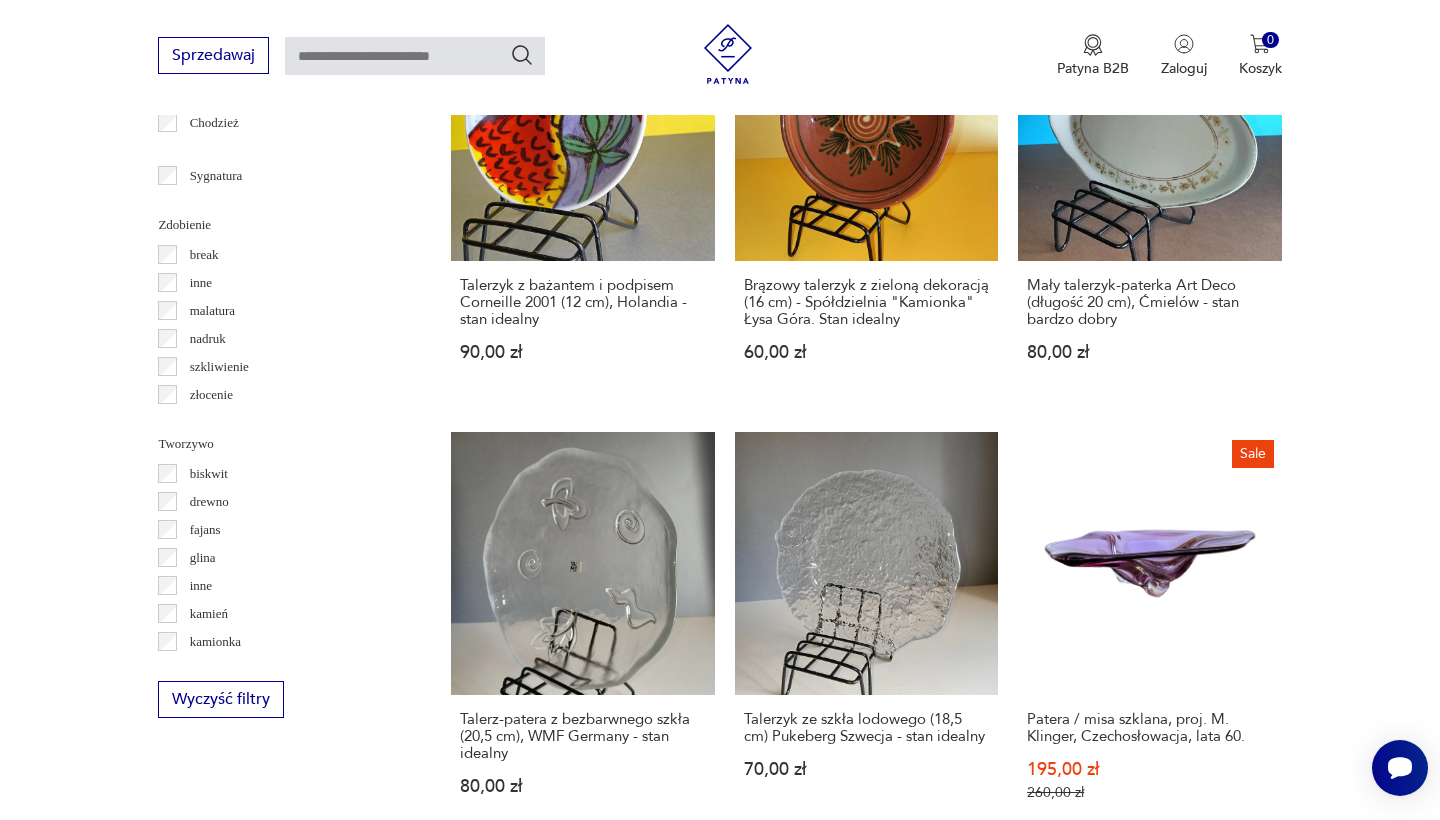 click on "biskwit" at bounding box center [209, 474] 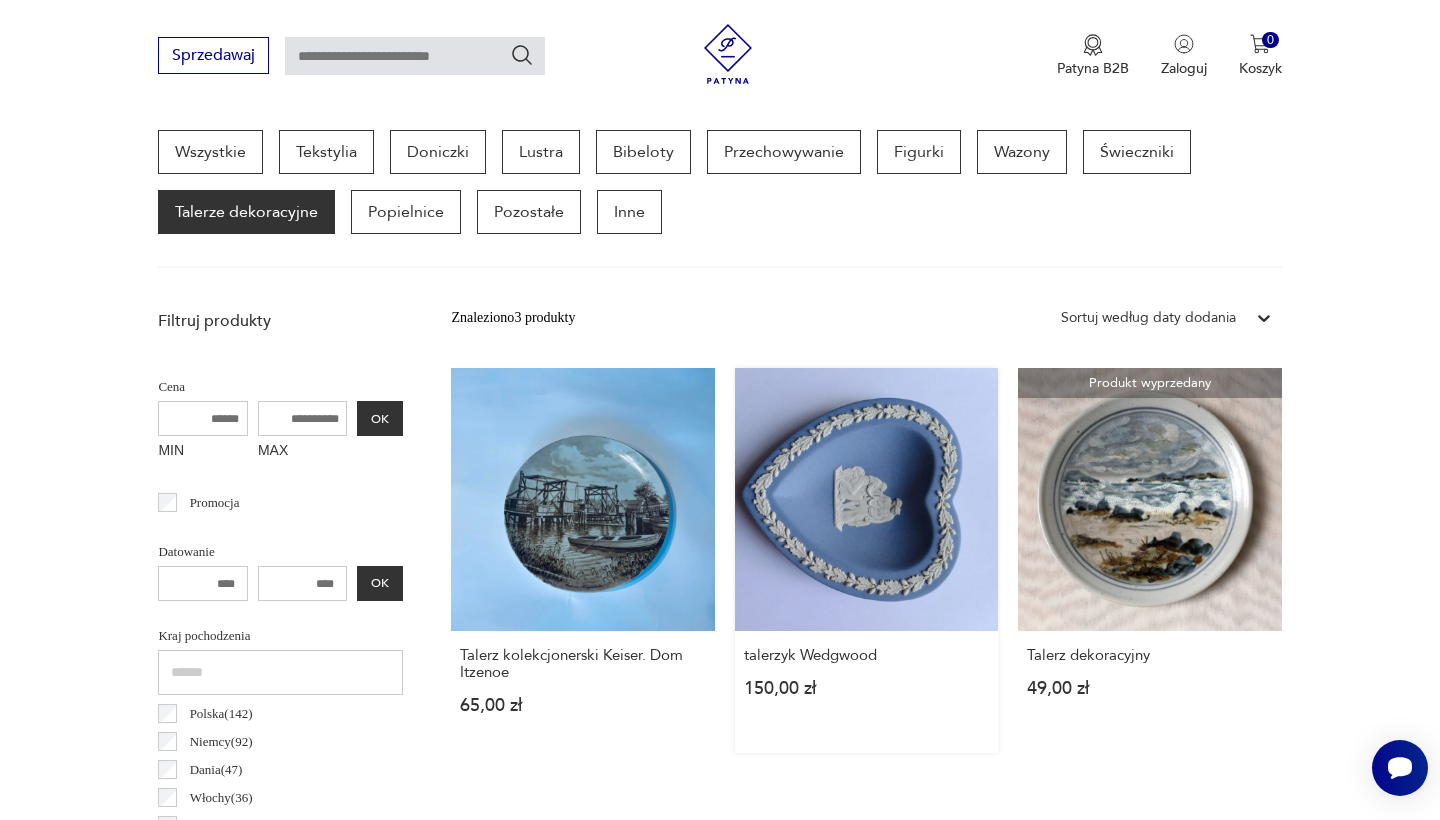 click on "talerzyk Wedgwood 150,00 zł" at bounding box center (866, 560) 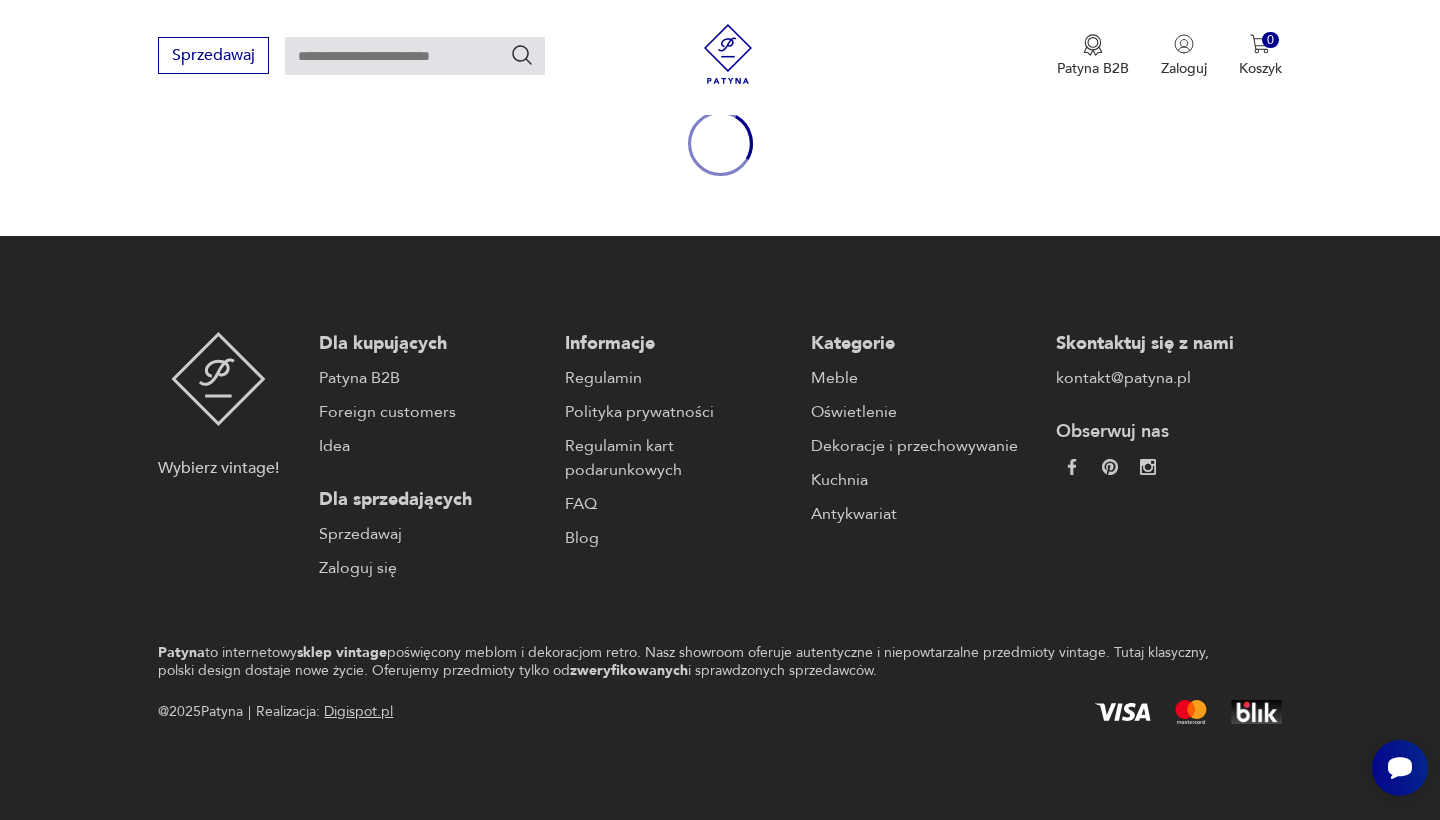 scroll, scrollTop: 191, scrollLeft: 0, axis: vertical 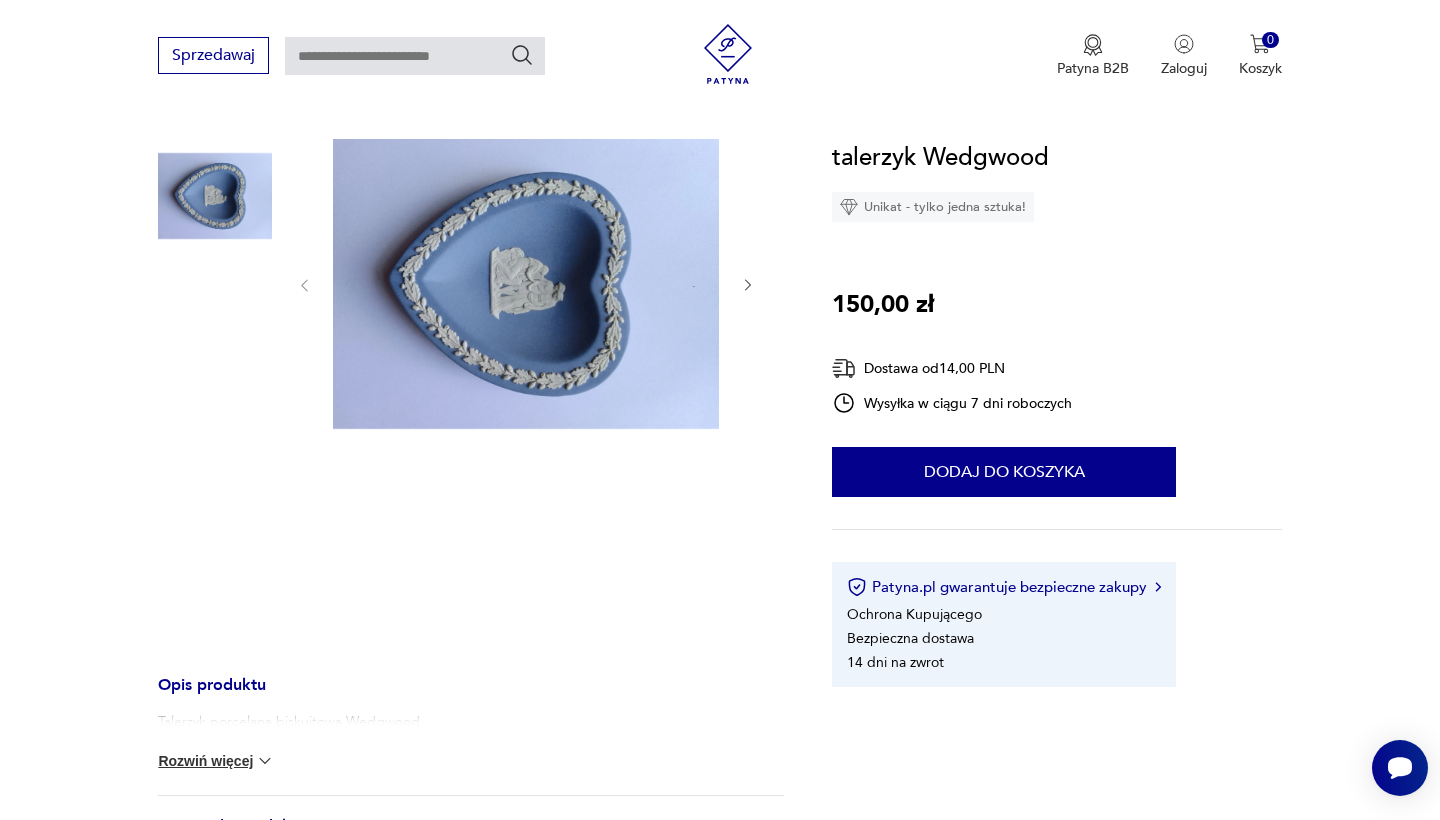 click at bounding box center (526, 284) 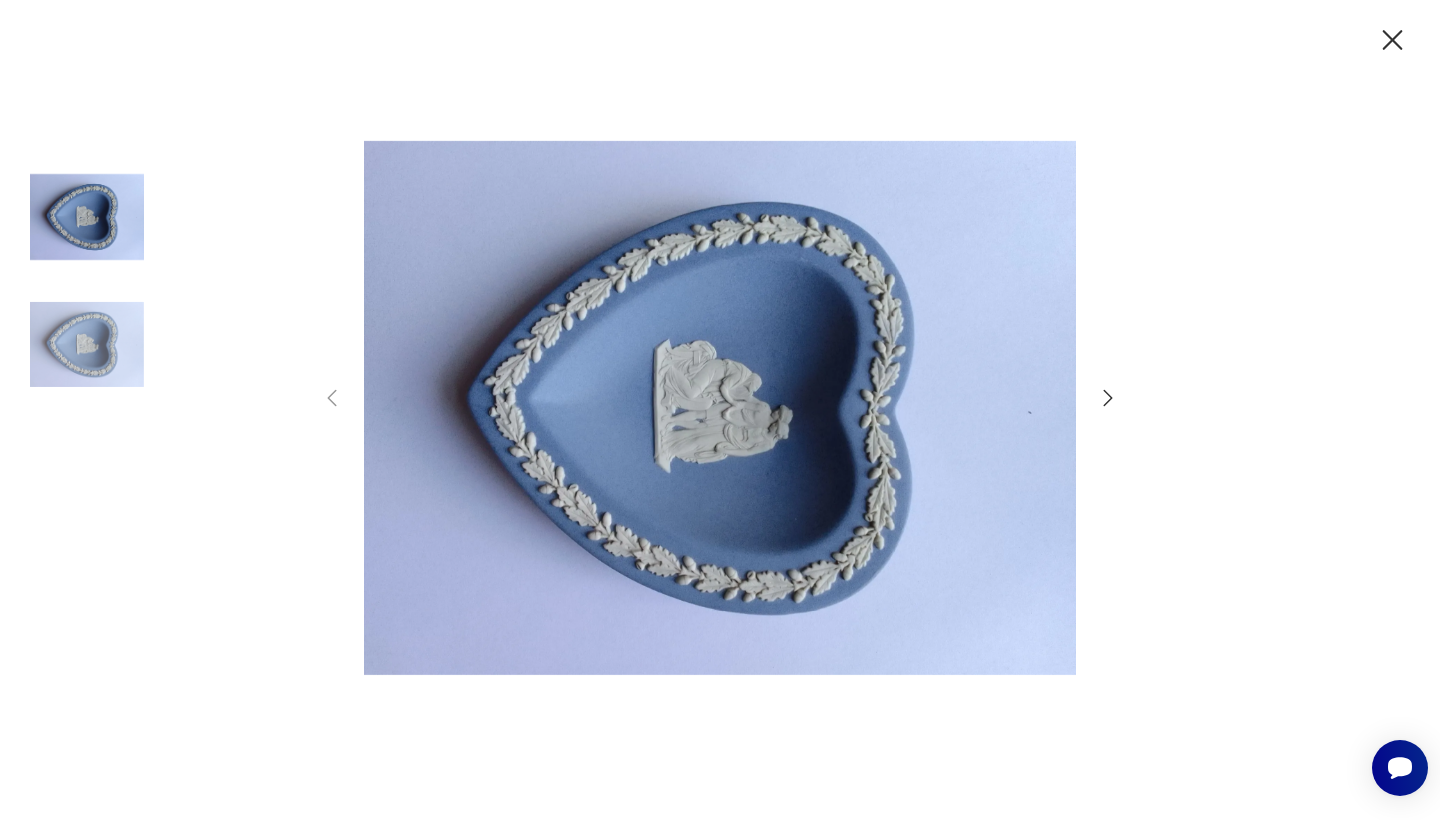 click 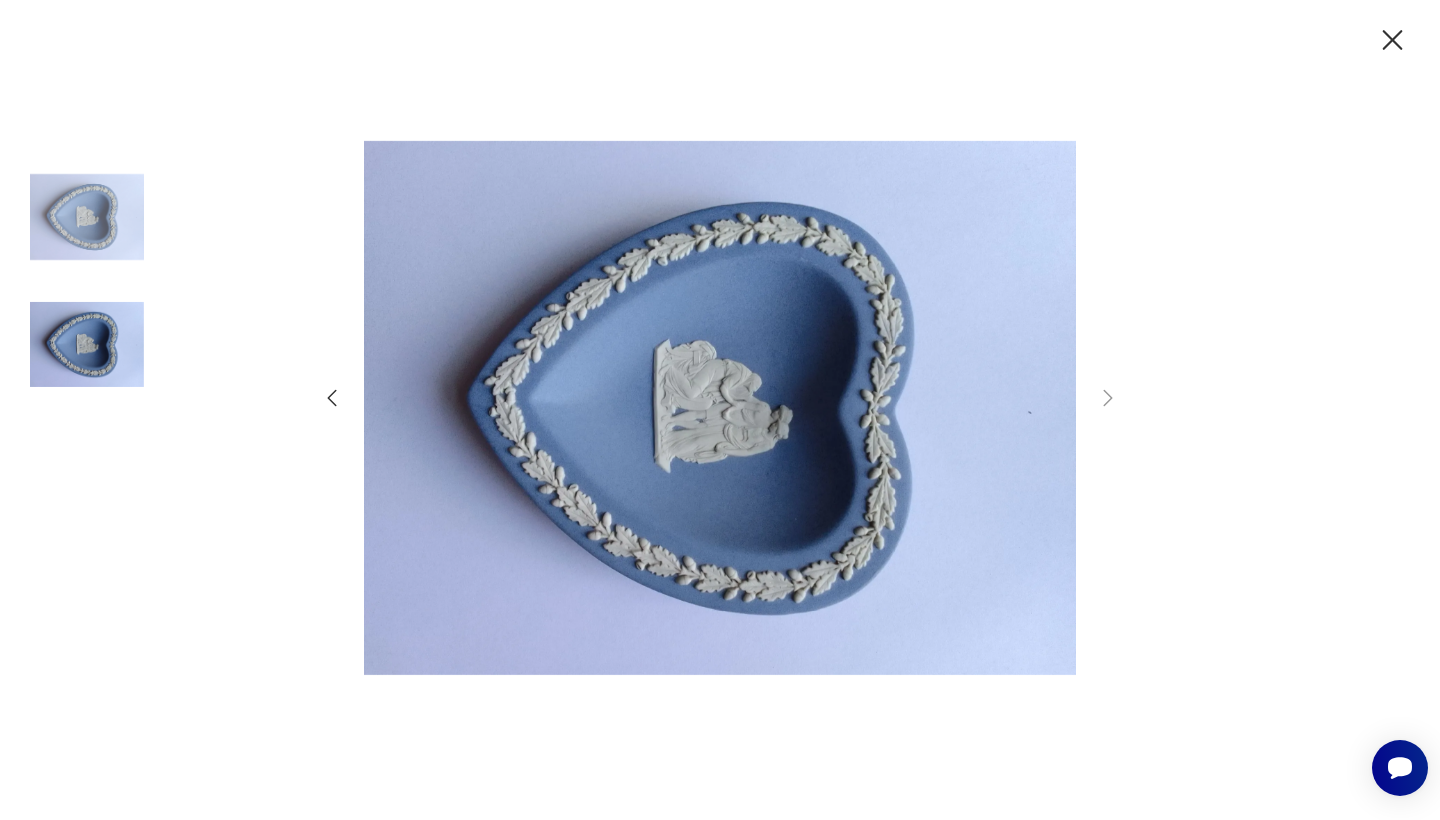 click 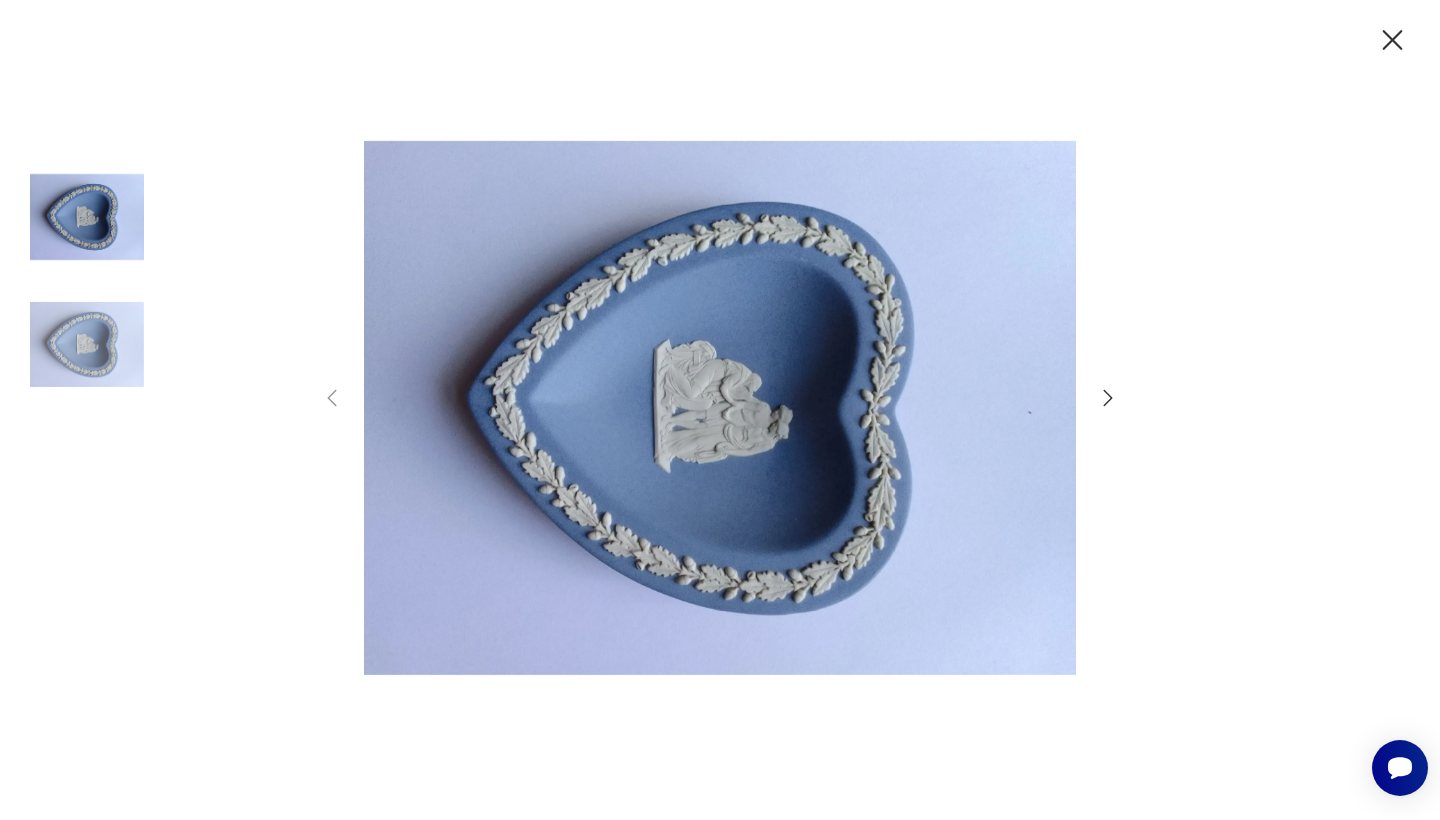 click 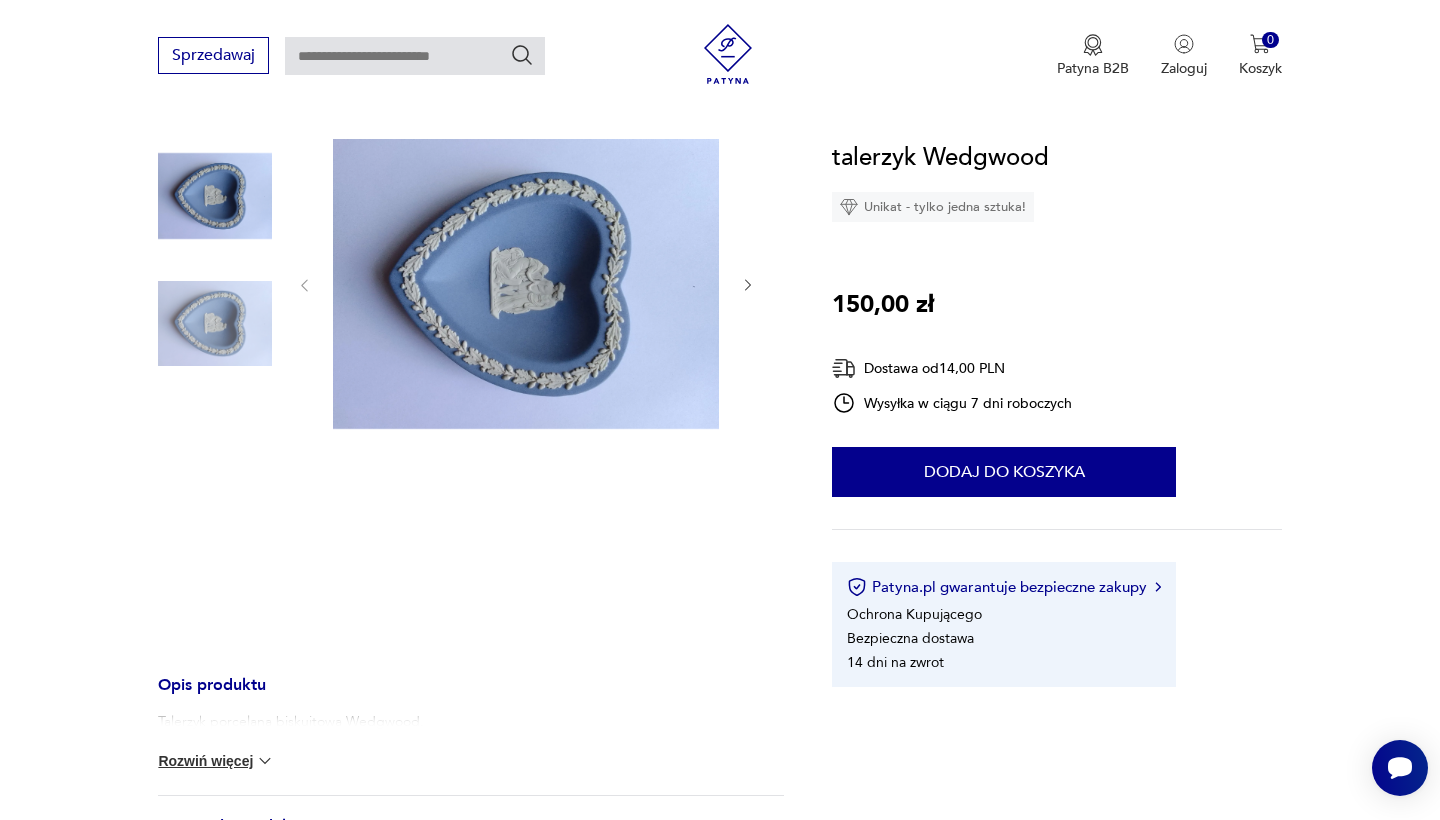click at bounding box center (215, 196) 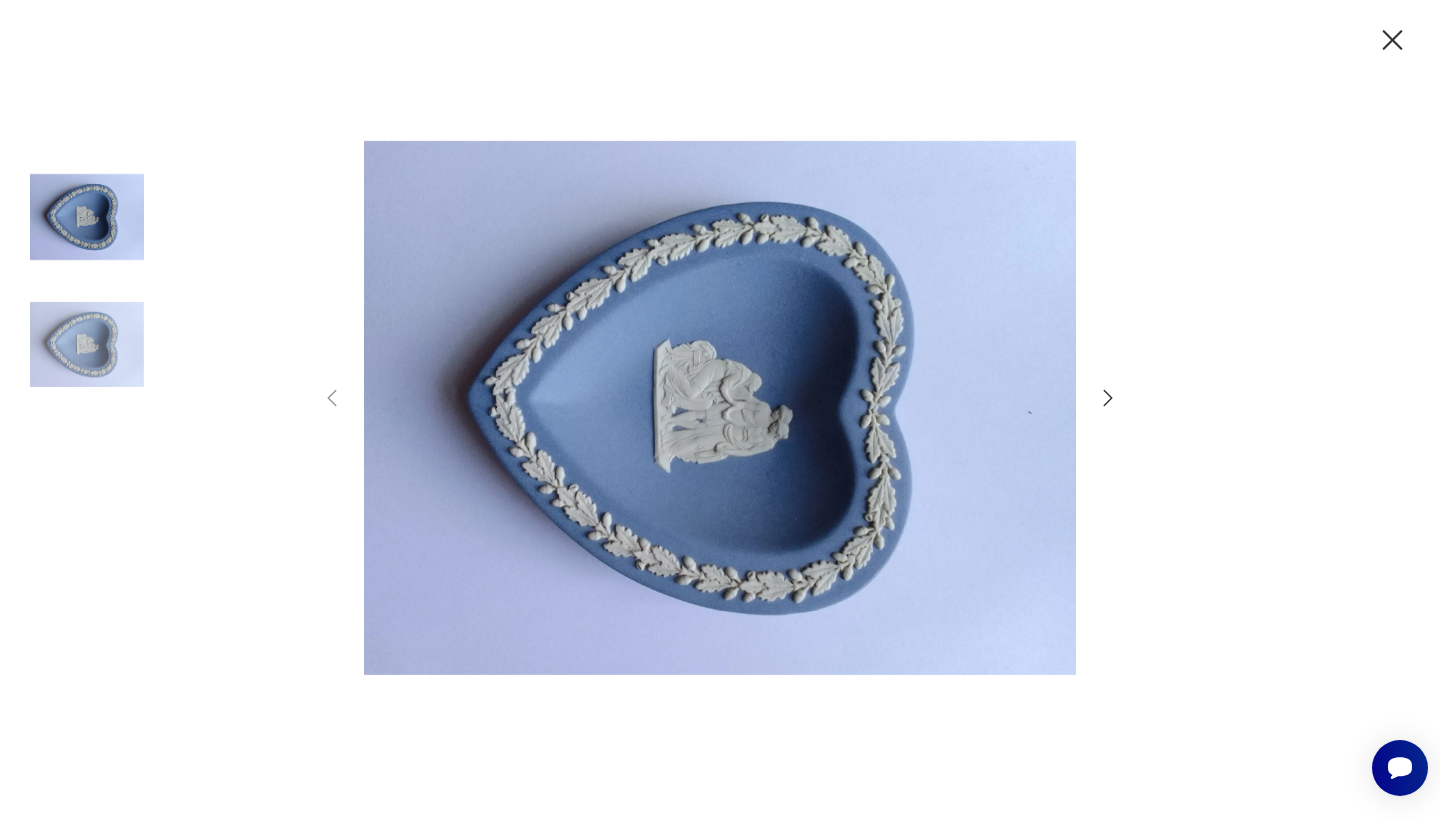 click 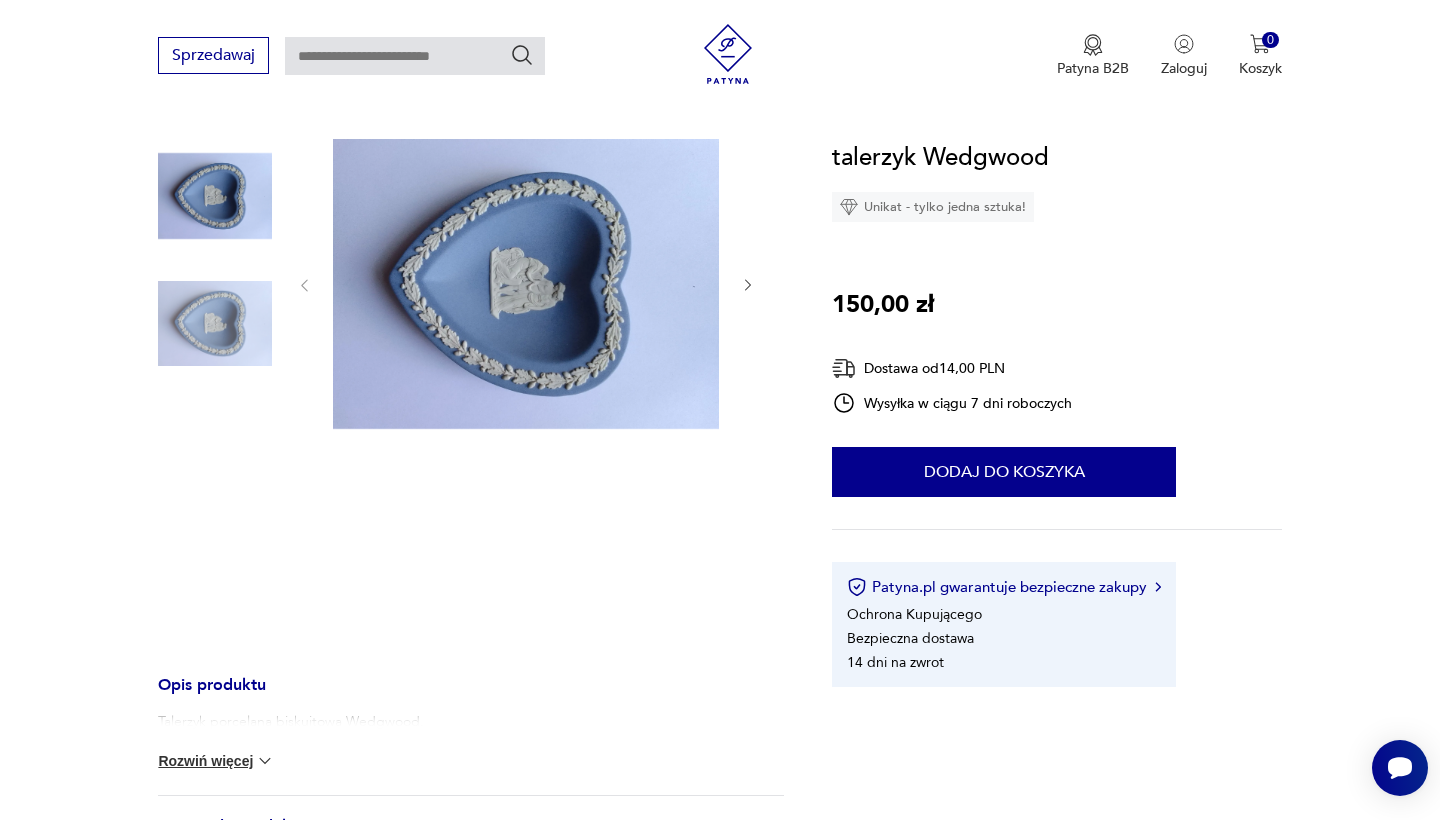 click at bounding box center [215, 324] 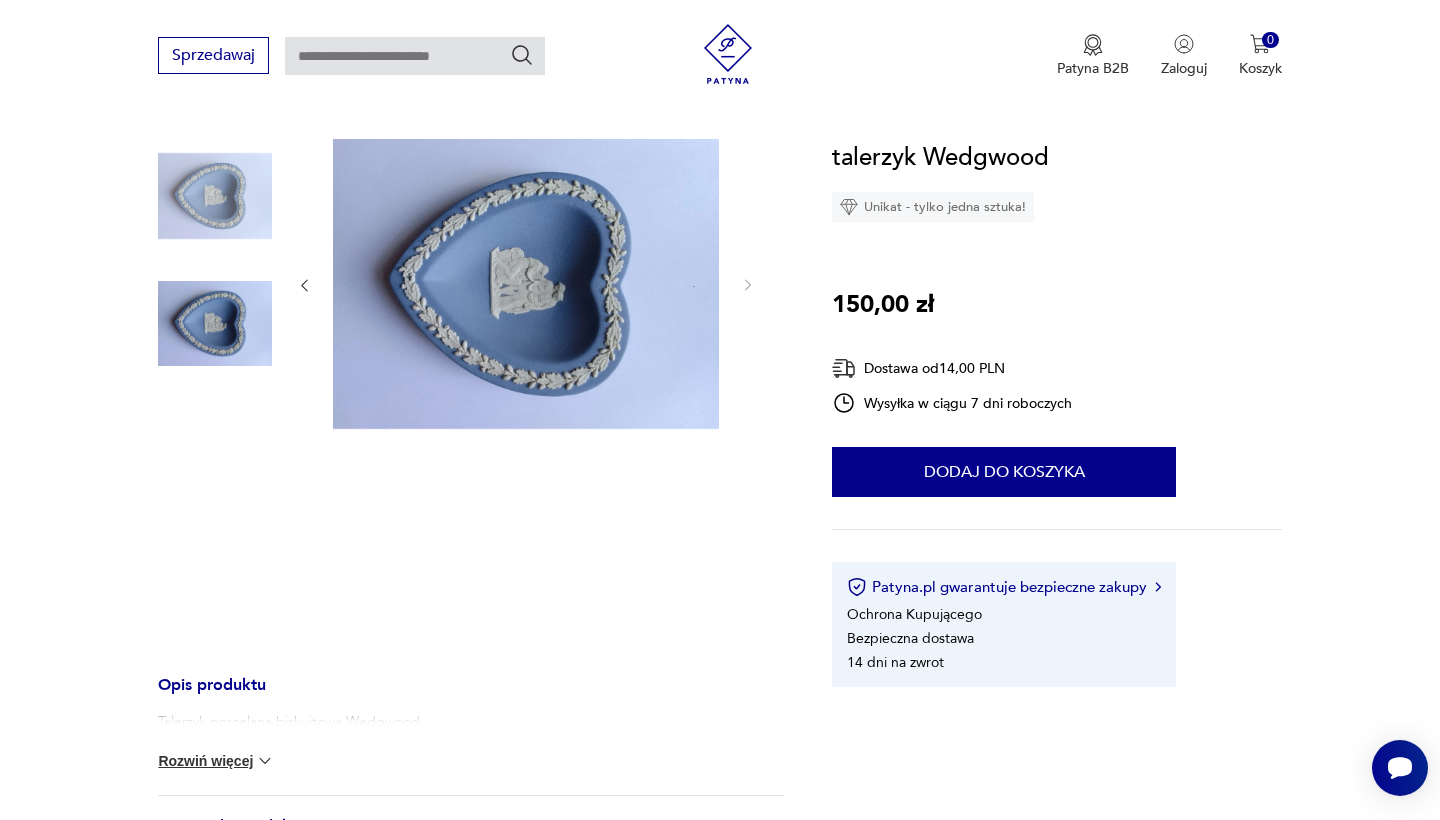 click at bounding box center [526, 284] 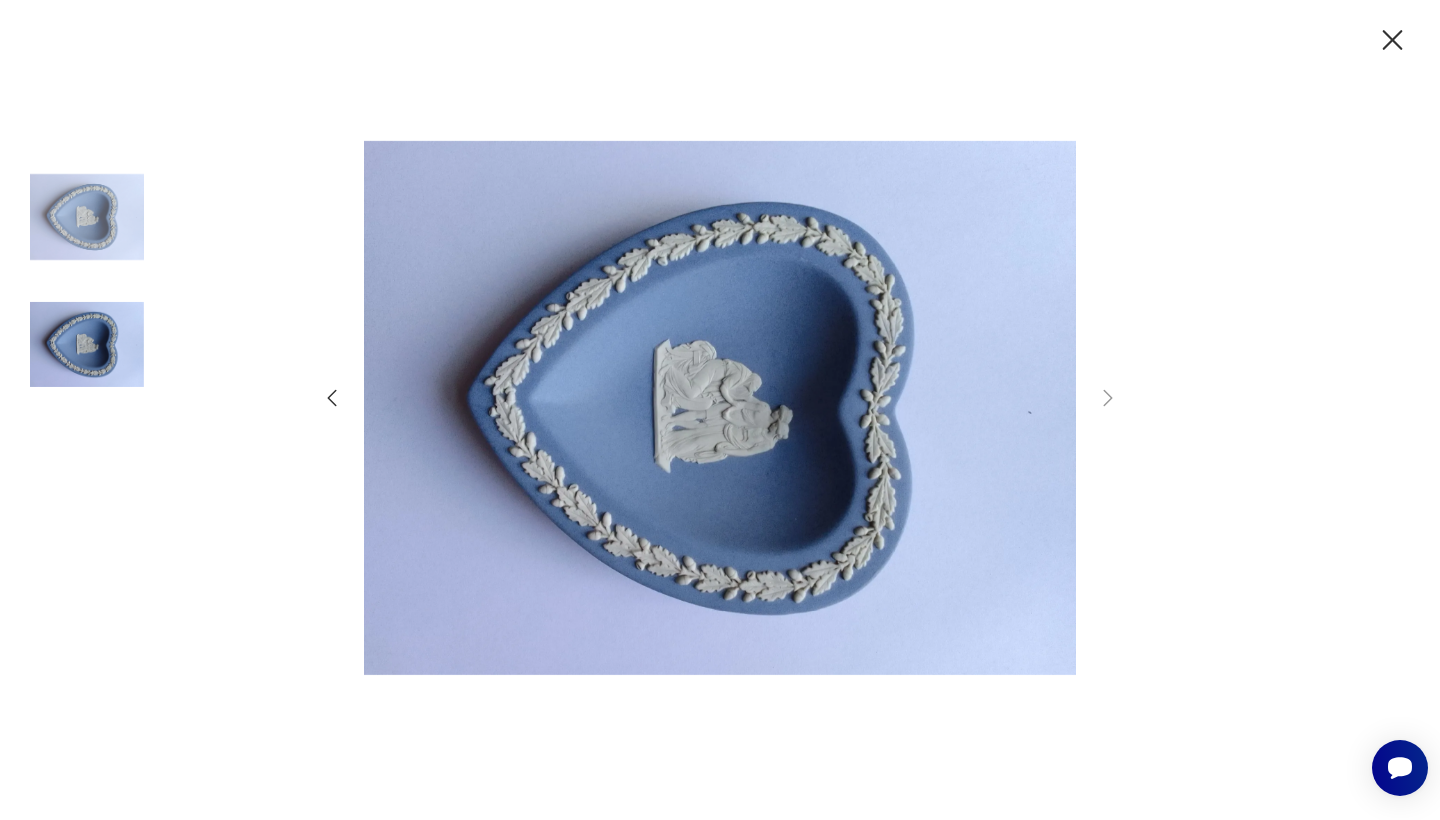 click 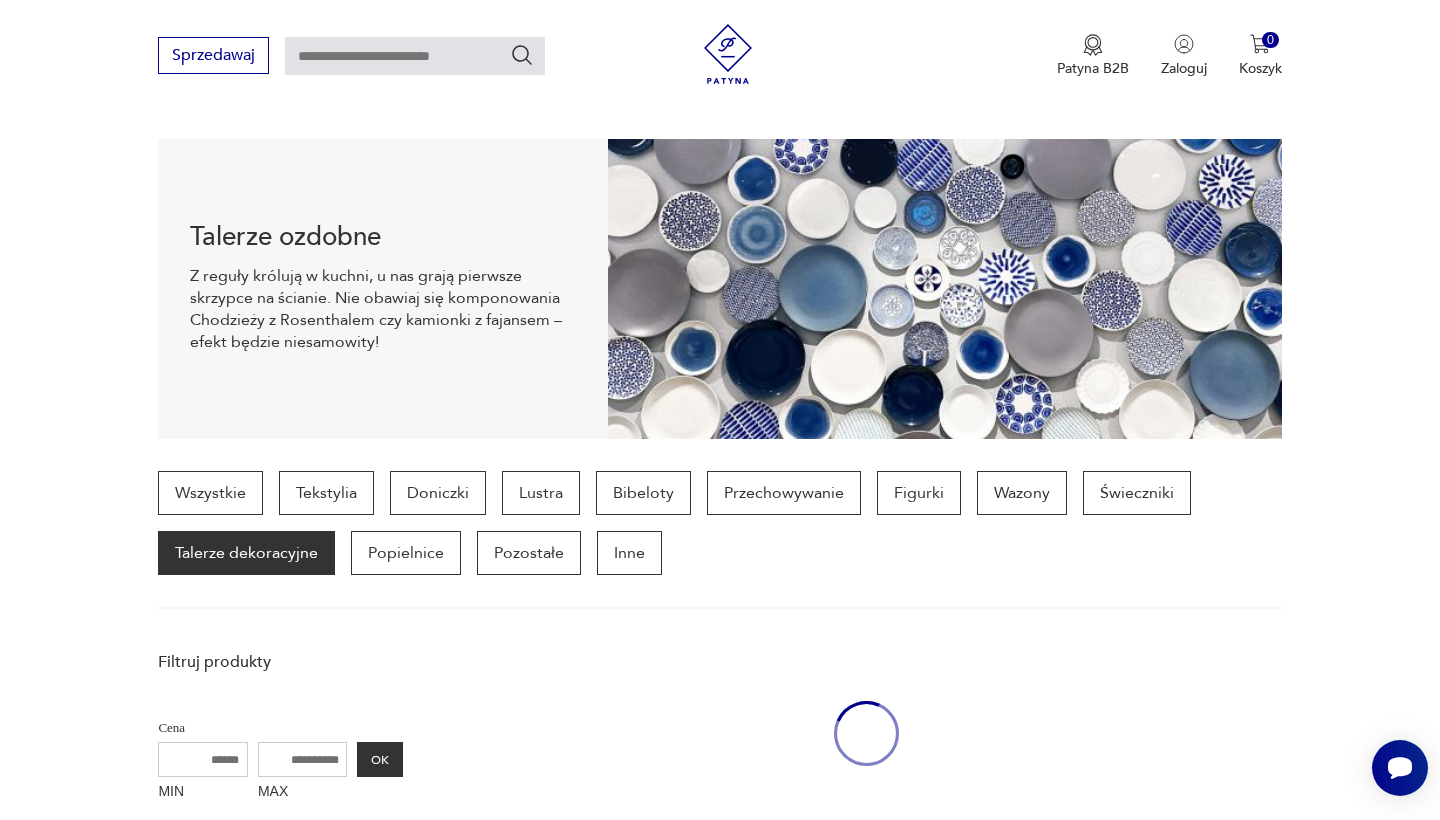 scroll, scrollTop: 532, scrollLeft: 0, axis: vertical 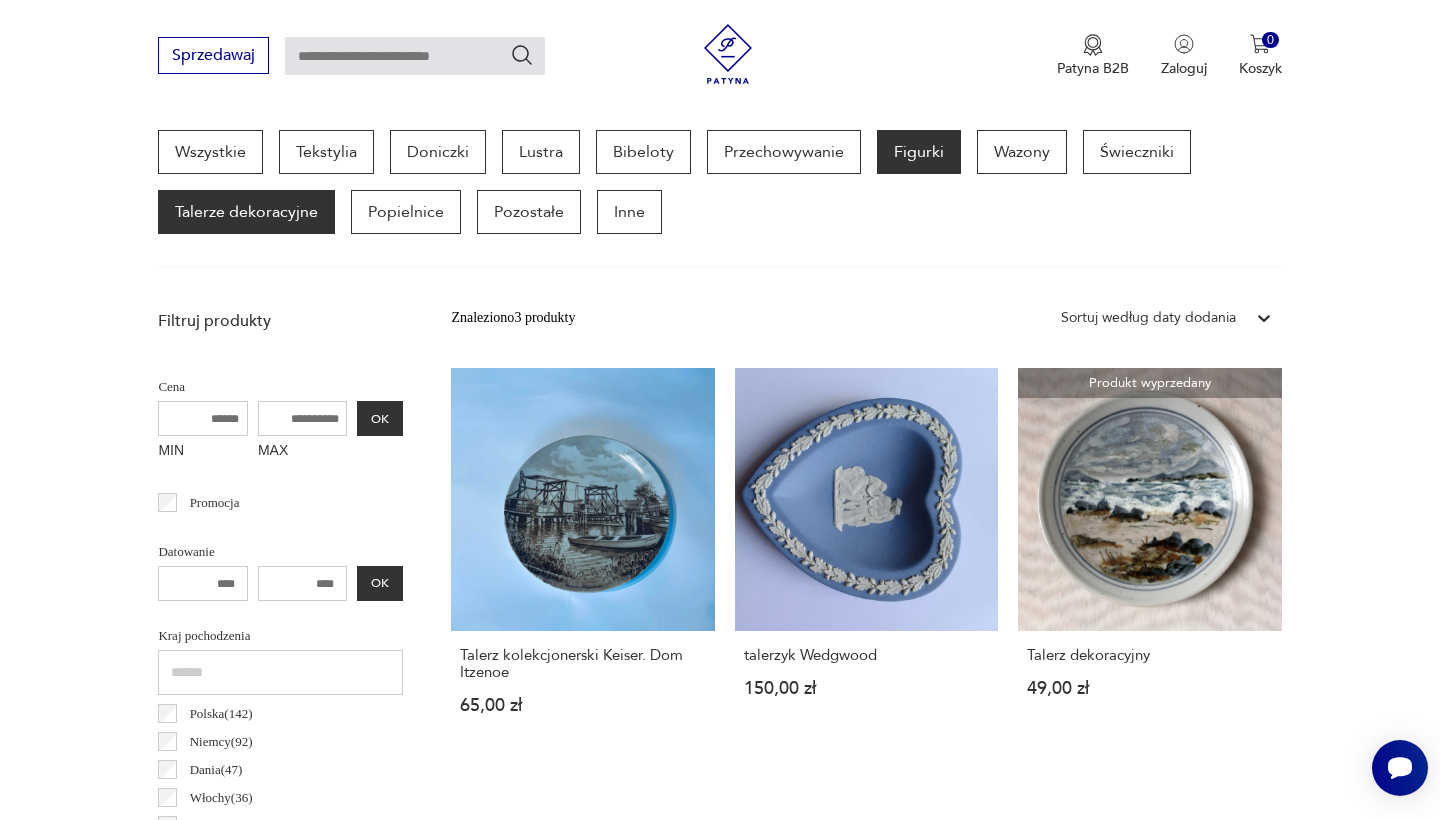 click on "Figurki" at bounding box center [919, 152] 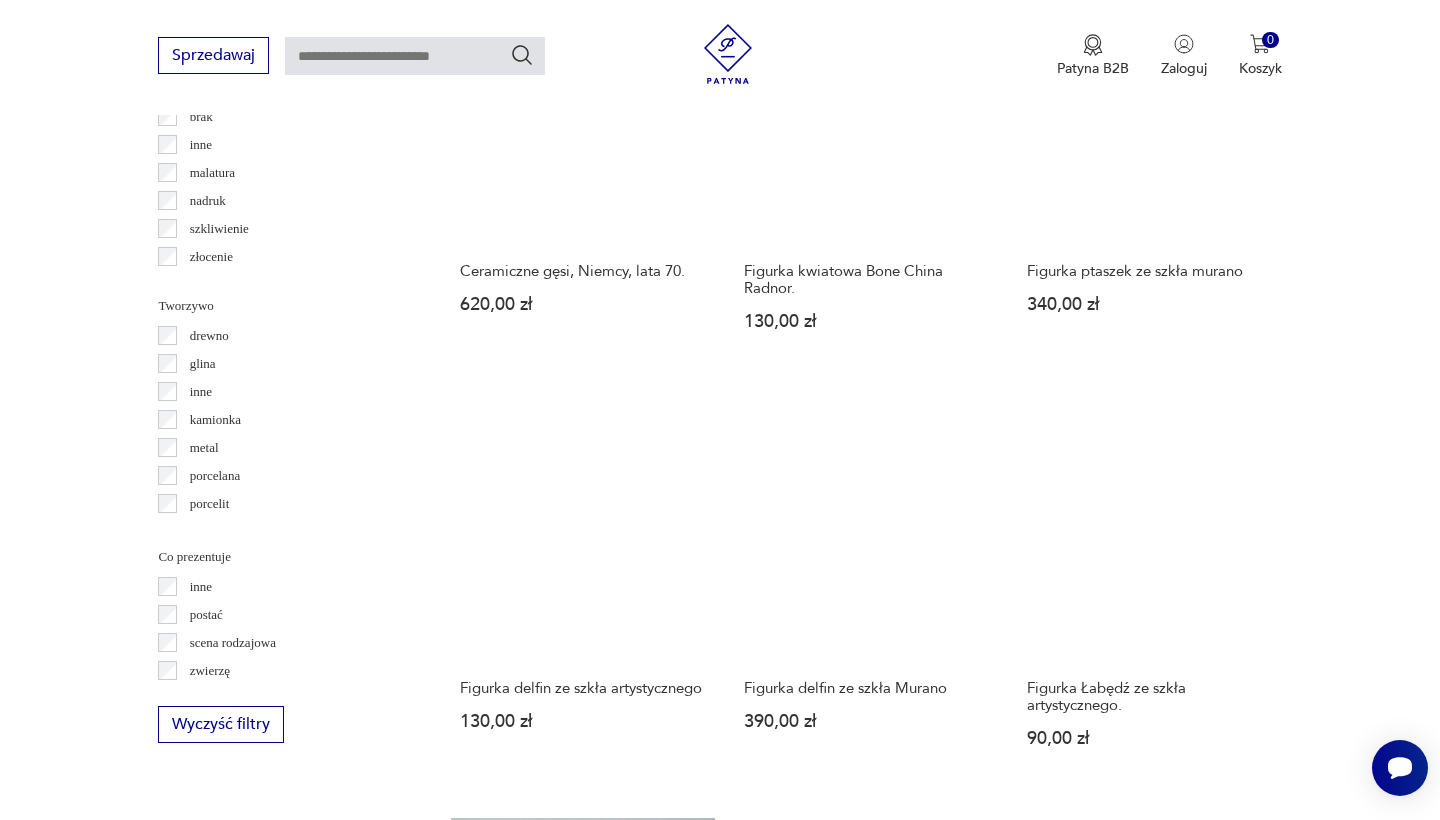 scroll, scrollTop: 2292, scrollLeft: 0, axis: vertical 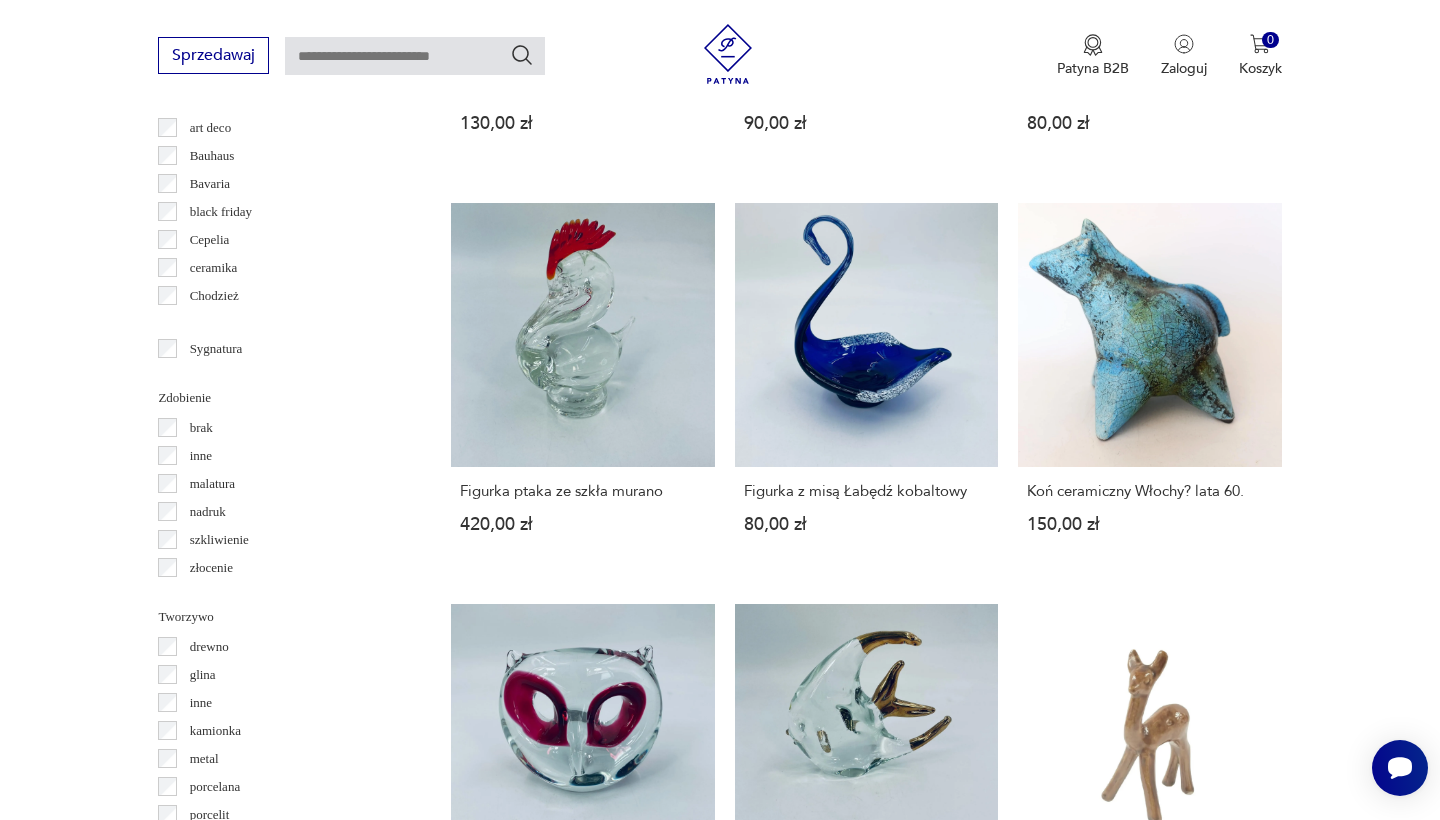 click on "2" at bounding box center [866, 1511] 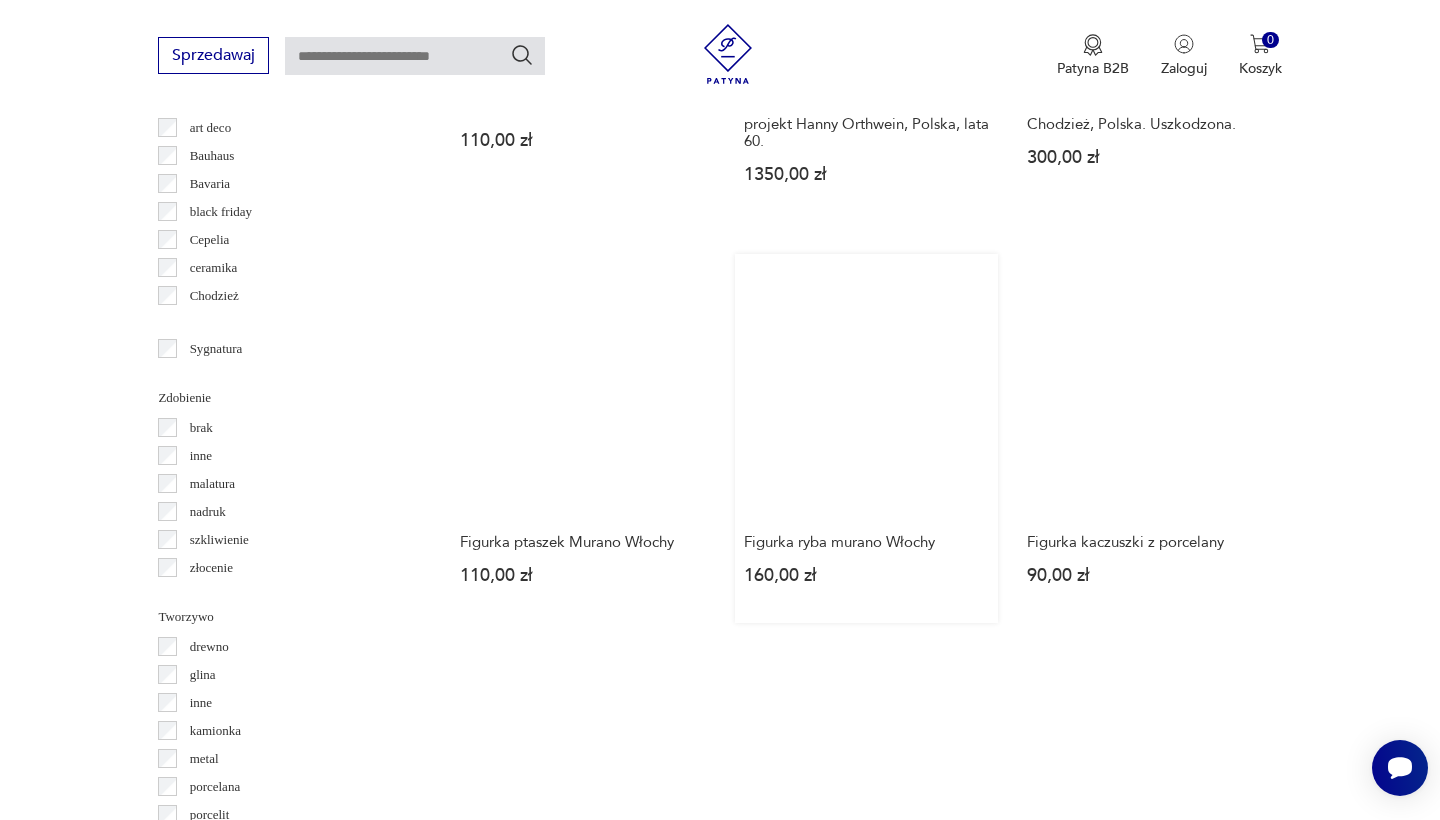 scroll, scrollTop: 1972, scrollLeft: 0, axis: vertical 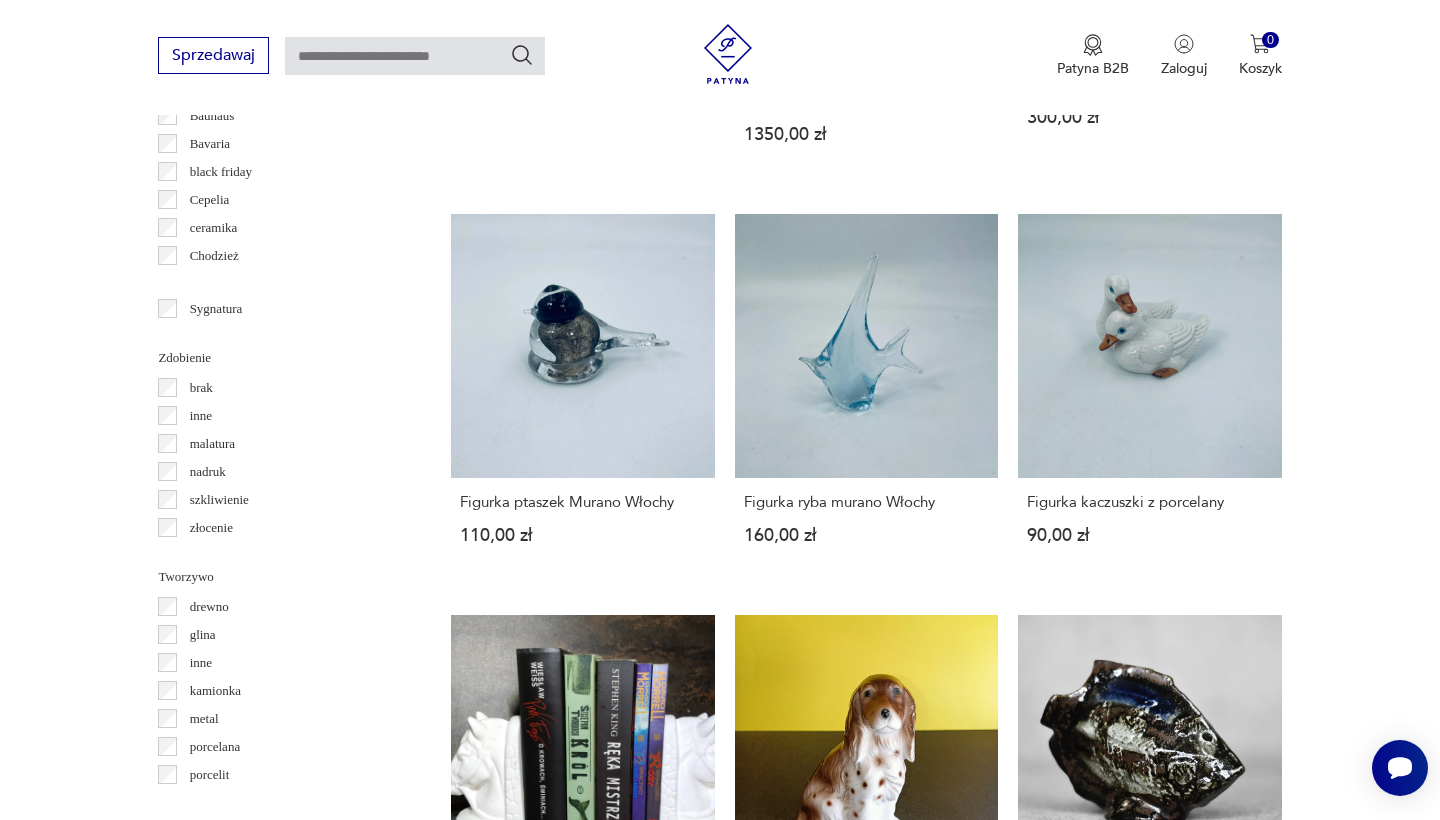 click on "3" at bounding box center (912, 1522) 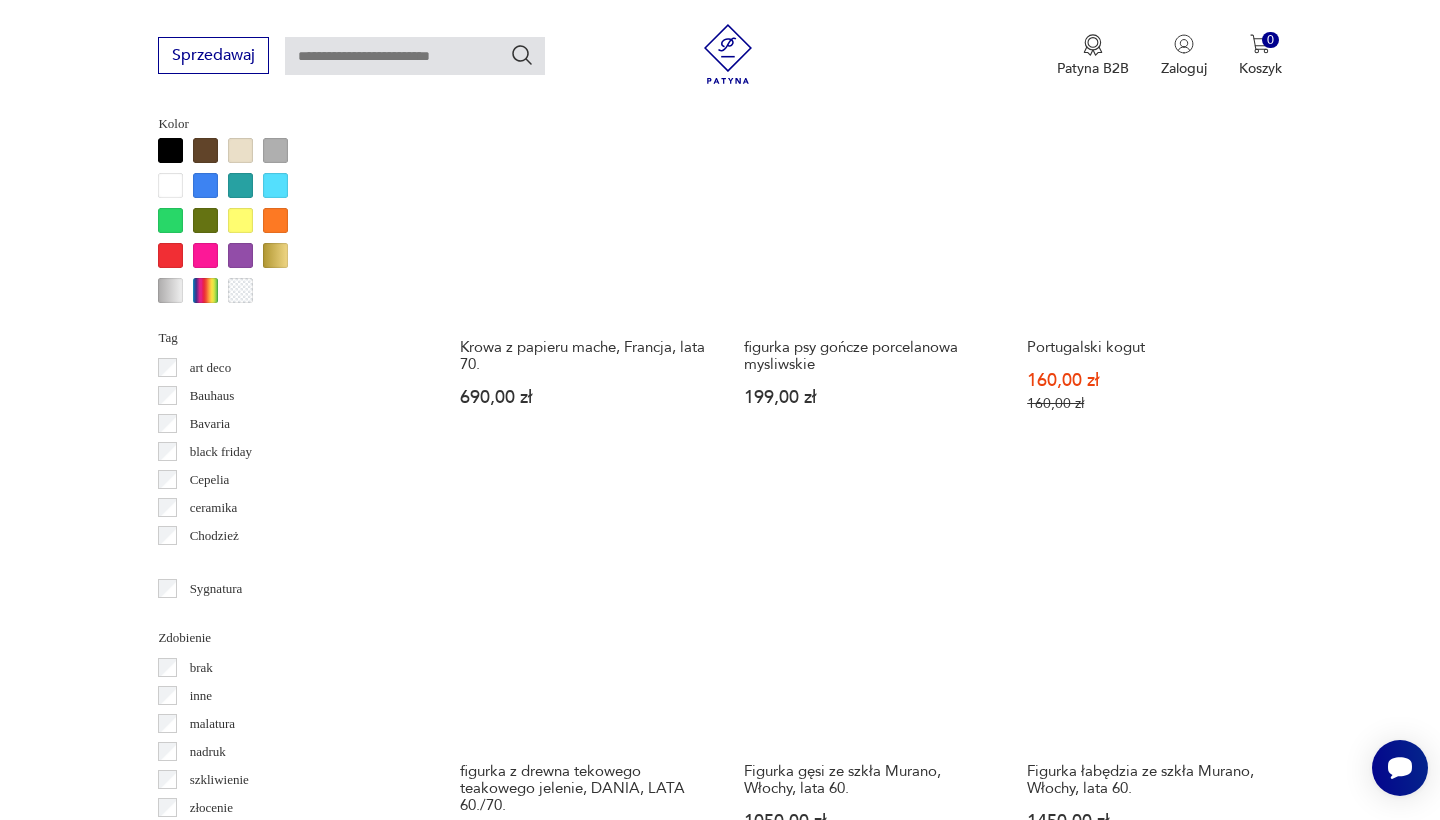scroll, scrollTop: 1772, scrollLeft: 0, axis: vertical 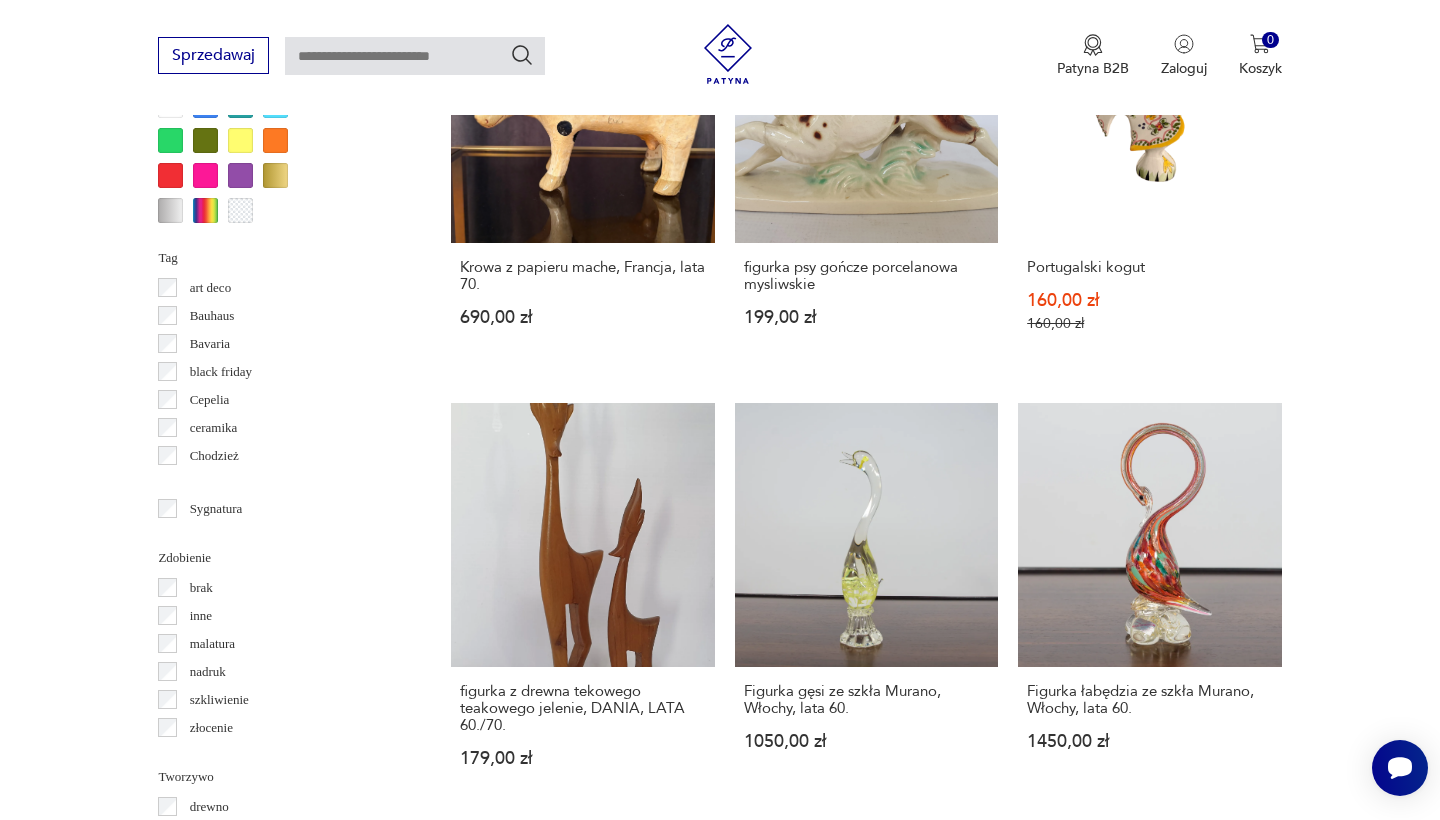click on "4" at bounding box center [958, 1768] 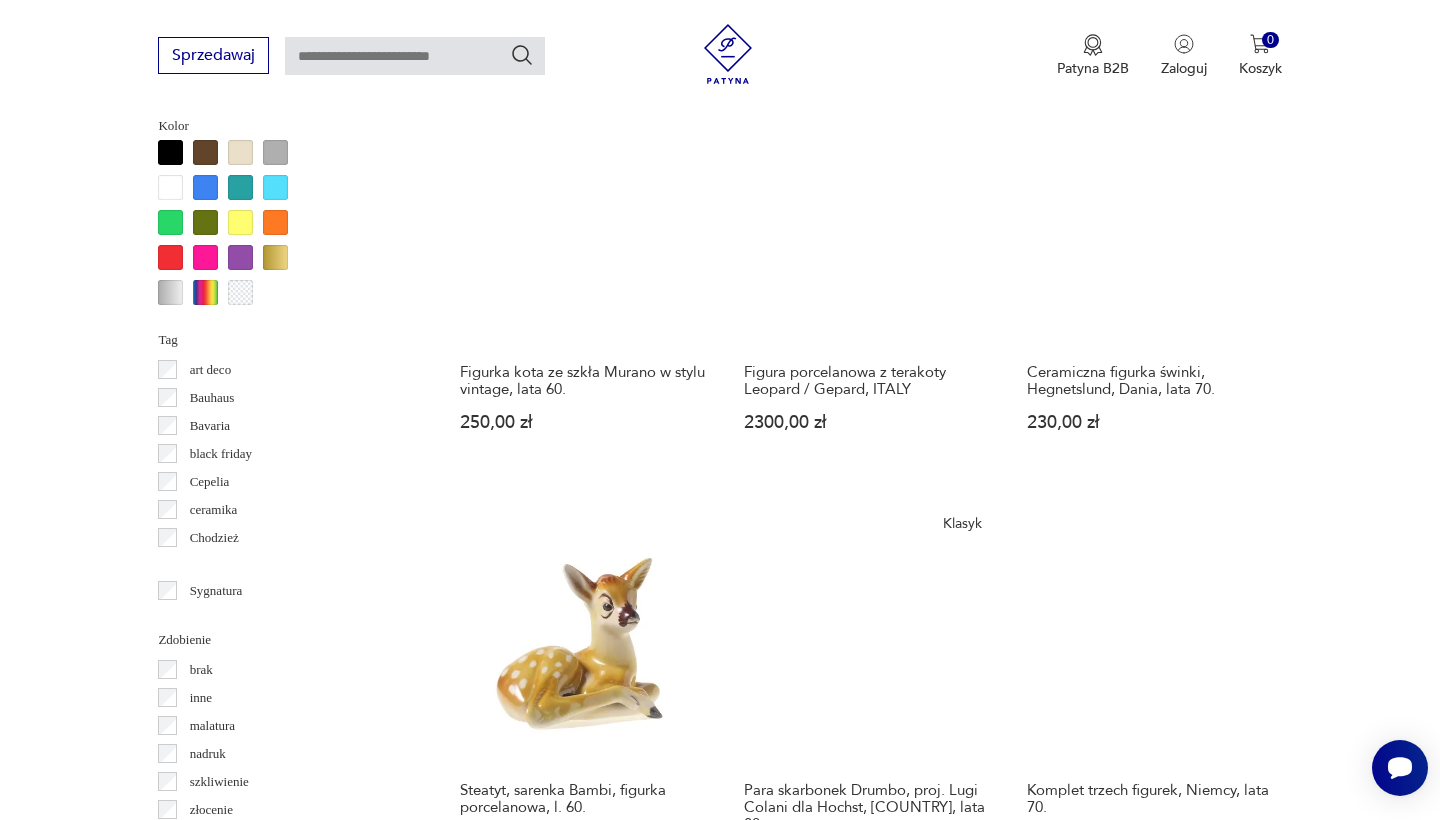 scroll, scrollTop: 1732, scrollLeft: 0, axis: vertical 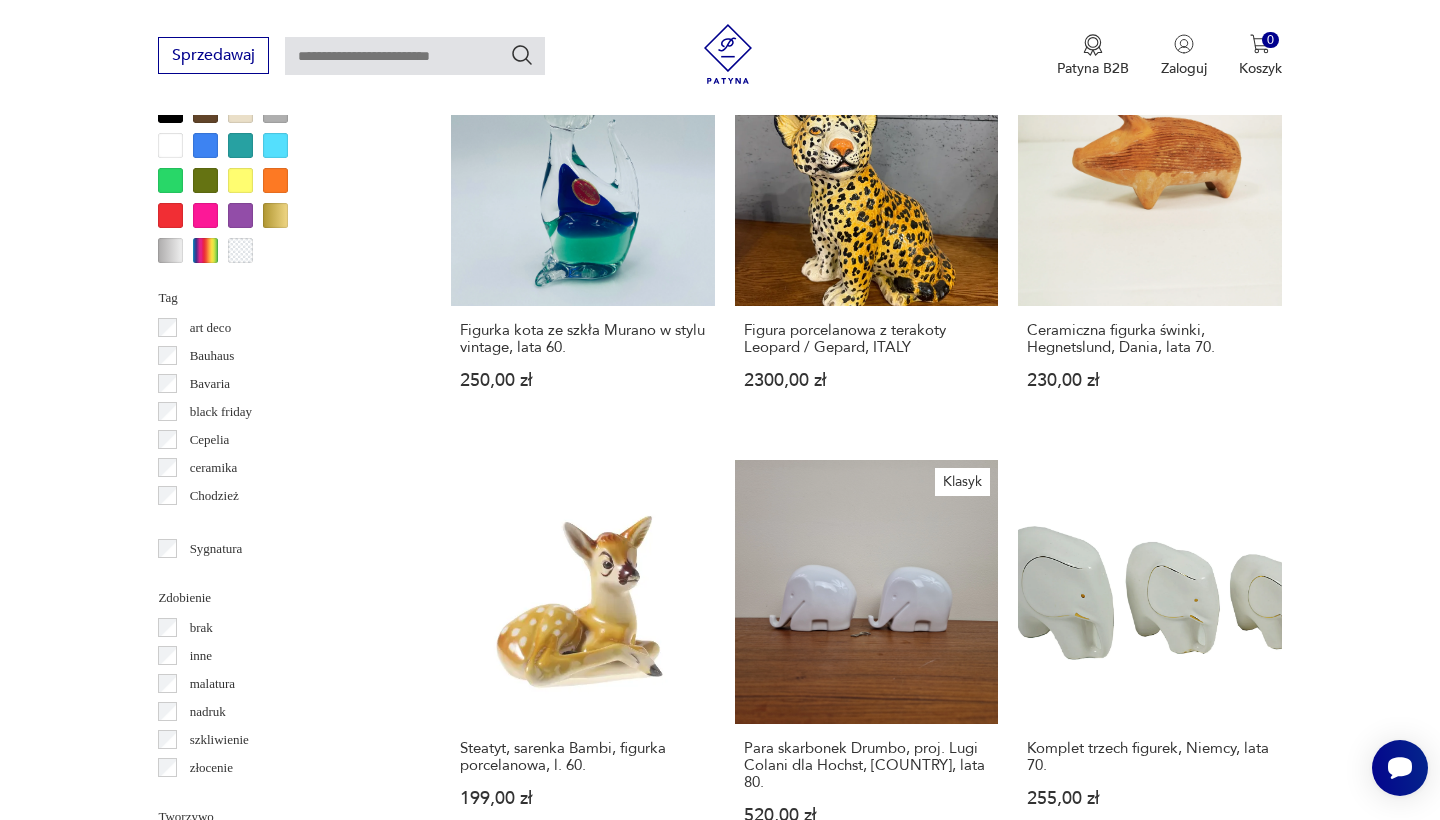 click on "5" at bounding box center (1004, 1808) 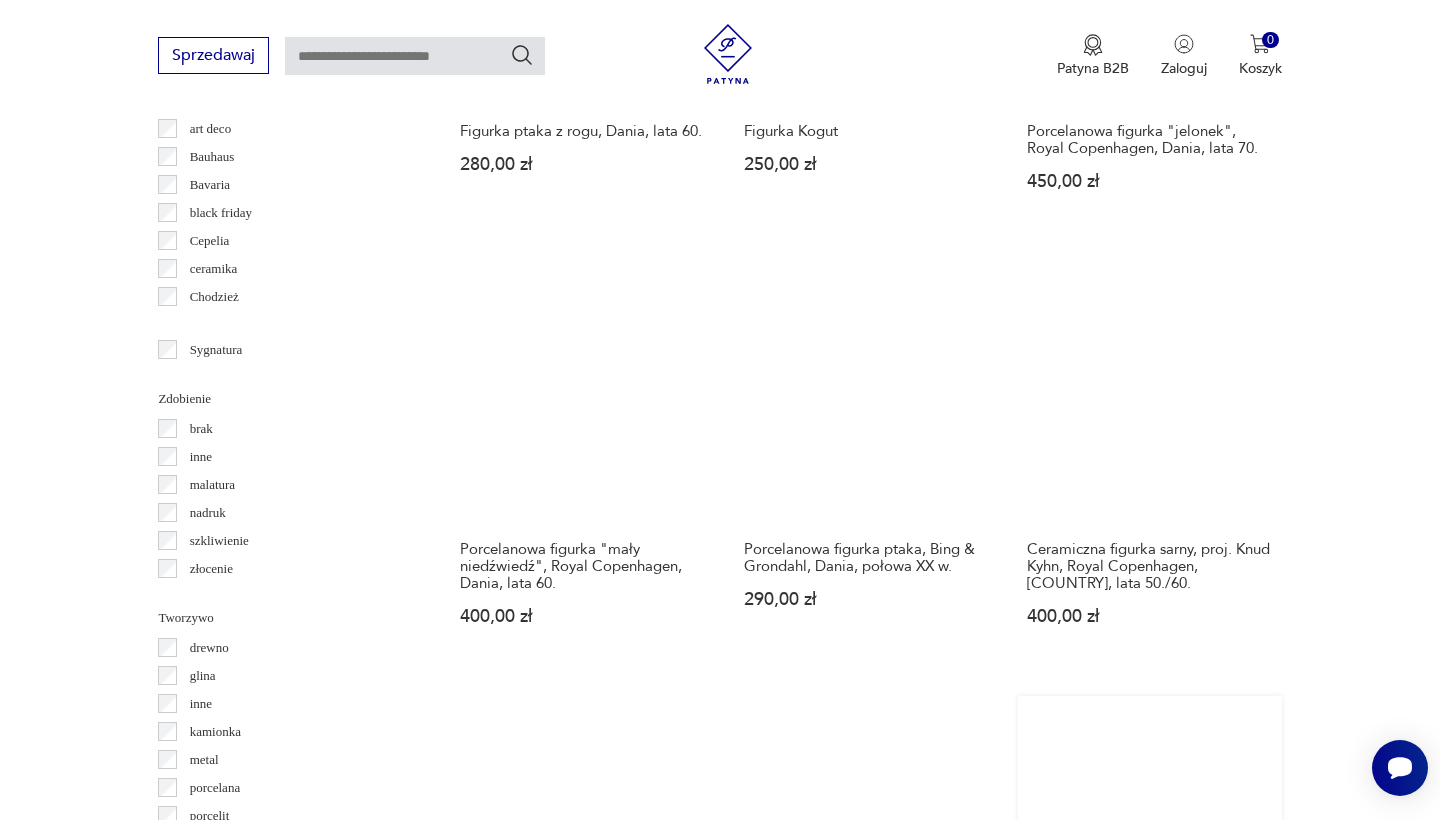 scroll, scrollTop: 1932, scrollLeft: 0, axis: vertical 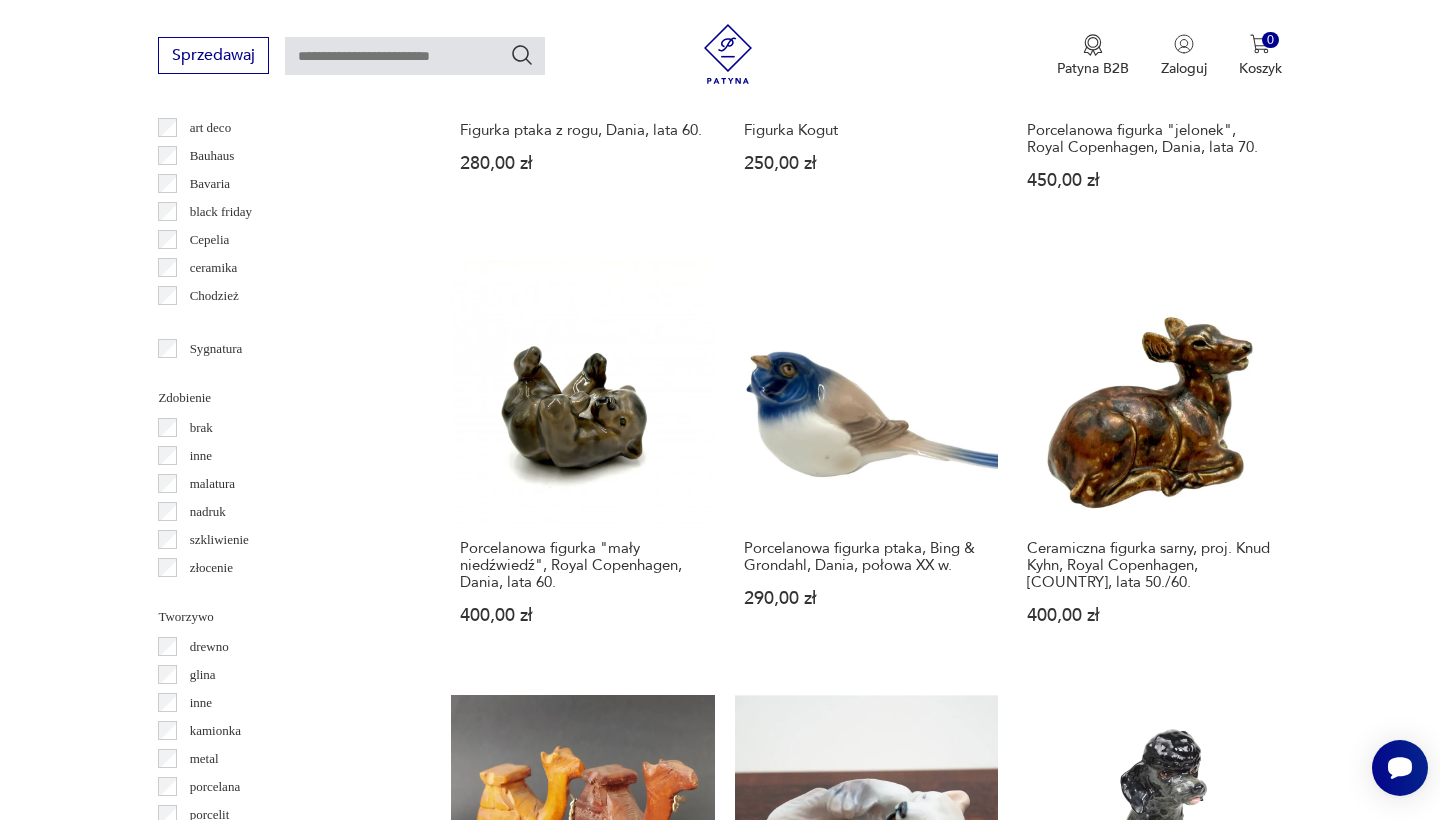 click on "6" at bounding box center [1050, 1585] 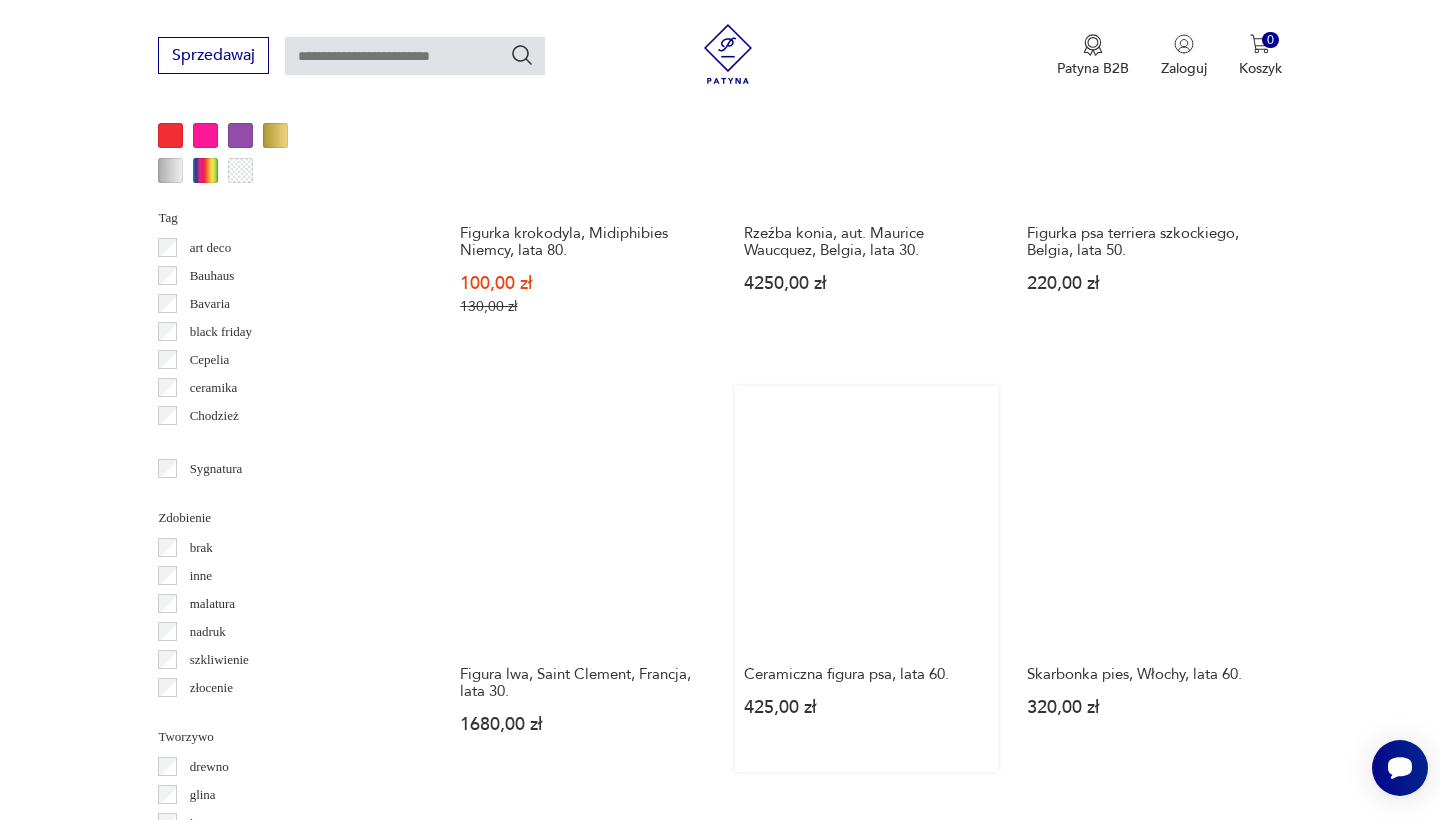 scroll, scrollTop: 1852, scrollLeft: 0, axis: vertical 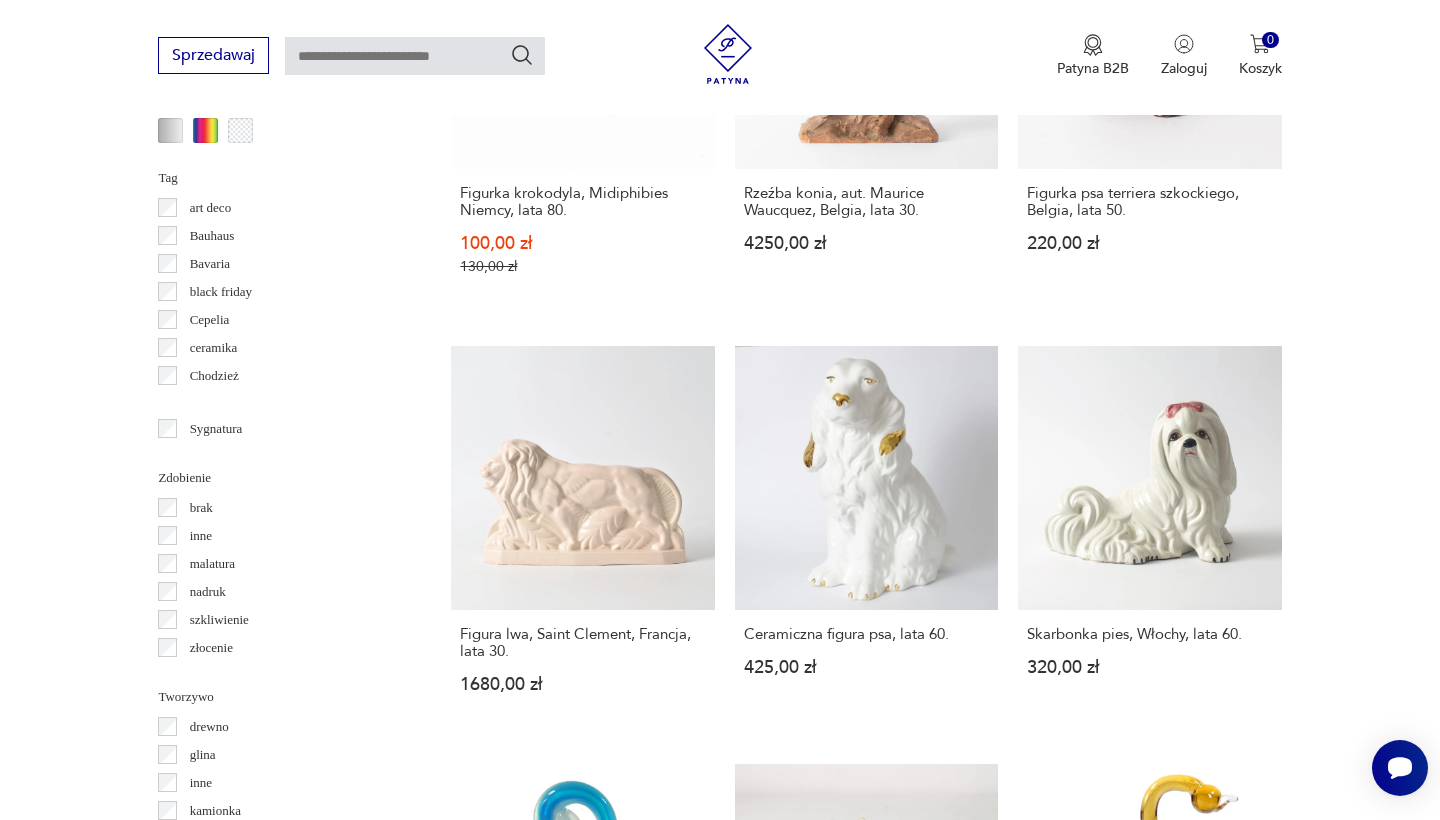 click on "7" at bounding box center (1050, 1654) 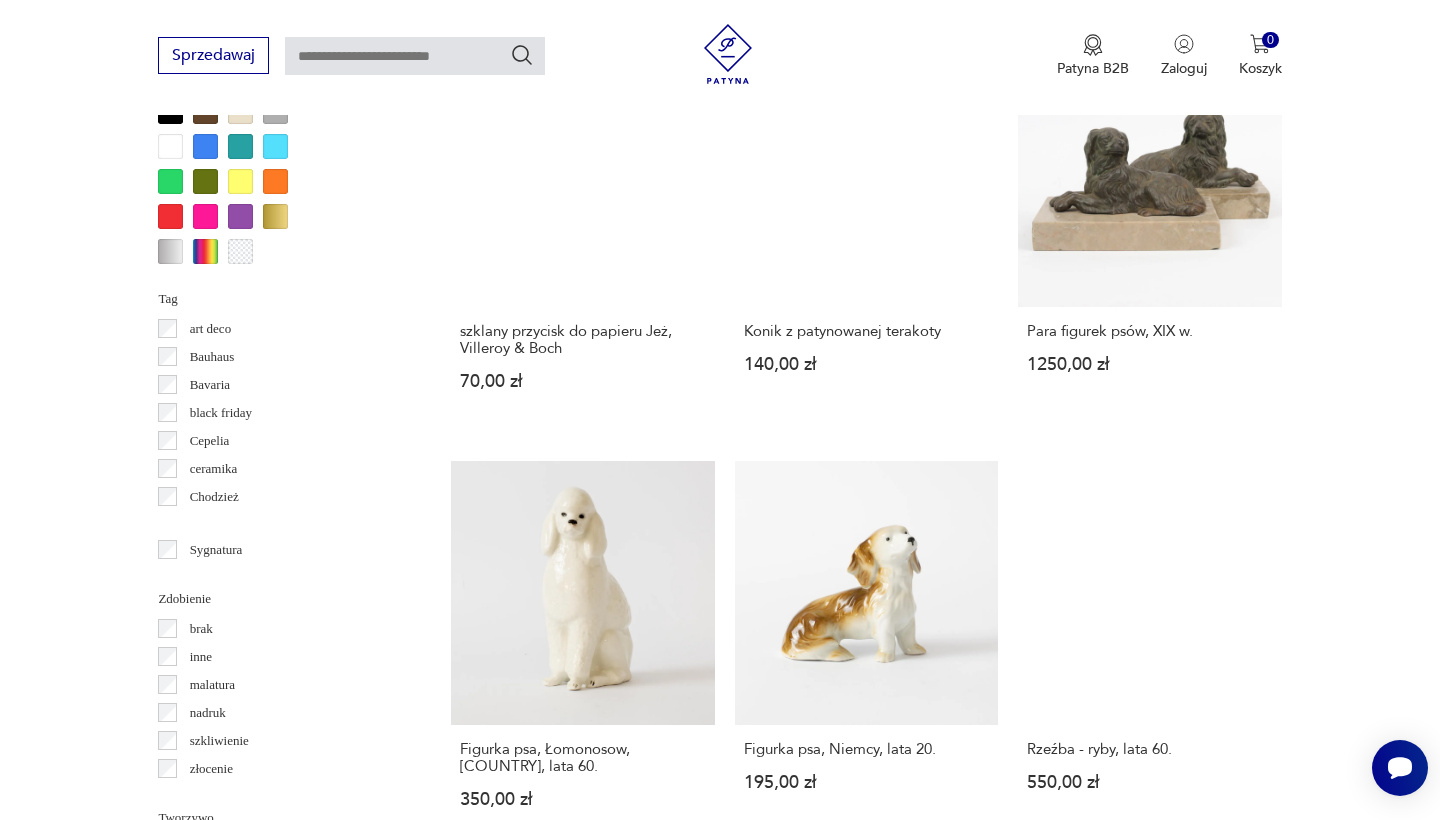scroll, scrollTop: 1732, scrollLeft: 0, axis: vertical 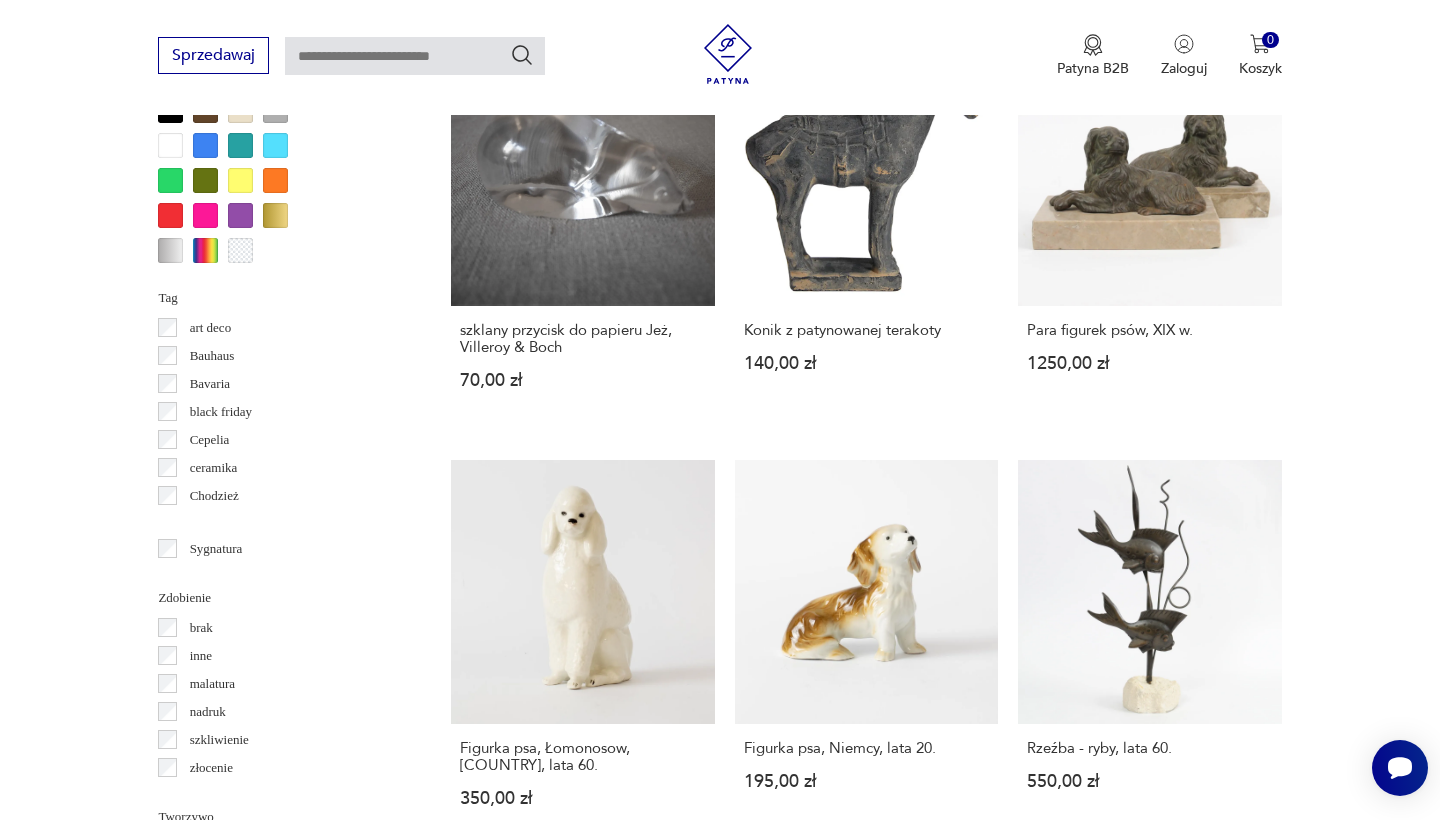 click on "8" at bounding box center [1050, 1768] 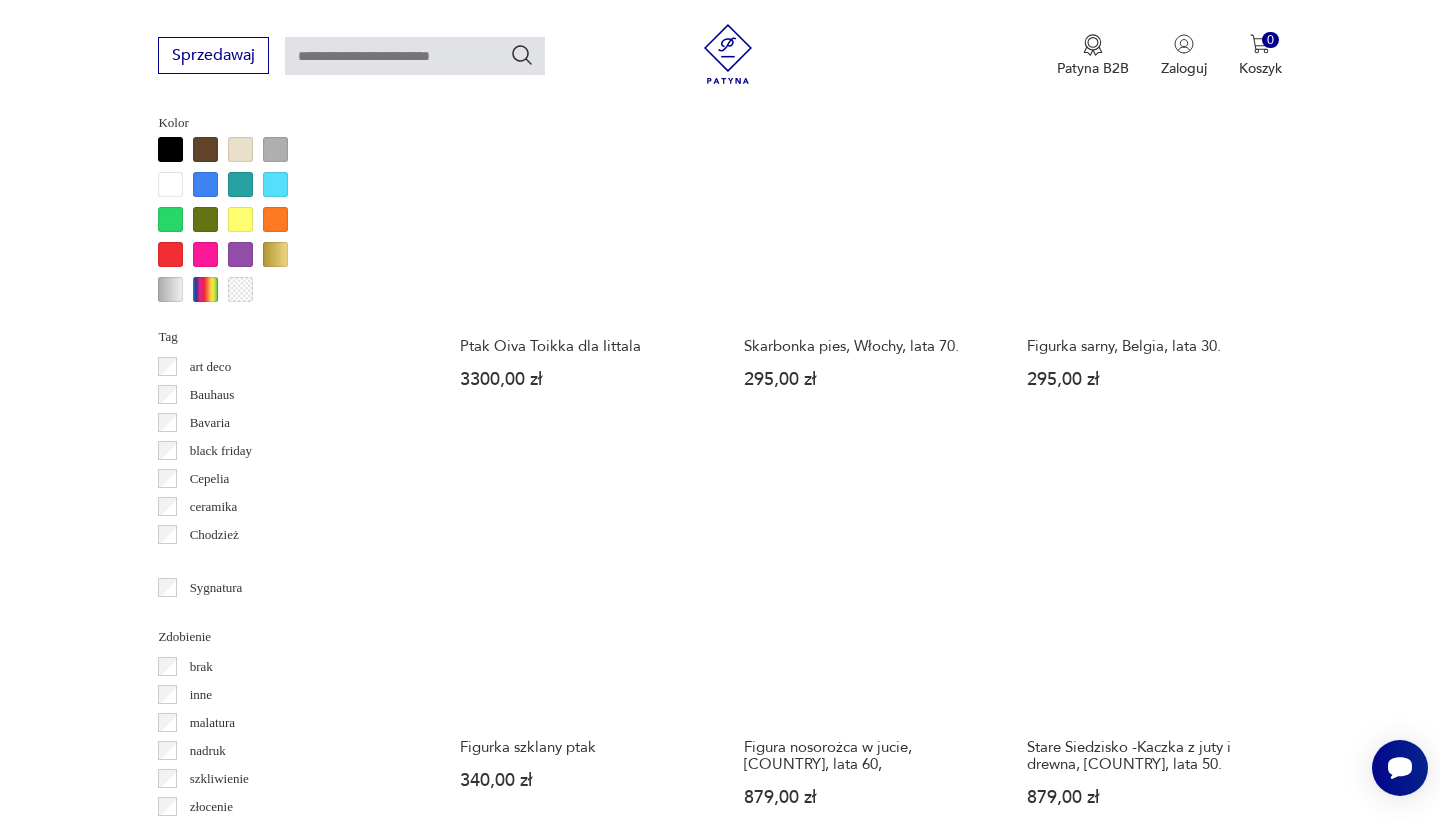 scroll, scrollTop: 1772, scrollLeft: 0, axis: vertical 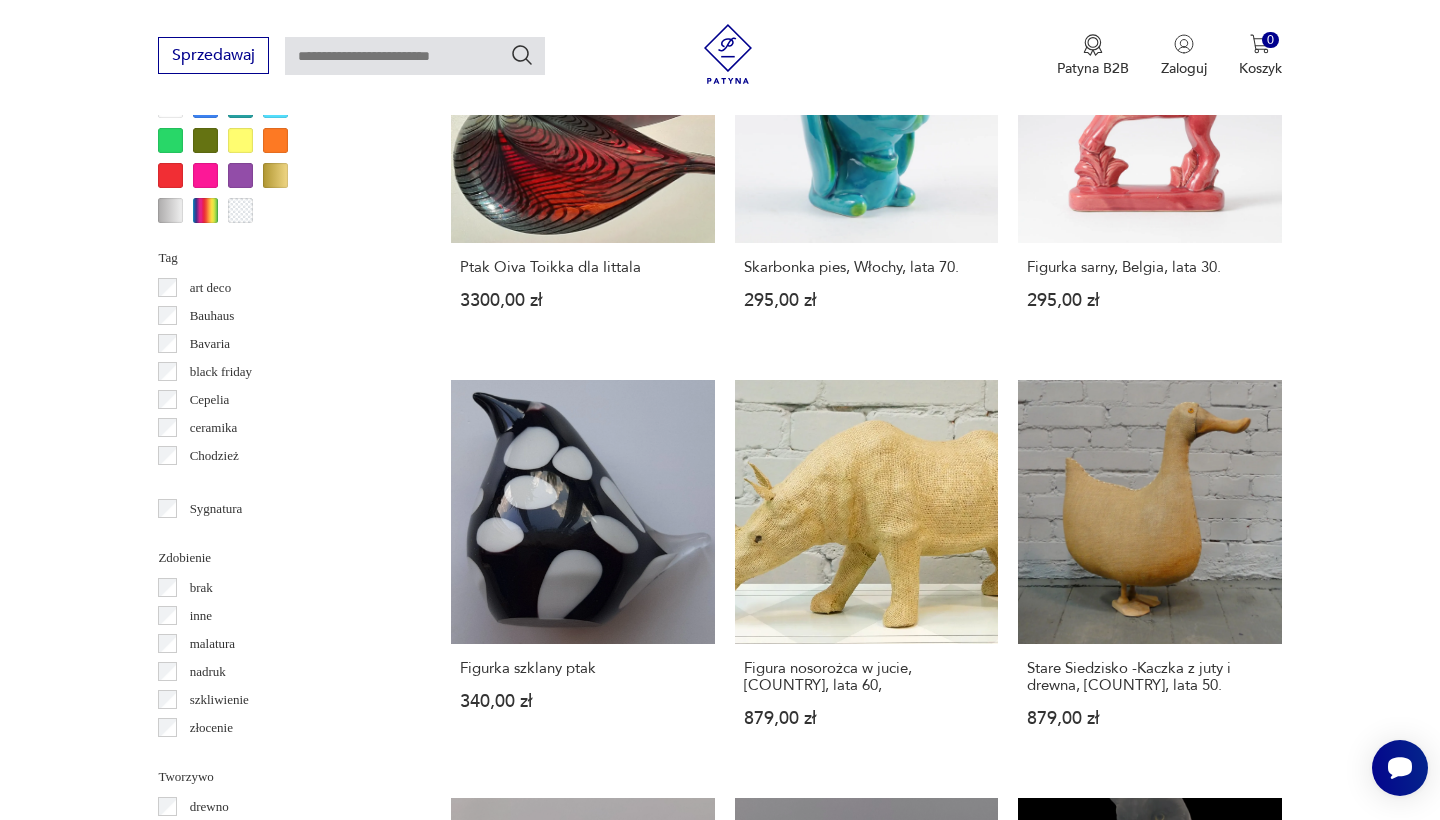 click on "9" at bounding box center [1050, 1705] 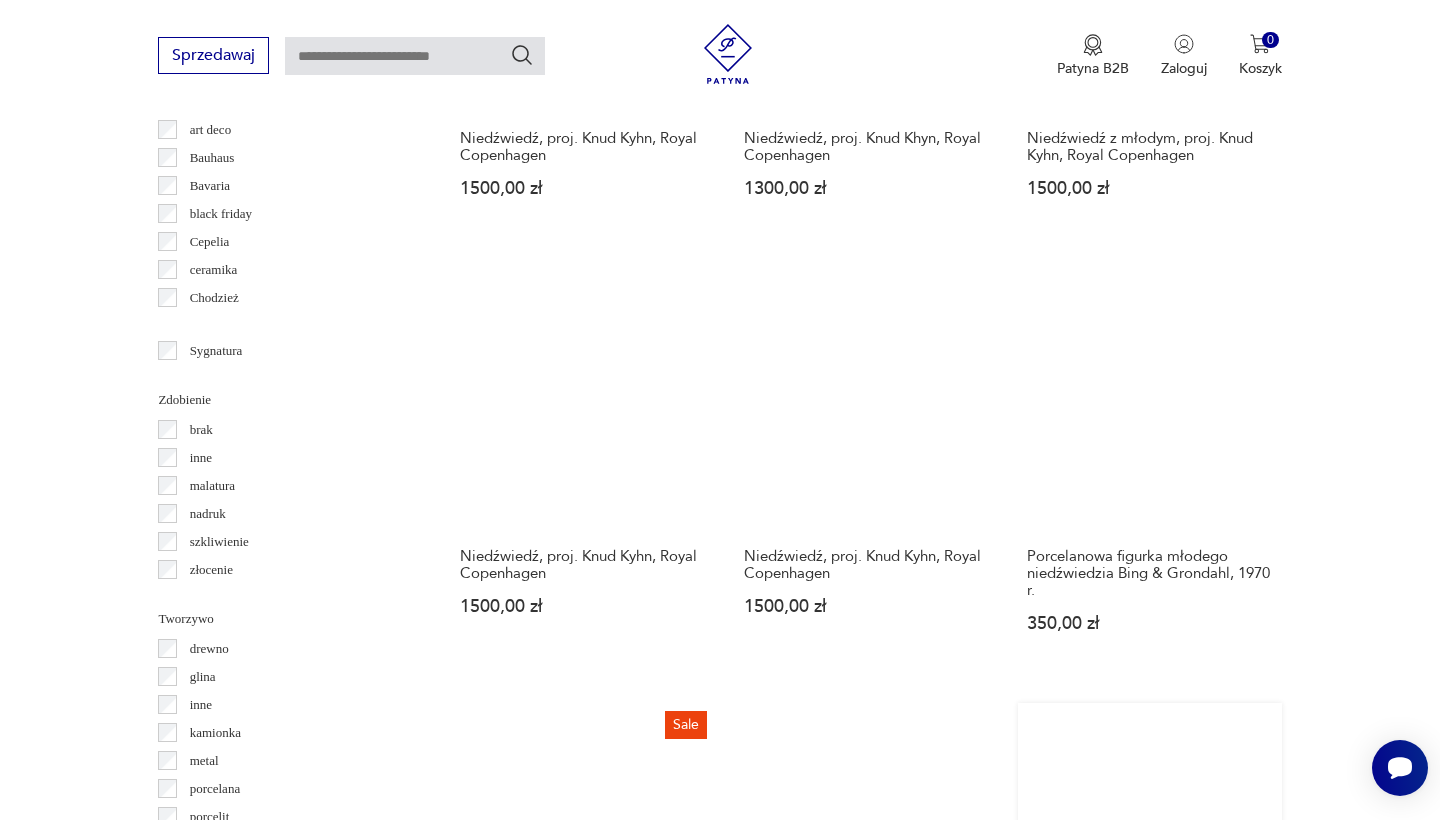 scroll, scrollTop: 1932, scrollLeft: 0, axis: vertical 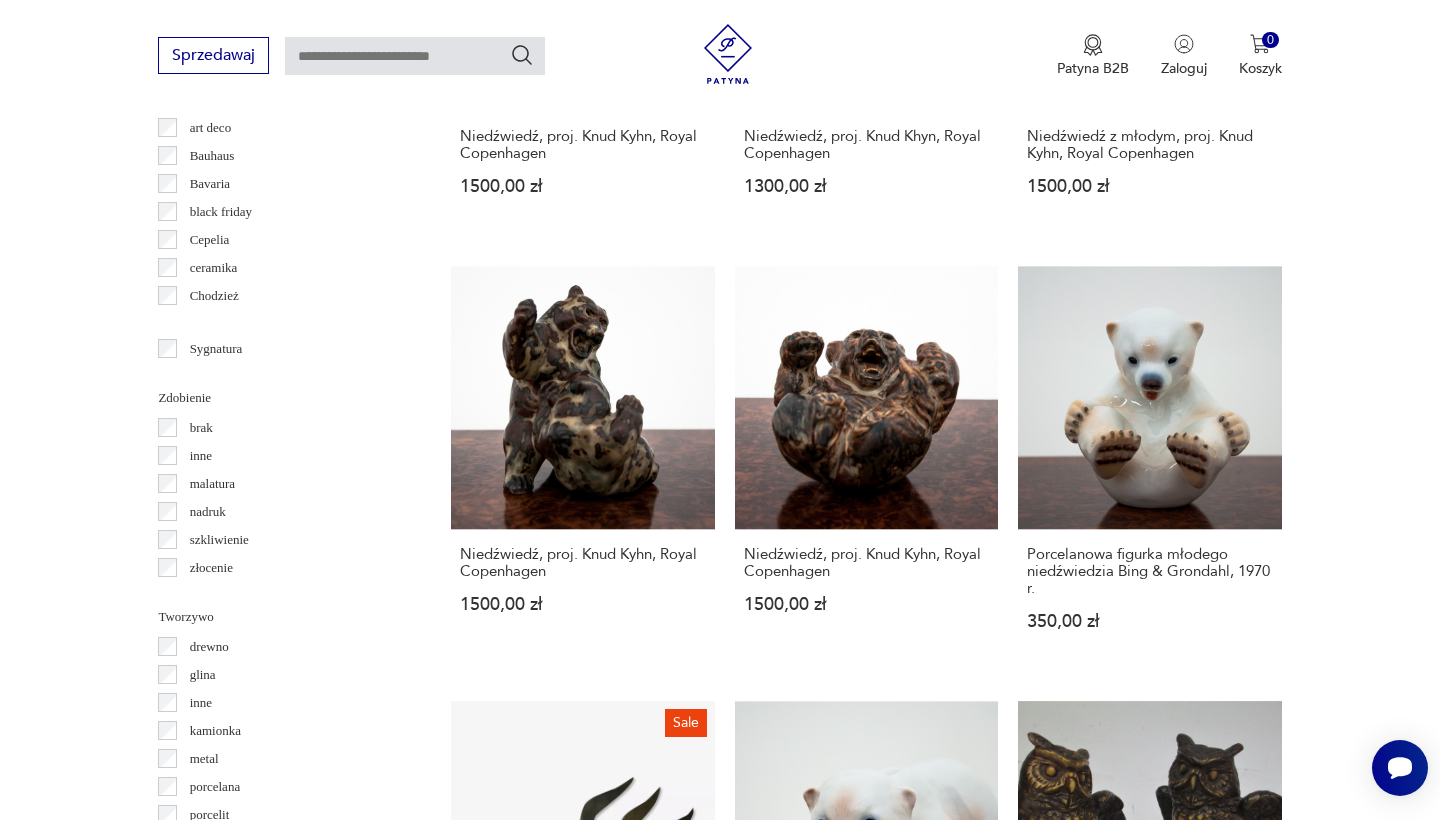 click on "10" at bounding box center [1050, 1597] 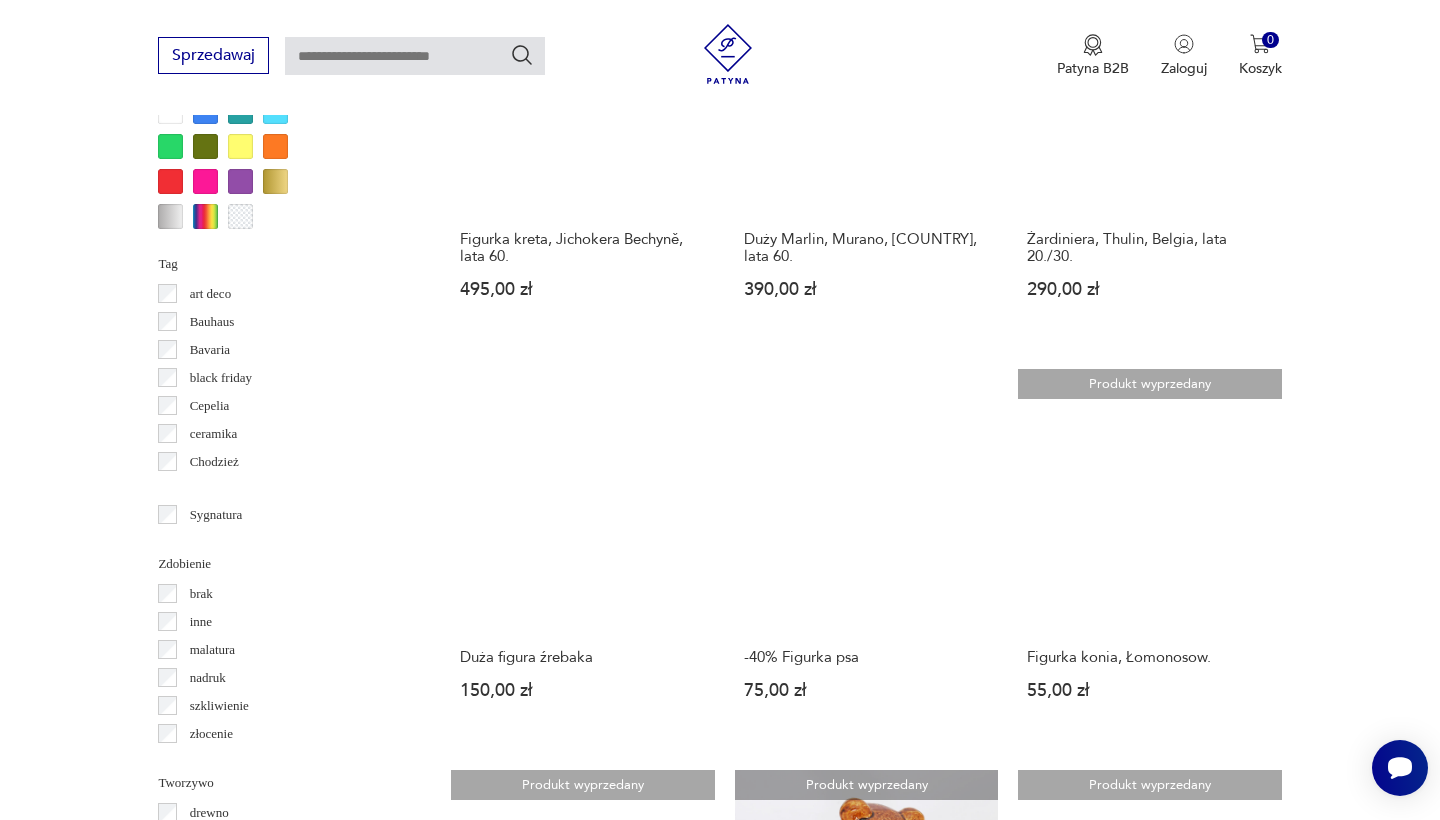 scroll, scrollTop: 1768, scrollLeft: 0, axis: vertical 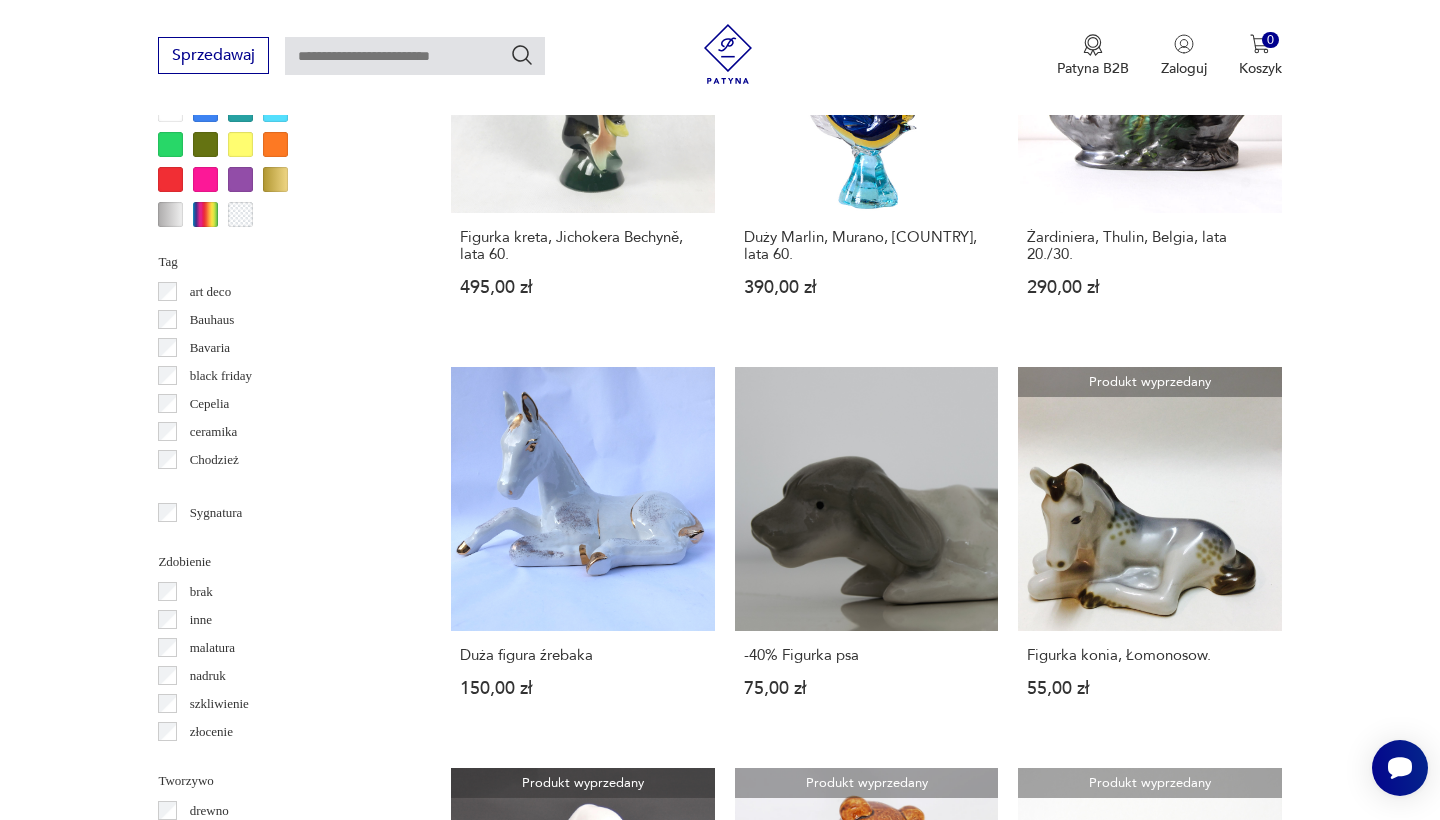 click on "11" at bounding box center [1050, 1658] 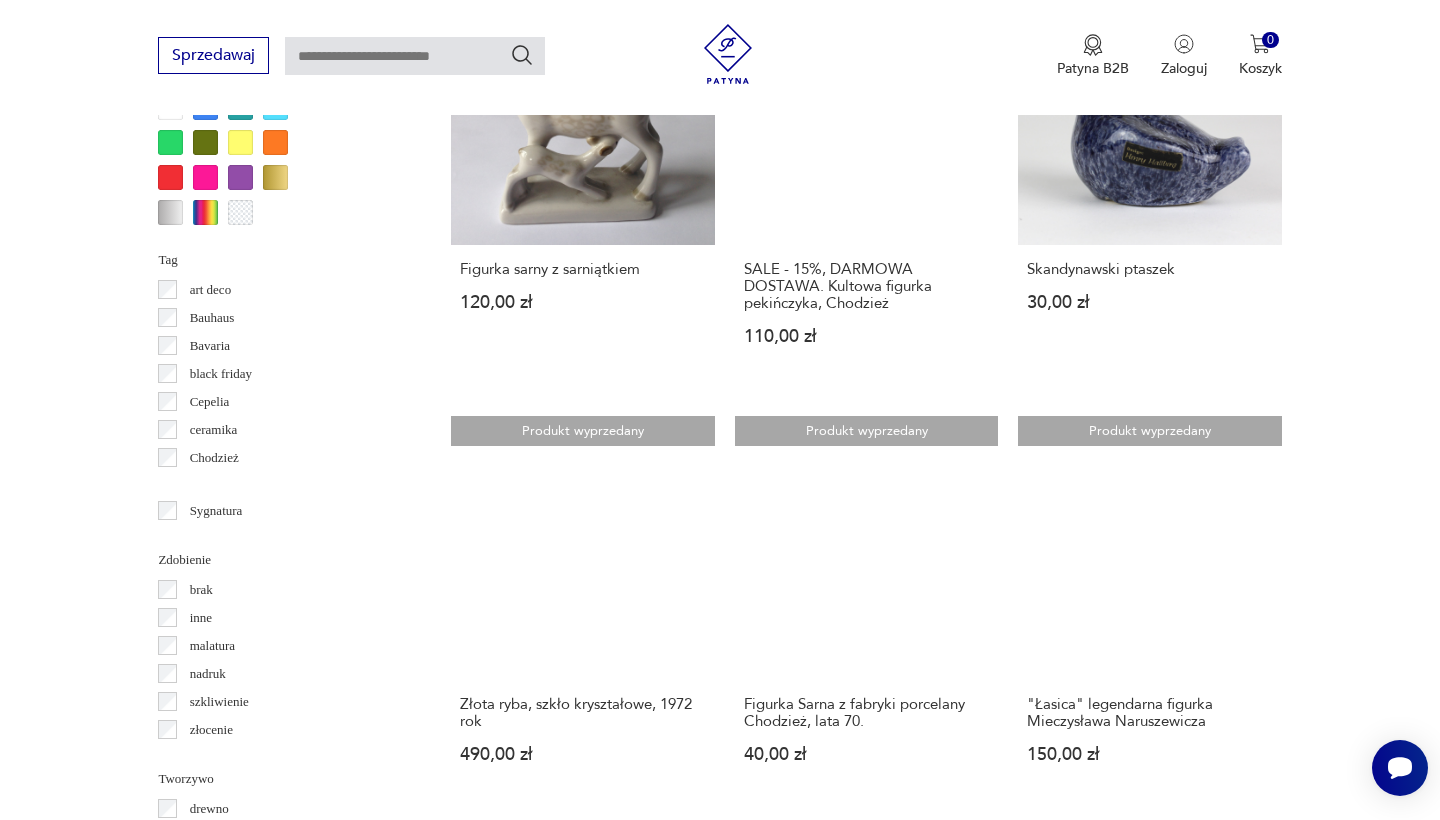 scroll, scrollTop: 1812, scrollLeft: 0, axis: vertical 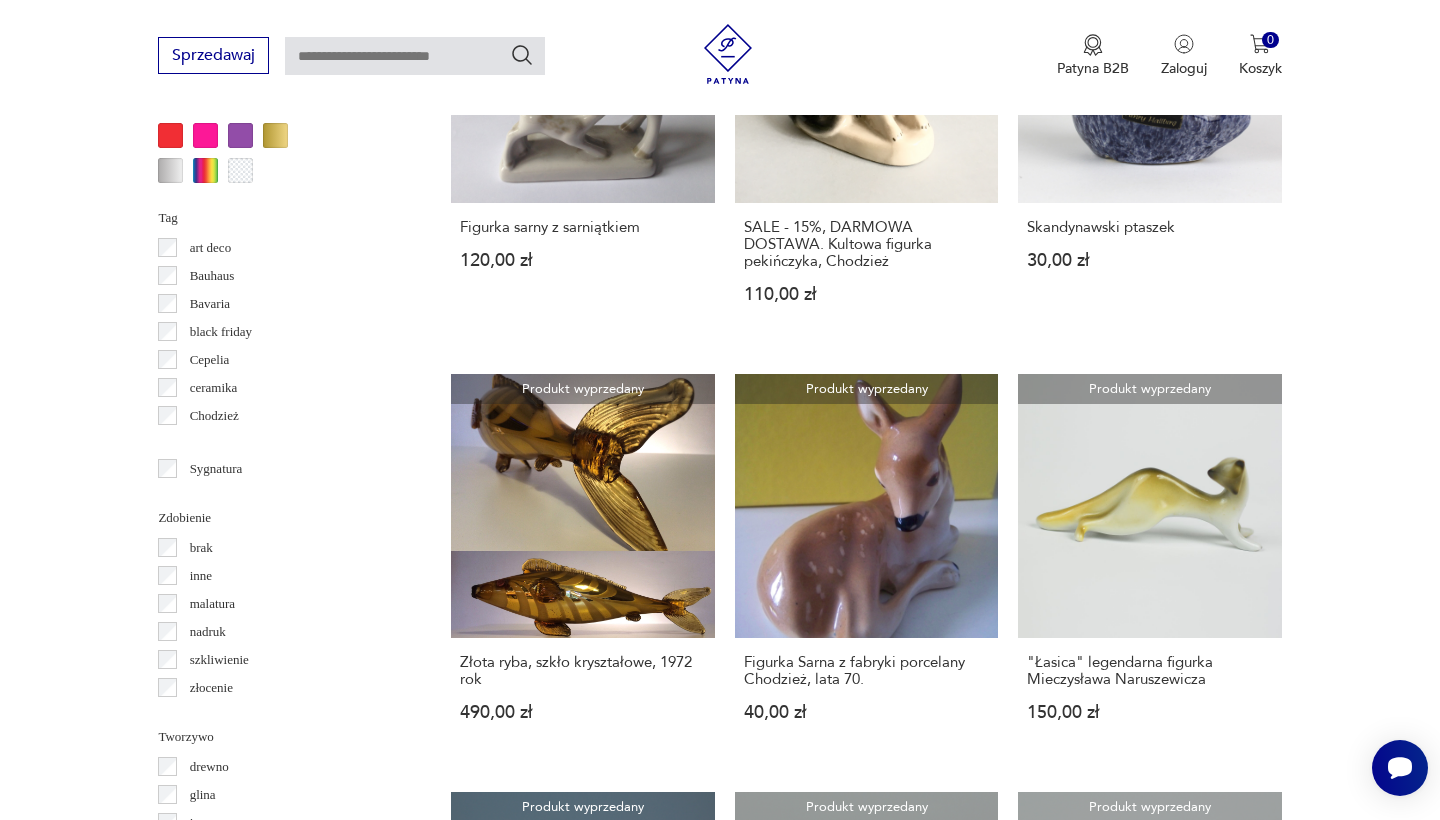 click on "12" at bounding box center (1050, 1665) 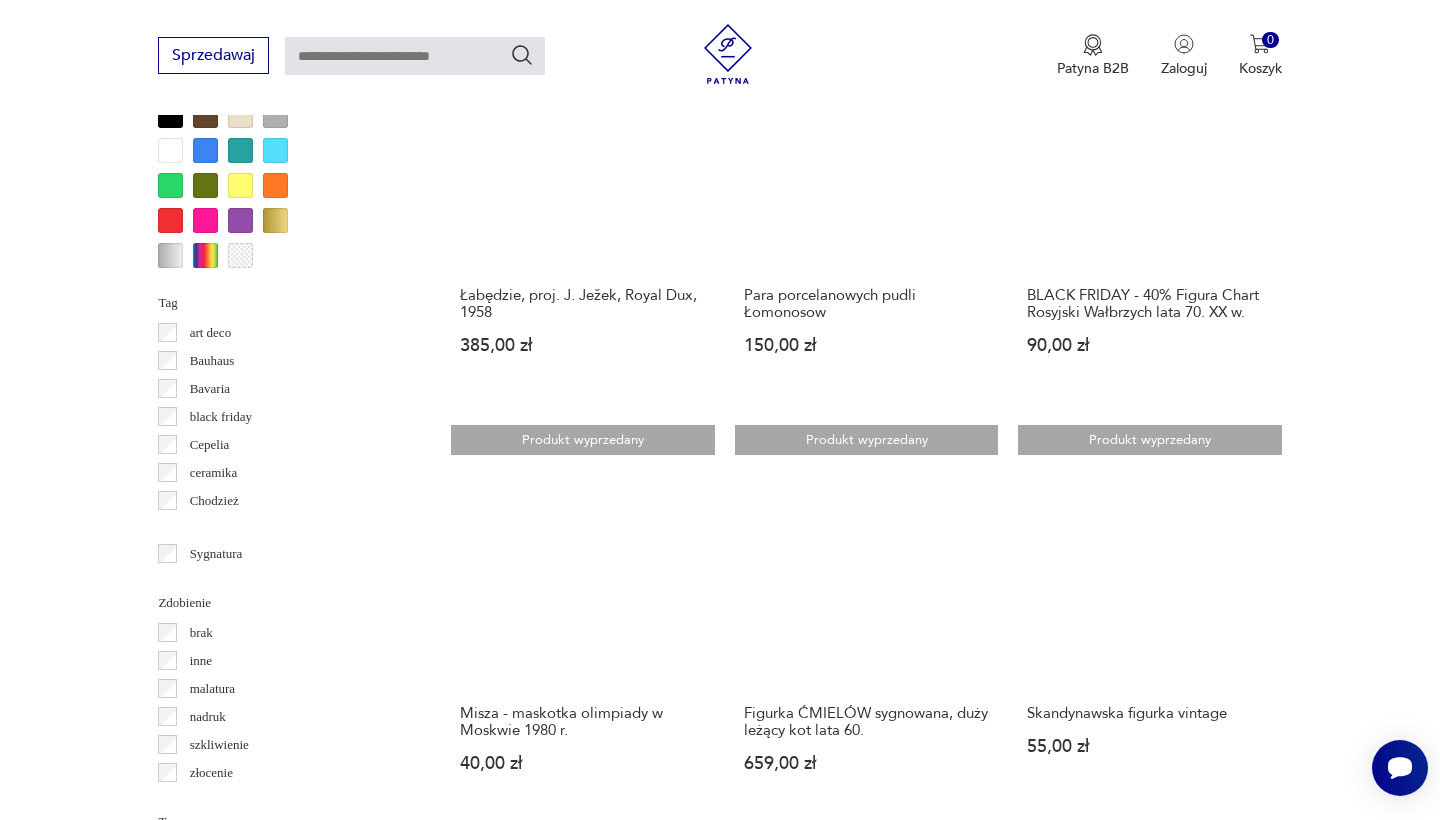 scroll, scrollTop: 1732, scrollLeft: 0, axis: vertical 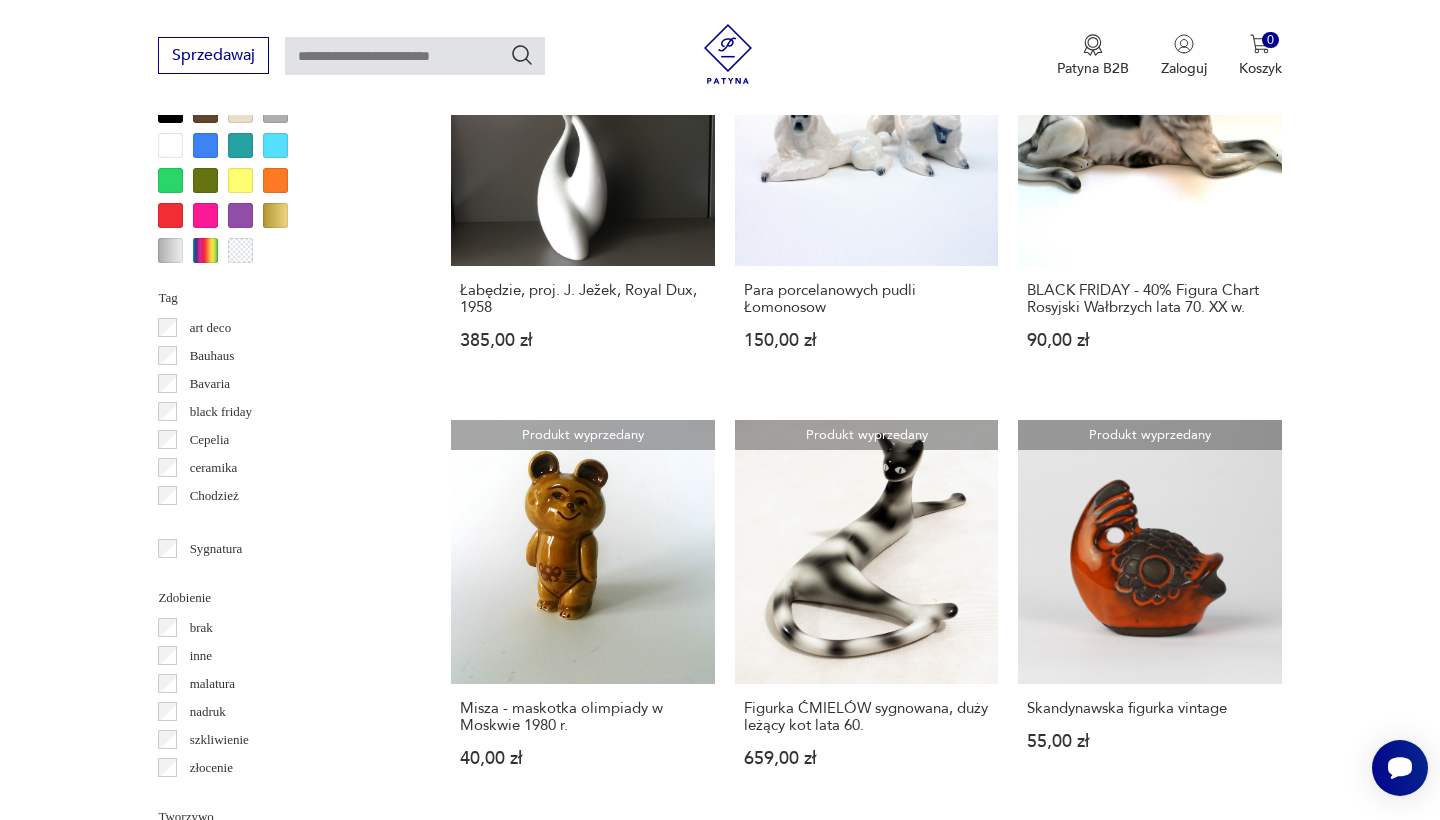 click on "11" at bounding box center [942, 1728] 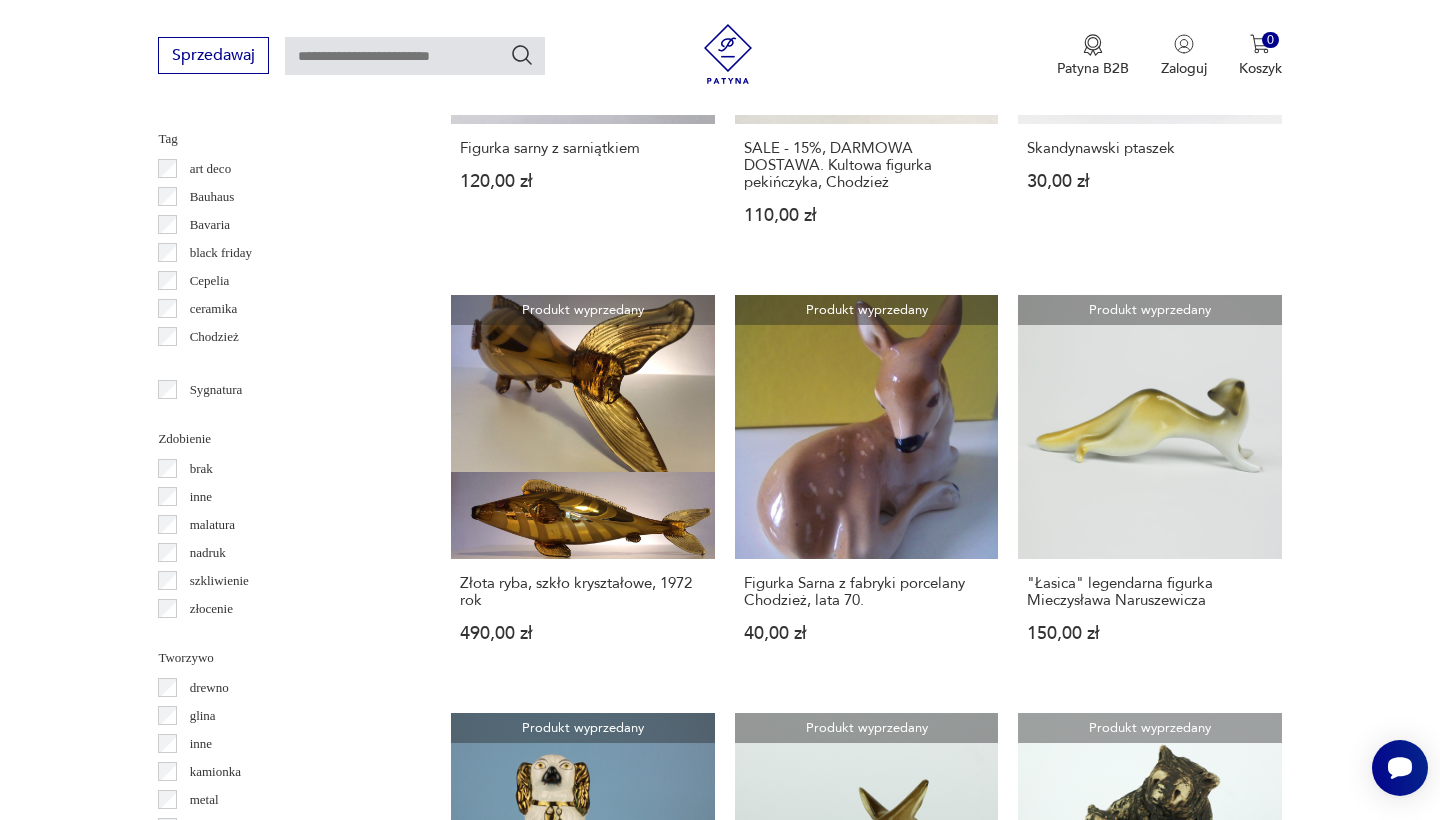 scroll, scrollTop: 1892, scrollLeft: 0, axis: vertical 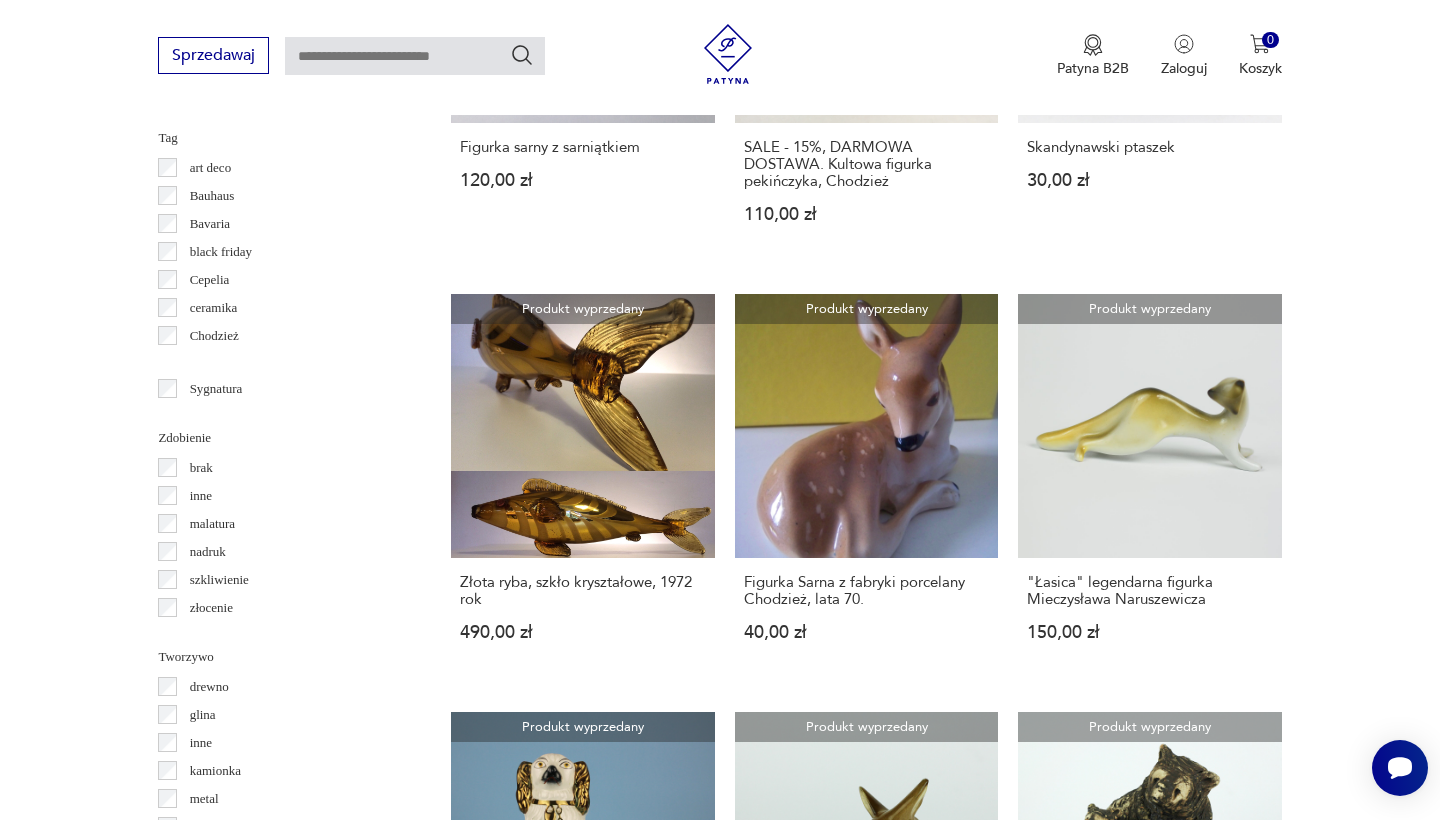 click on "10" at bounding box center [958, 1585] 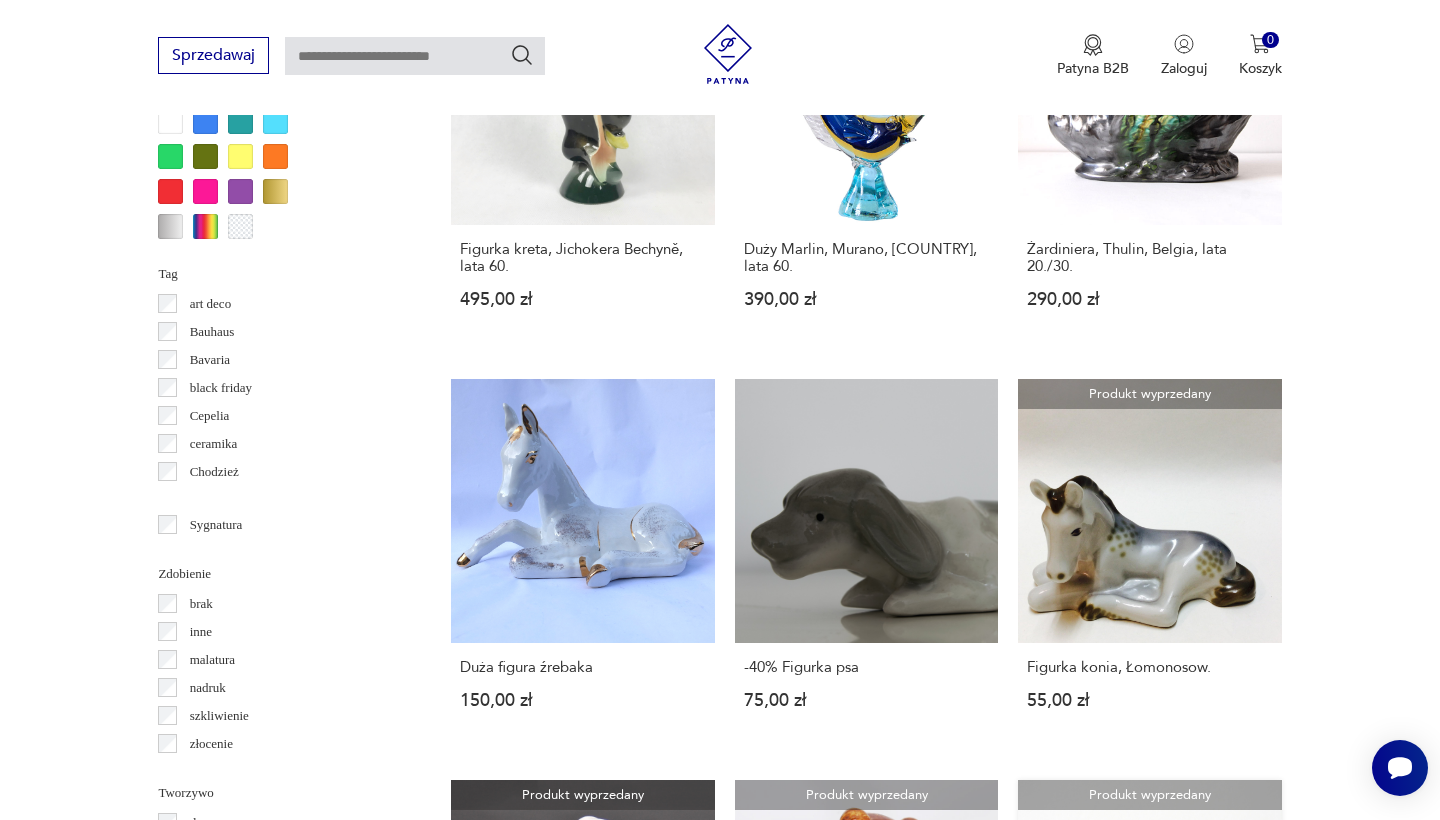 scroll, scrollTop: 1812, scrollLeft: 0, axis: vertical 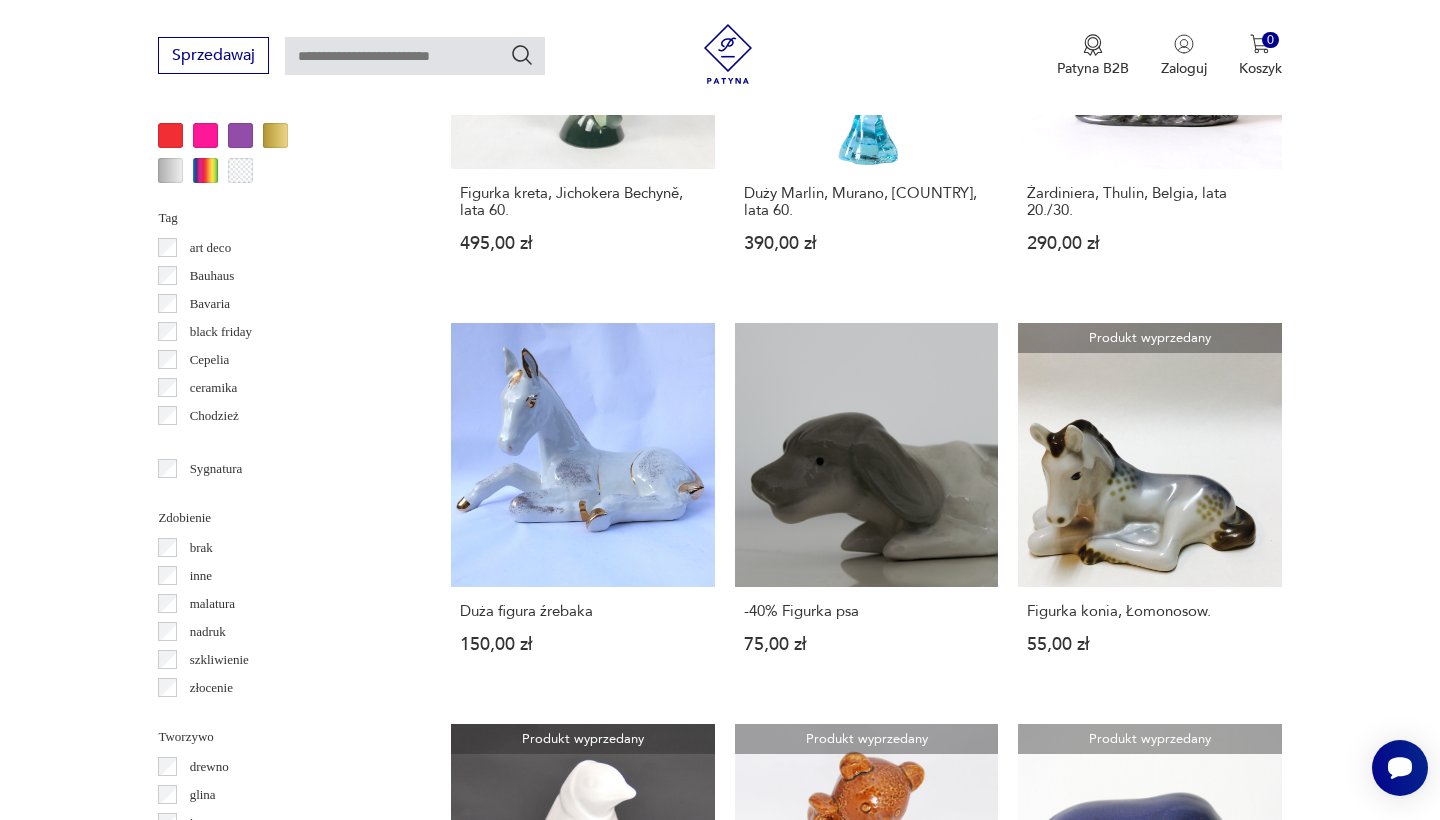 click on "9" at bounding box center [958, 1614] 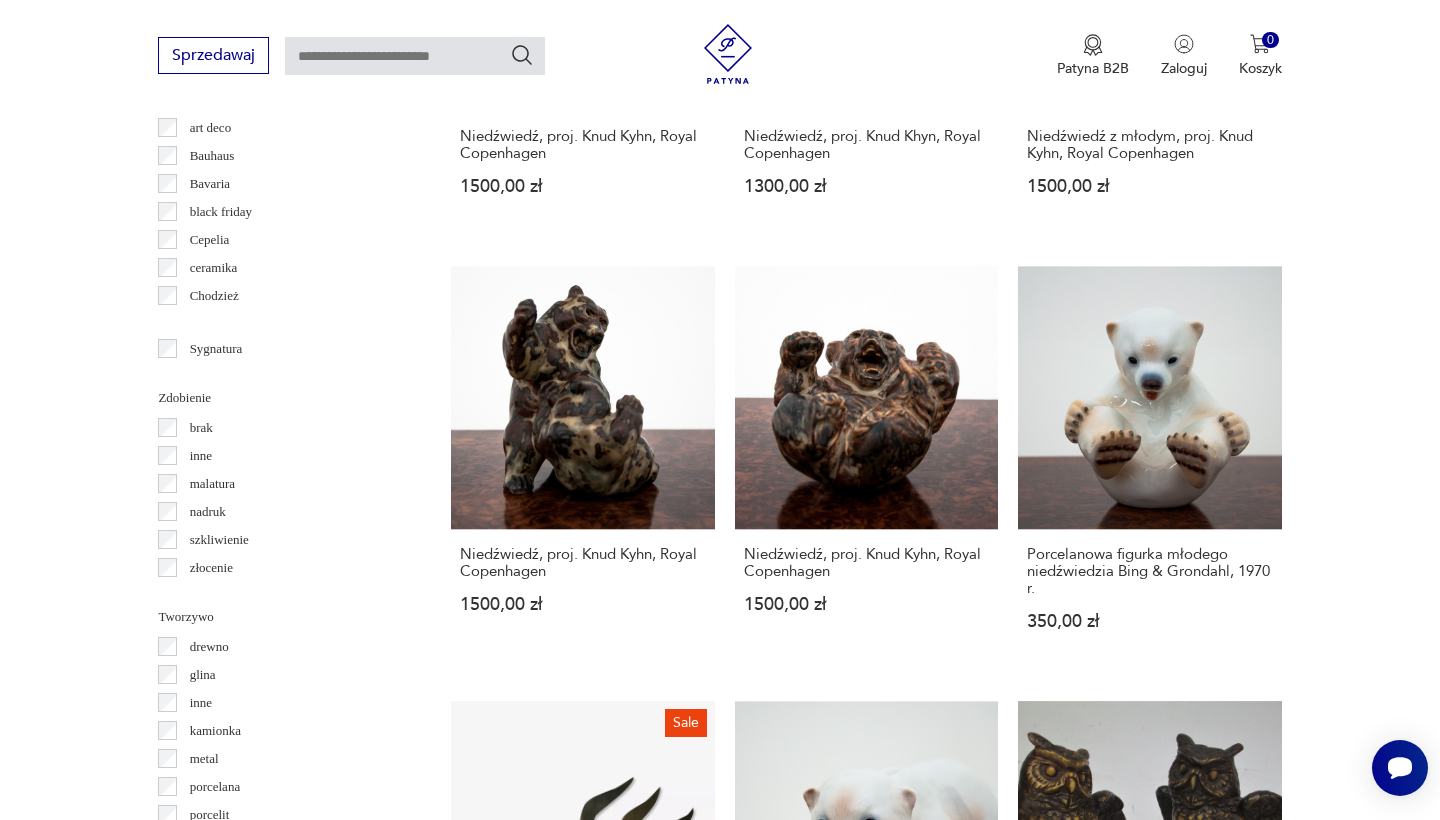 scroll, scrollTop: 1972, scrollLeft: 0, axis: vertical 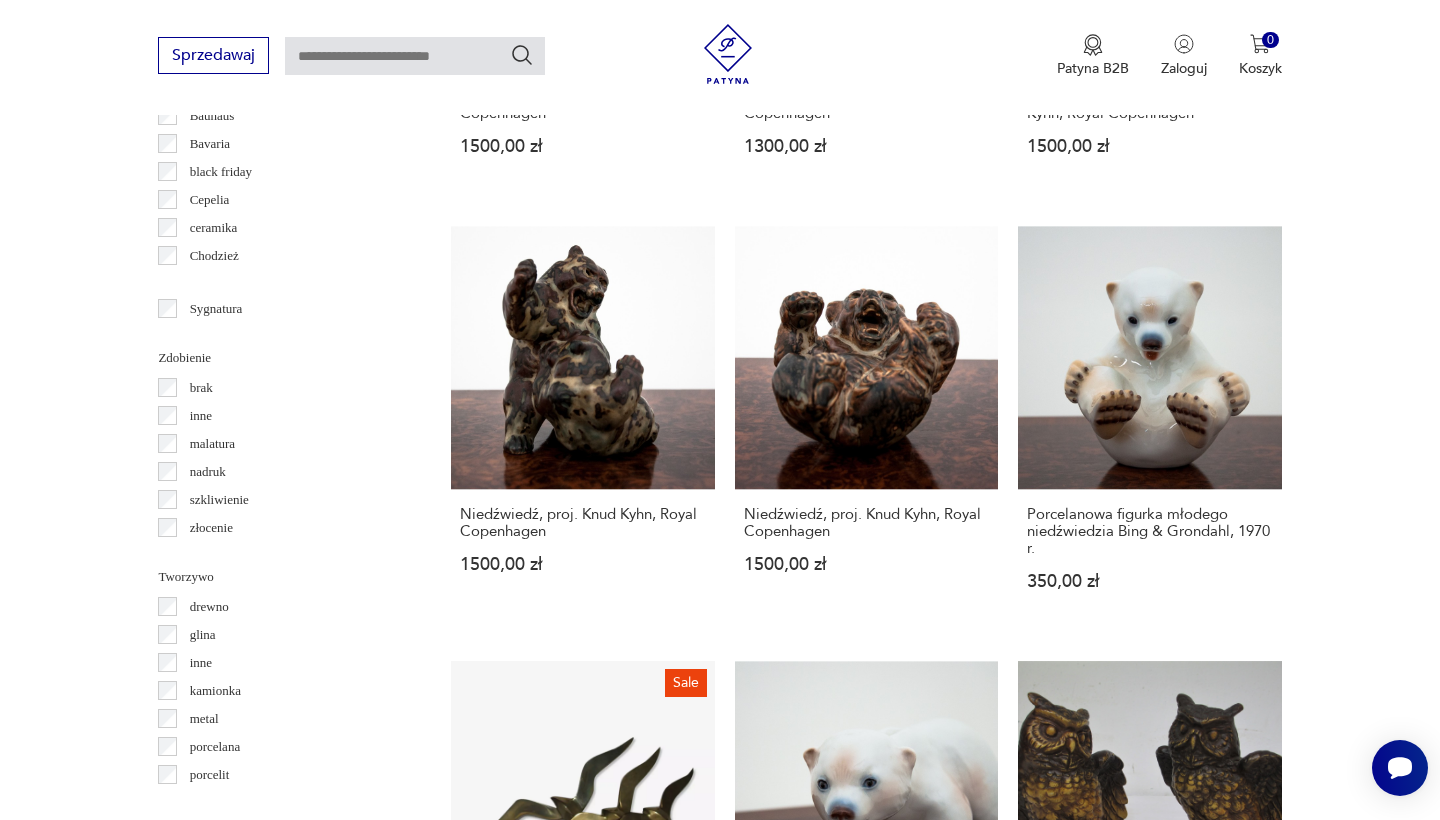 click on "8" at bounding box center [958, 1557] 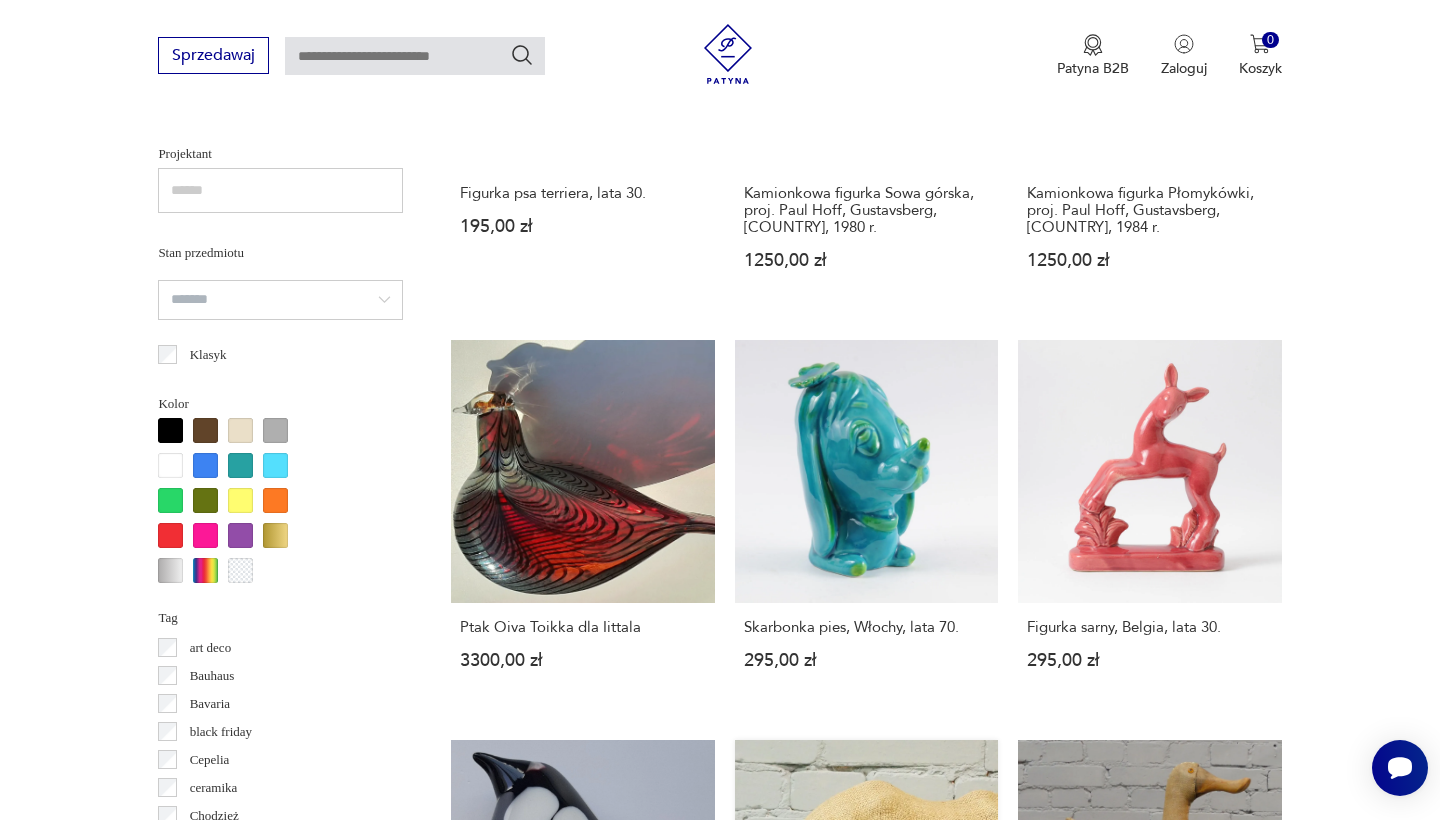 scroll, scrollTop: 1452, scrollLeft: 0, axis: vertical 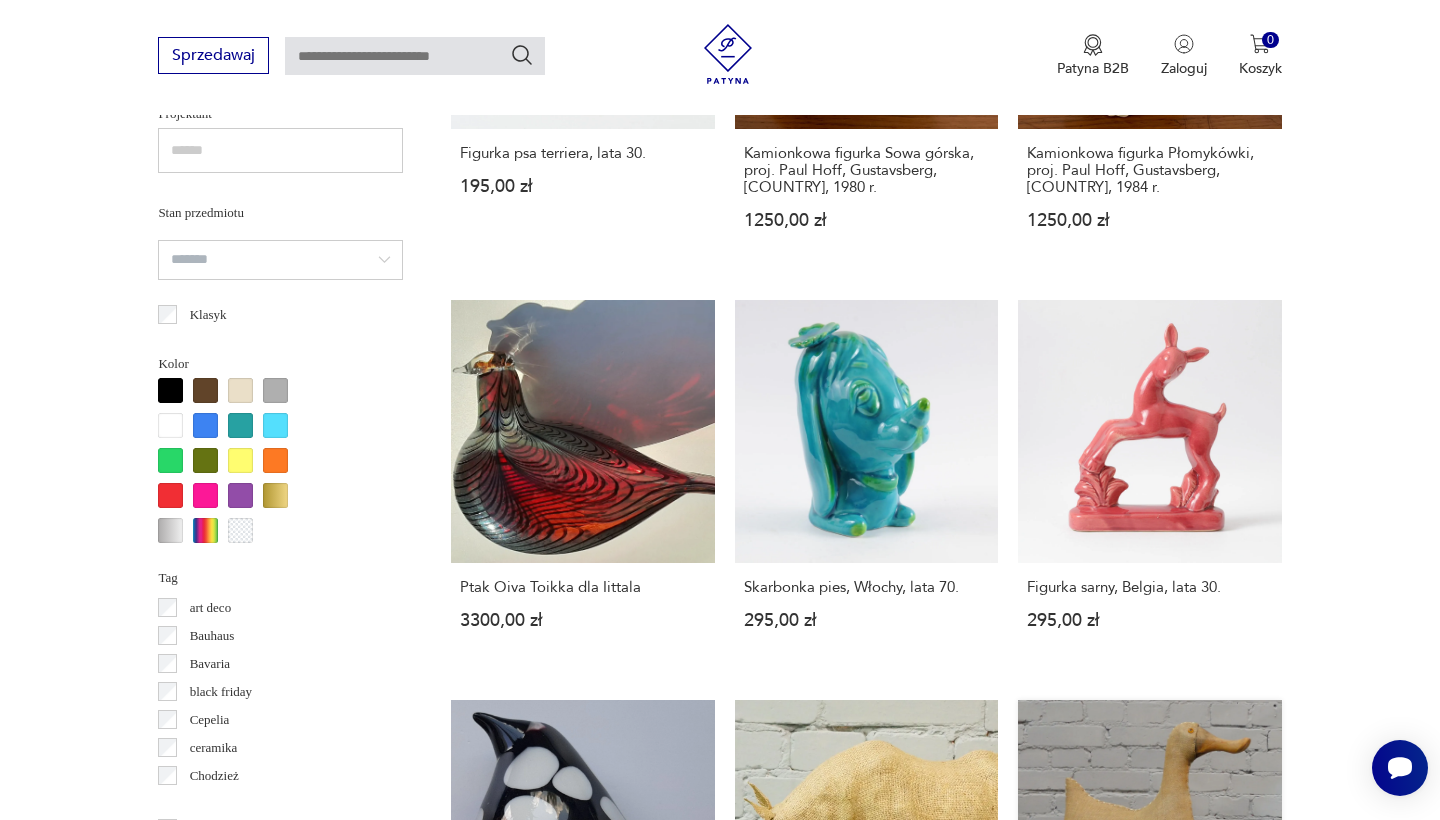 click on "Stare Siedzisko -Kaczka z juty i drewna, [COUNTRY], lata 50. 879,00 zł" at bounding box center [1149, 892] 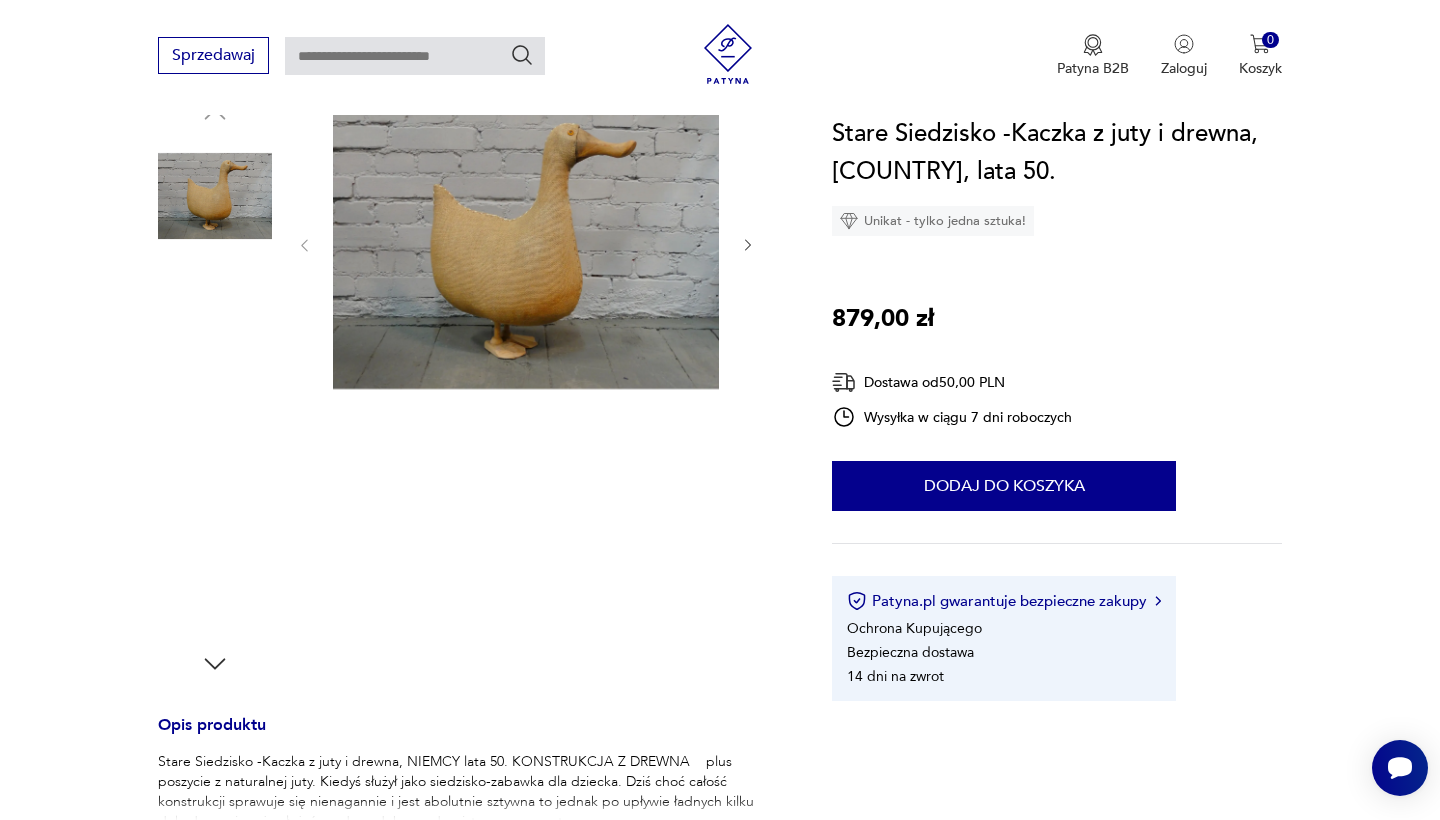 click at bounding box center [526, 244] 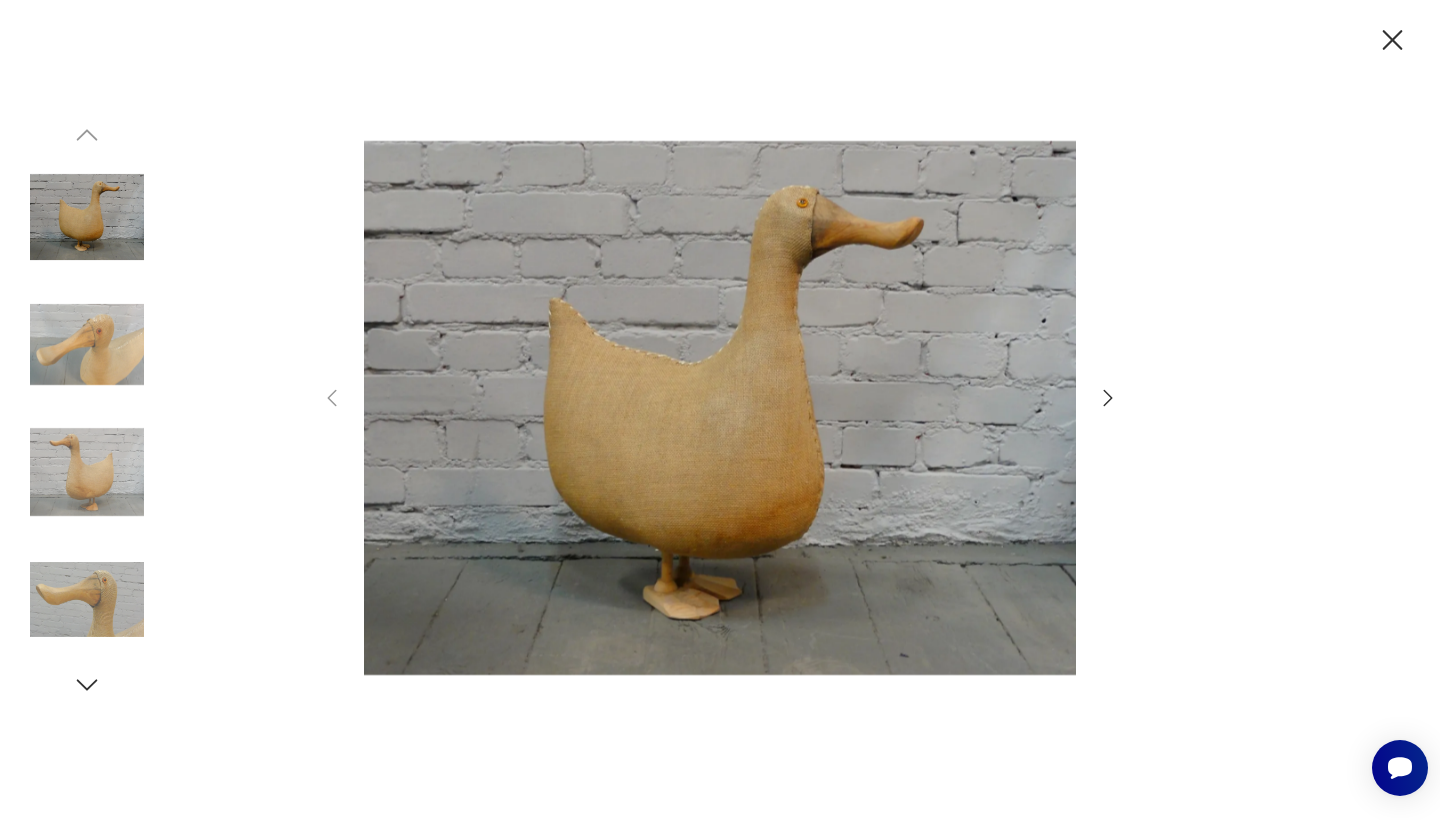 click 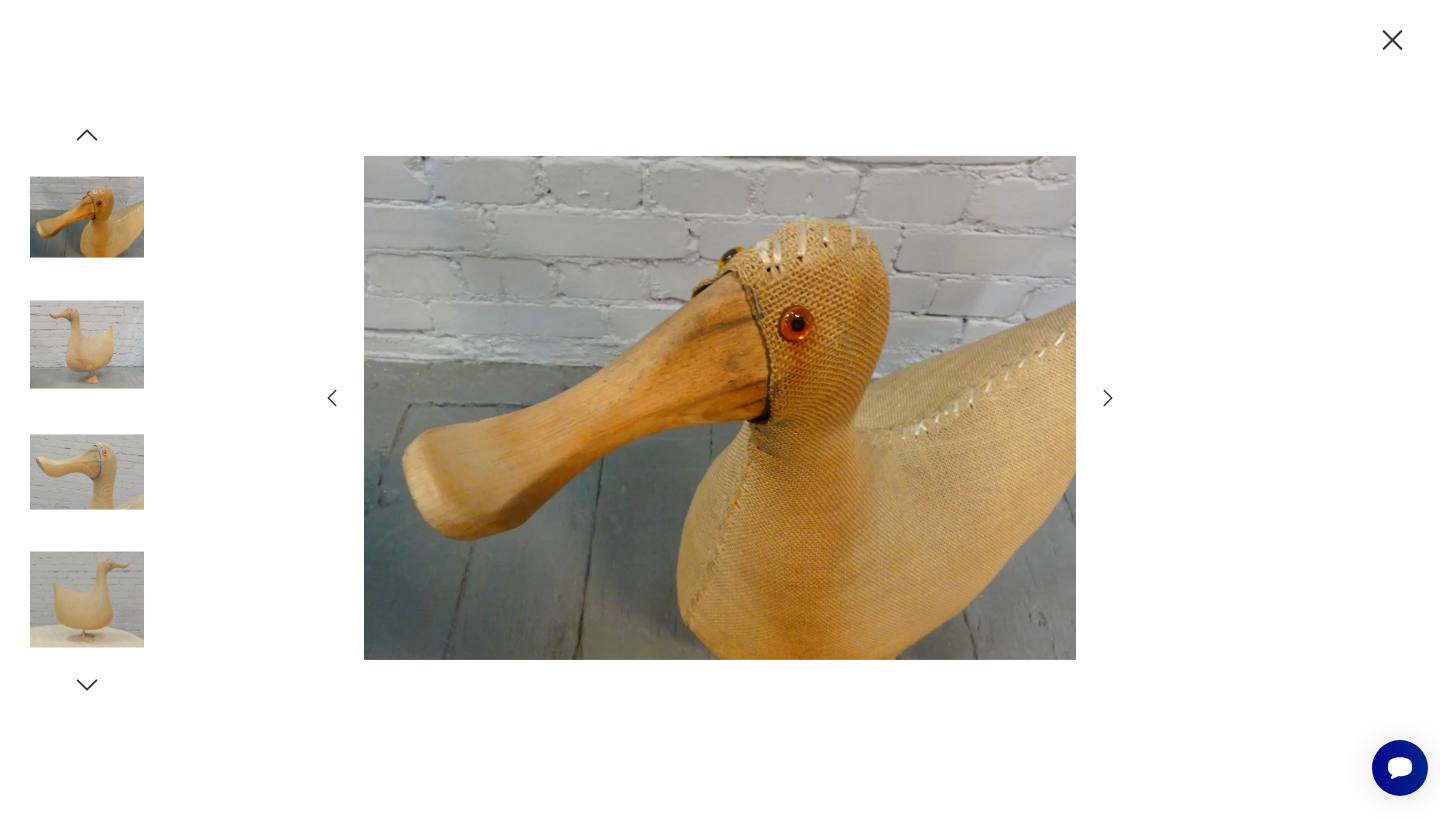 click 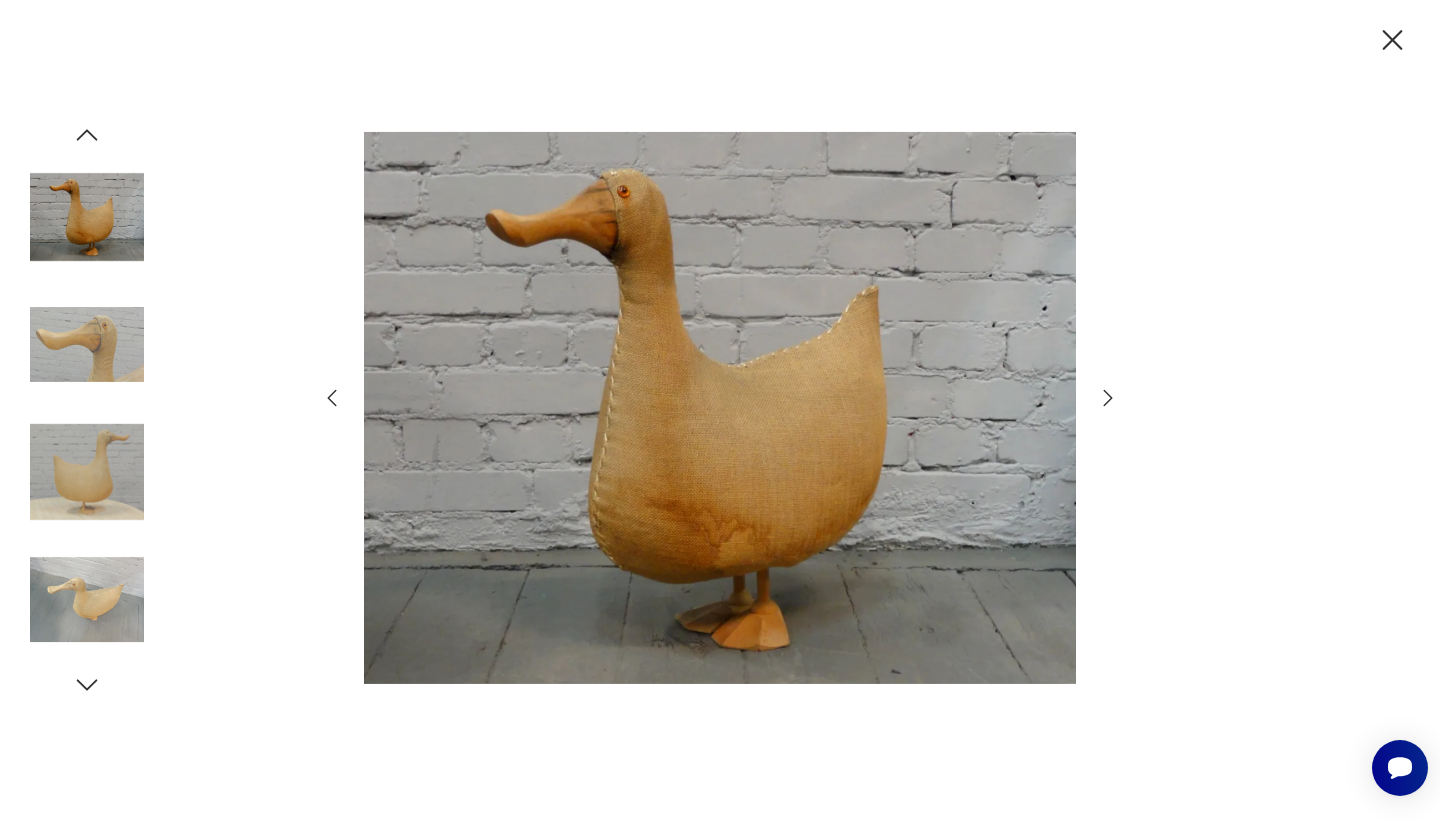 click 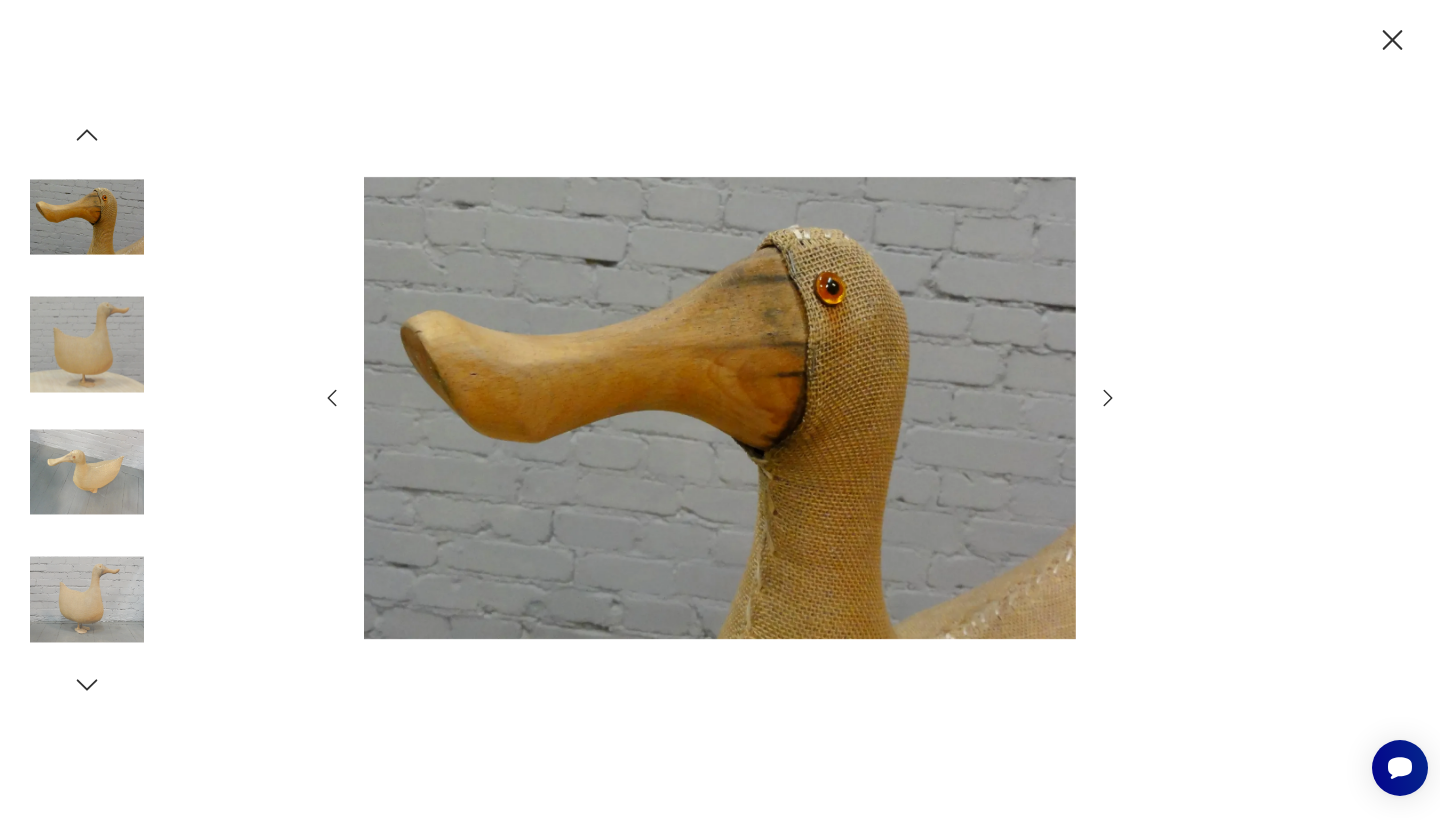 click 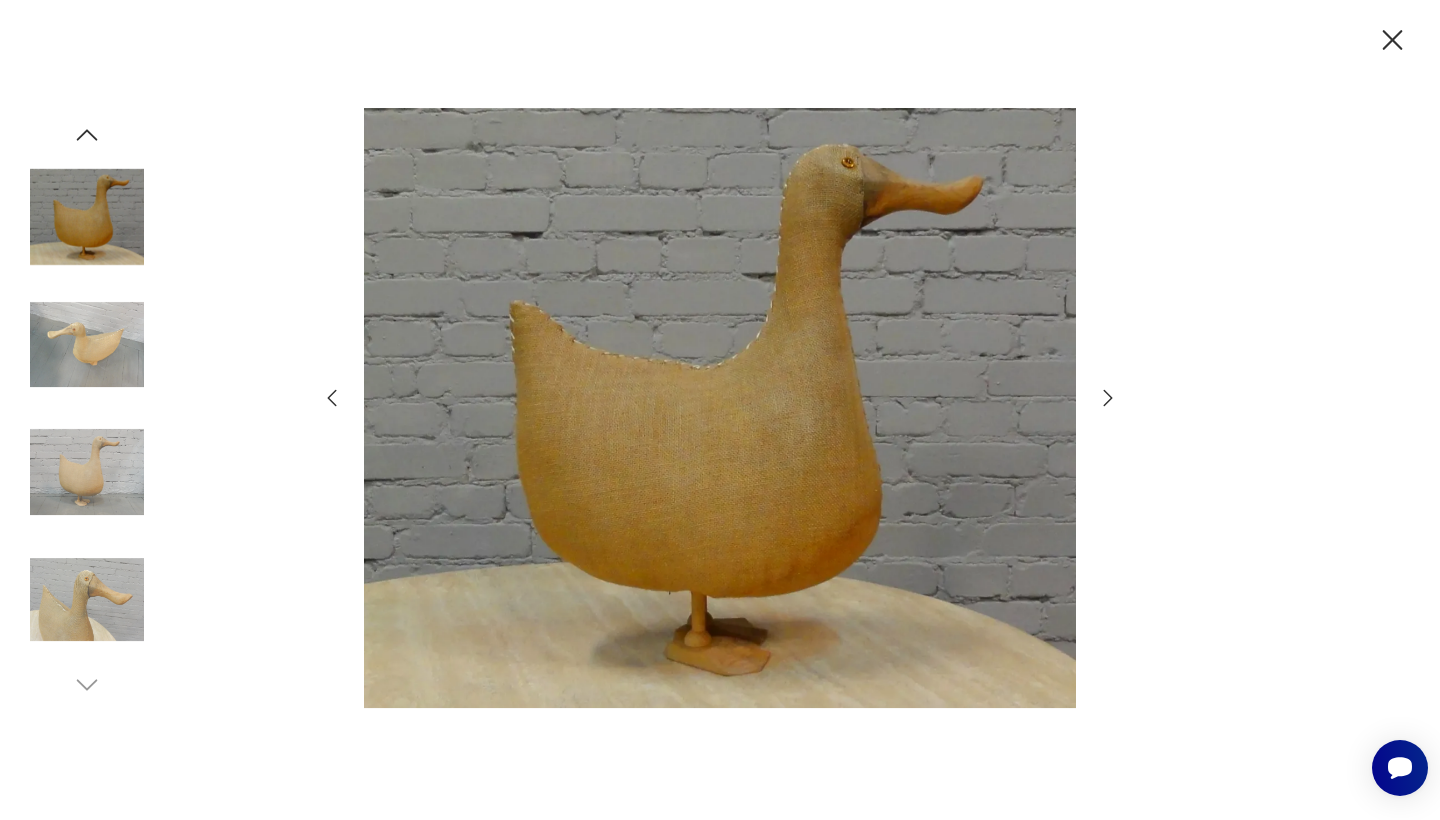 click 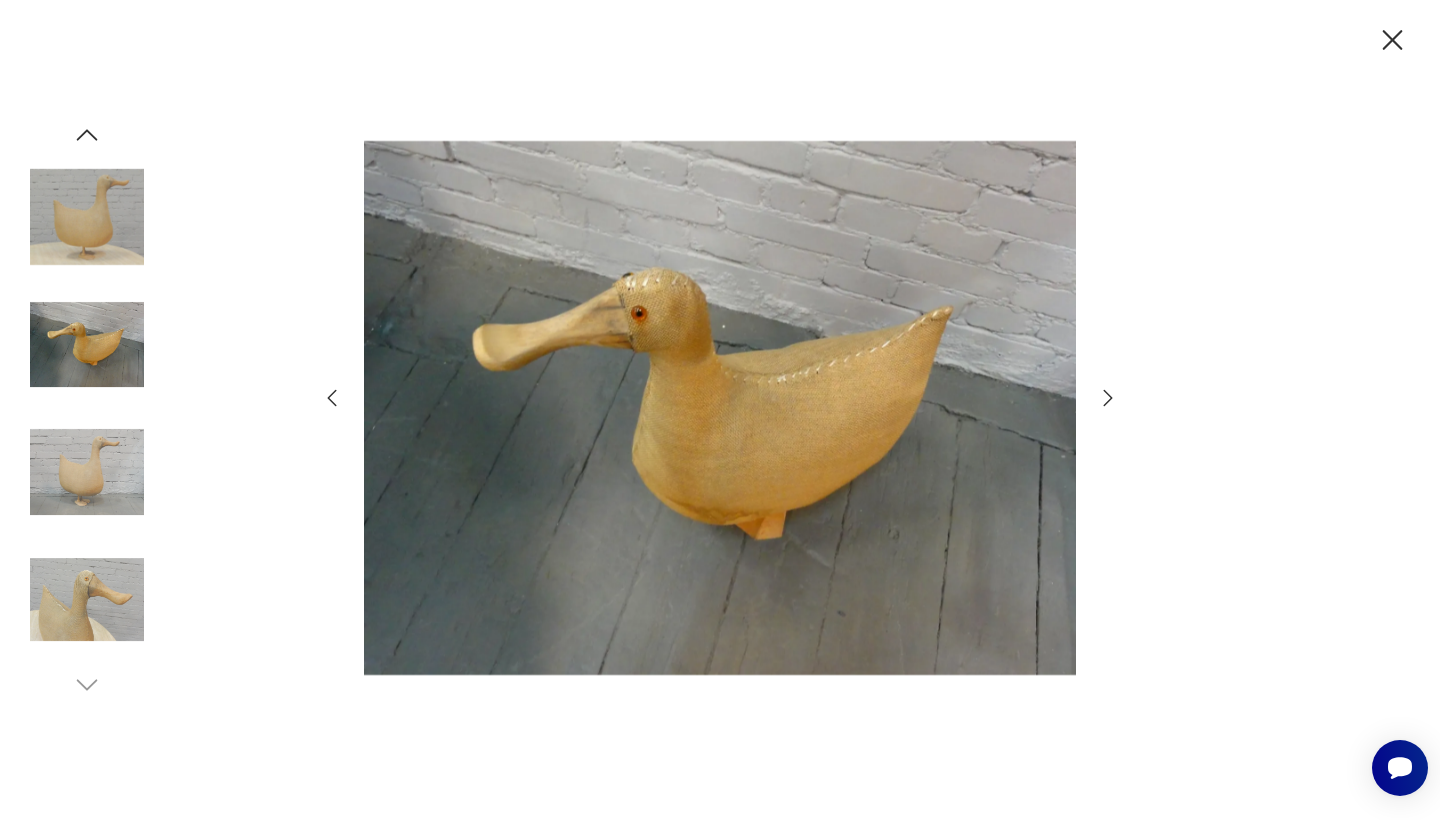 click 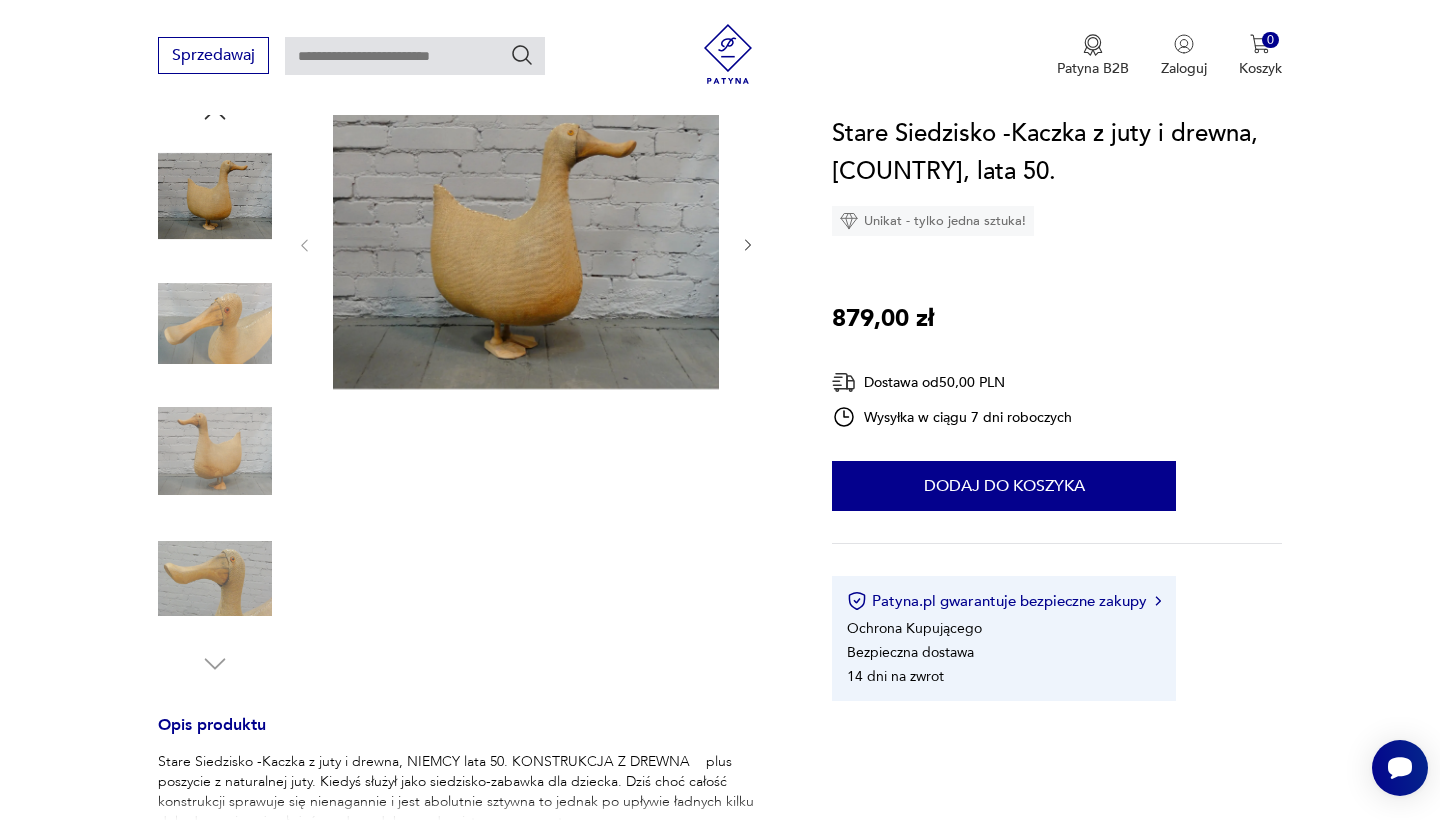 scroll, scrollTop: 1452, scrollLeft: 0, axis: vertical 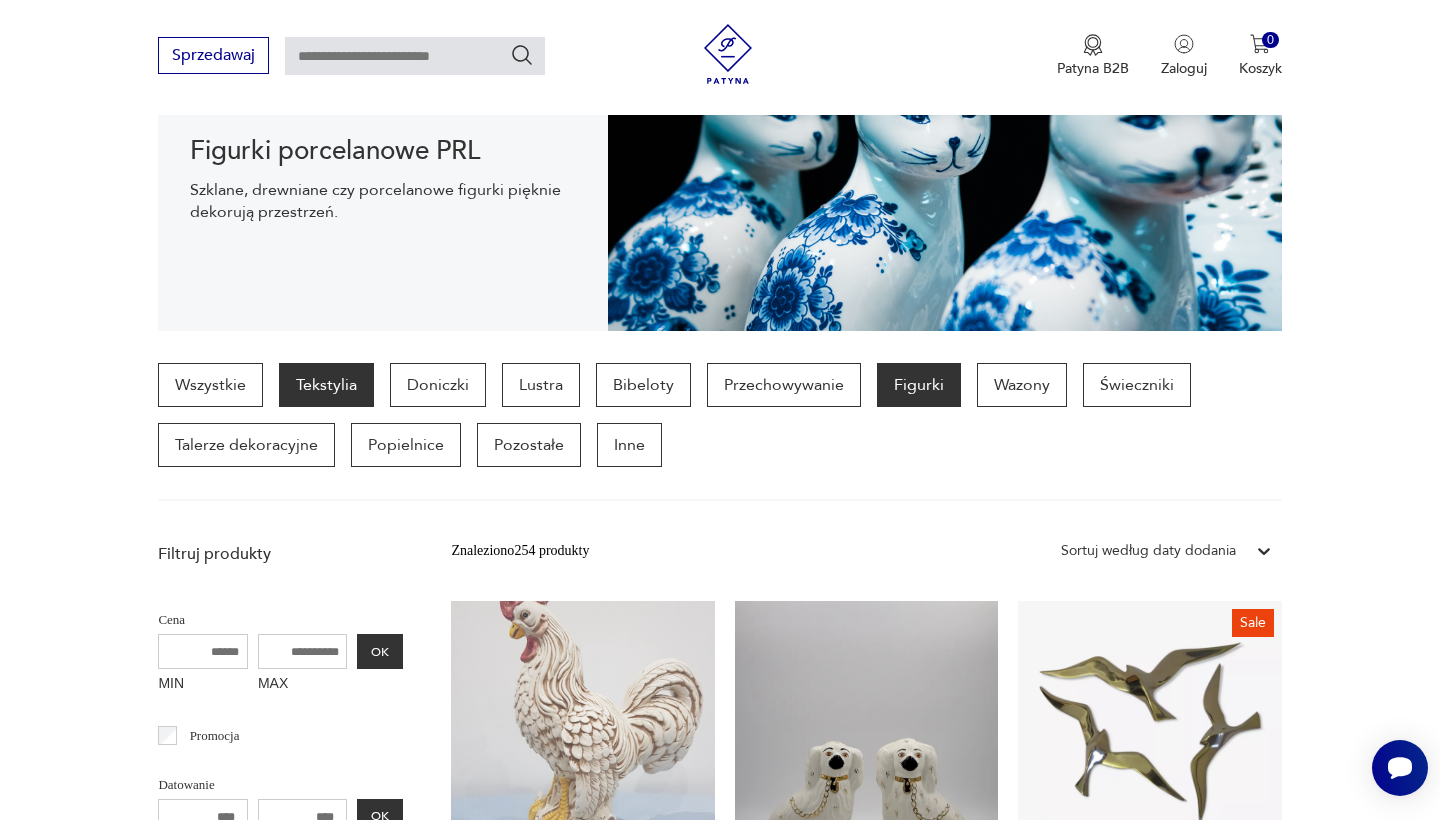 click on "Tekstylia" at bounding box center [326, 385] 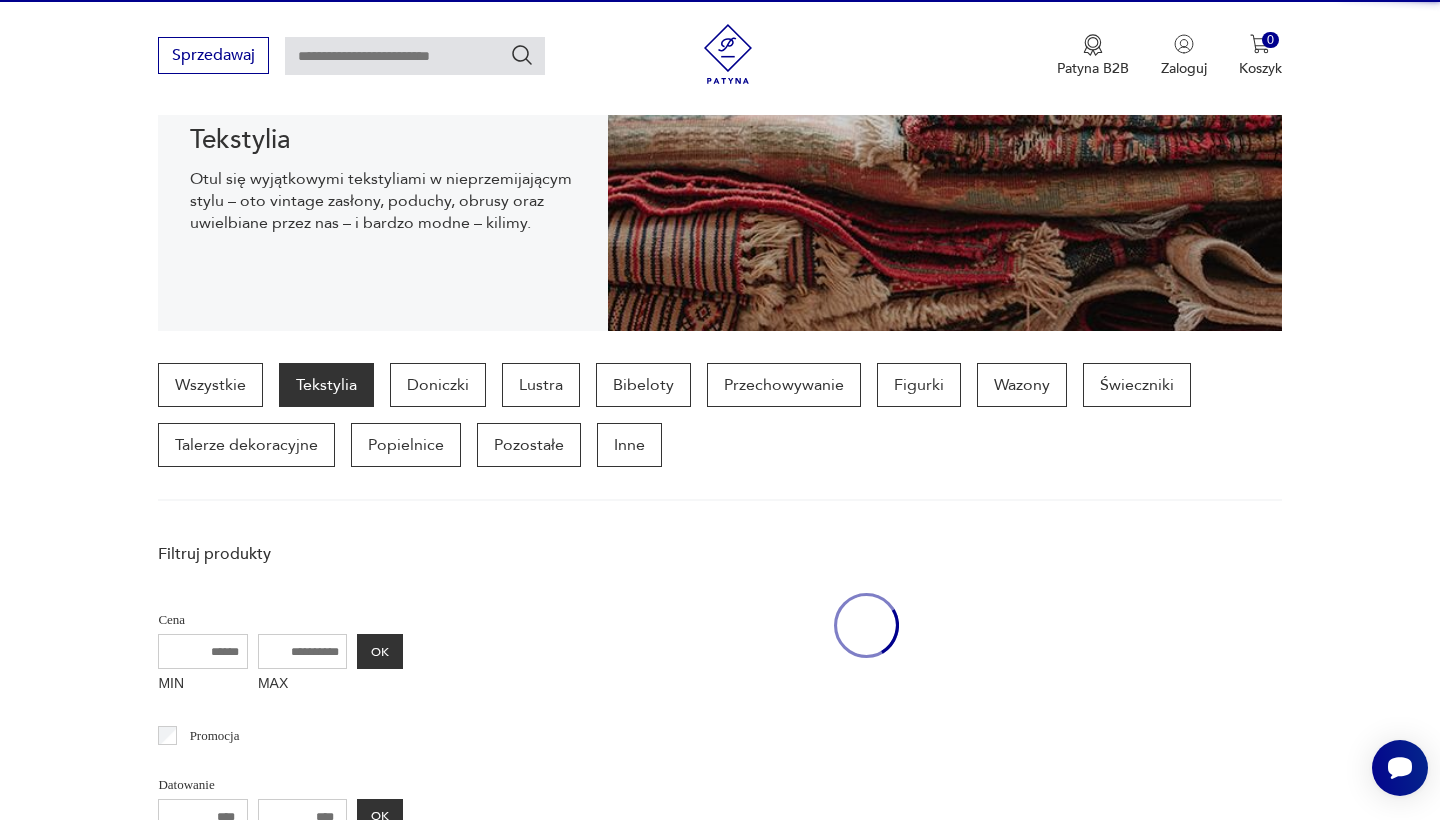 scroll, scrollTop: 532, scrollLeft: 0, axis: vertical 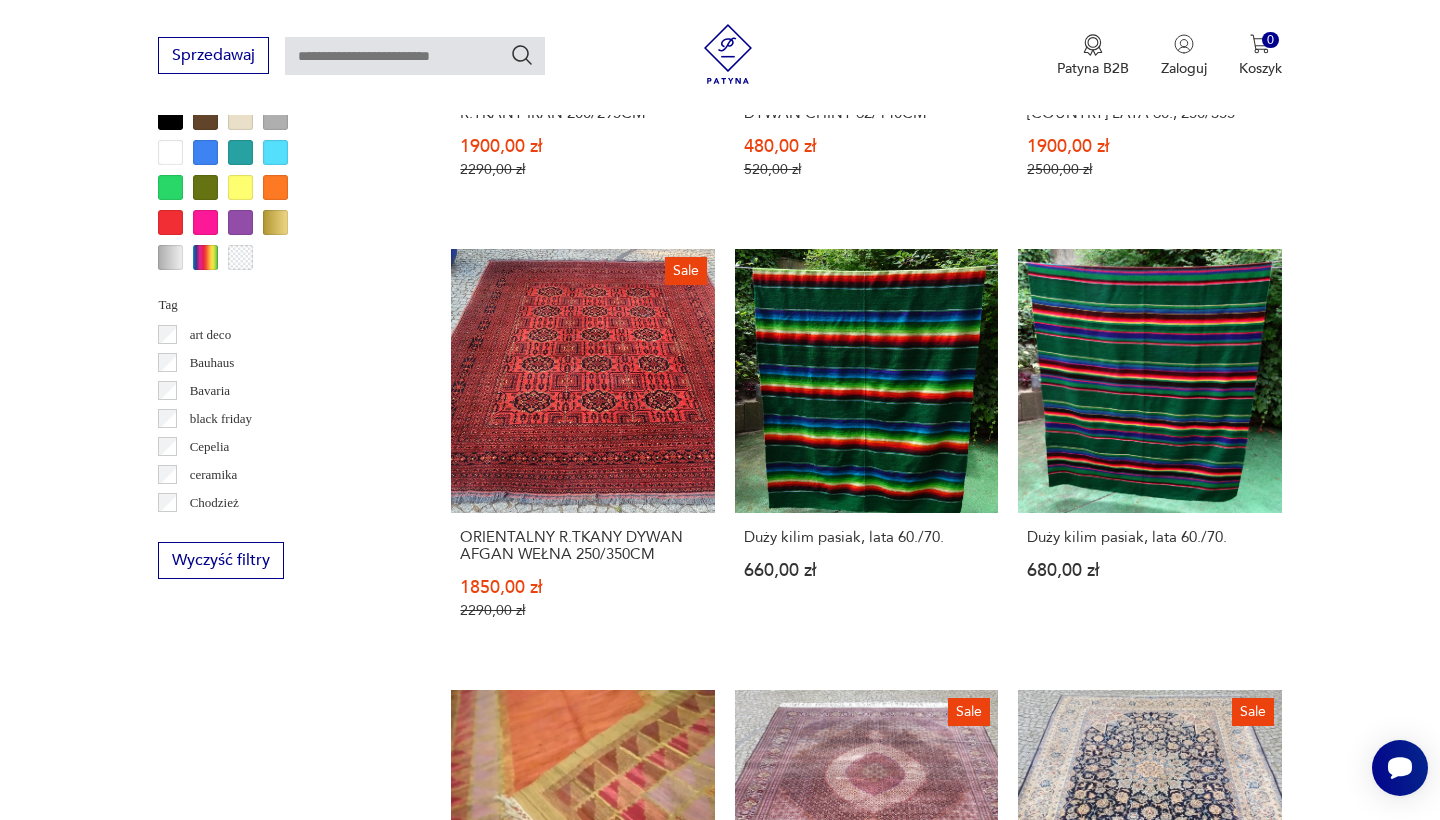 click on "1" at bounding box center [836, 1626] 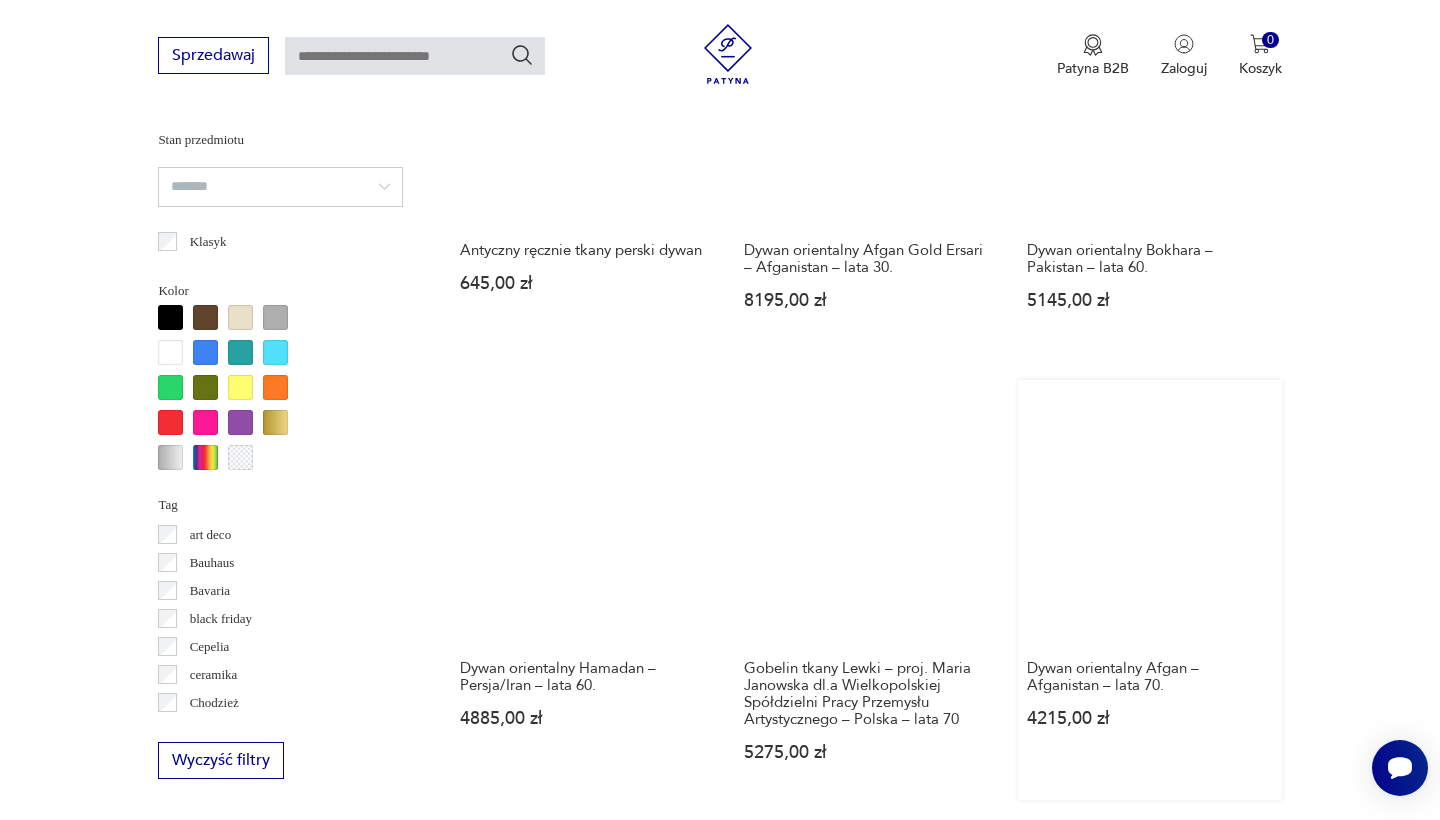 scroll, scrollTop: 1892, scrollLeft: 0, axis: vertical 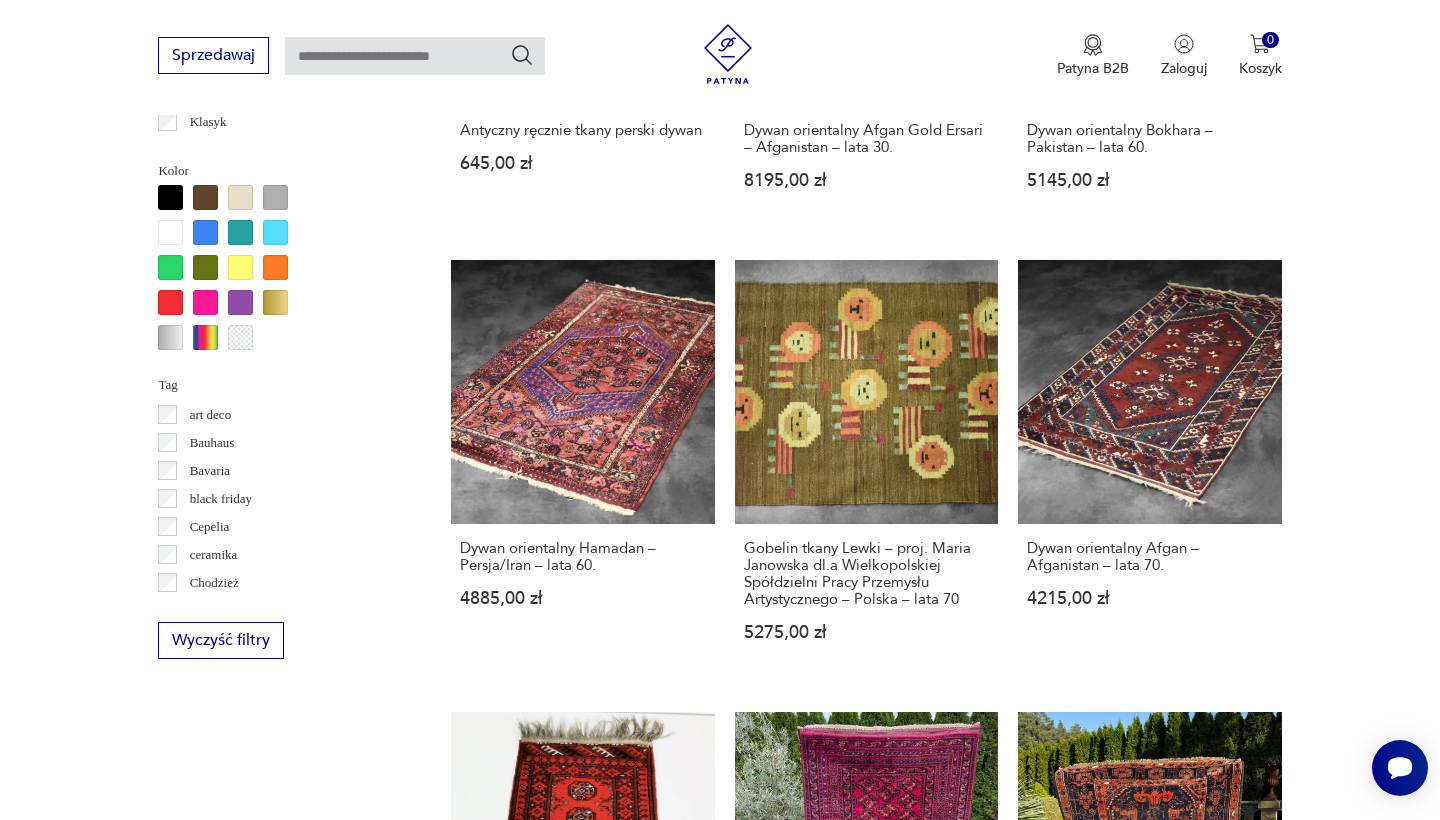 click on "2" at bounding box center [866, 1602] 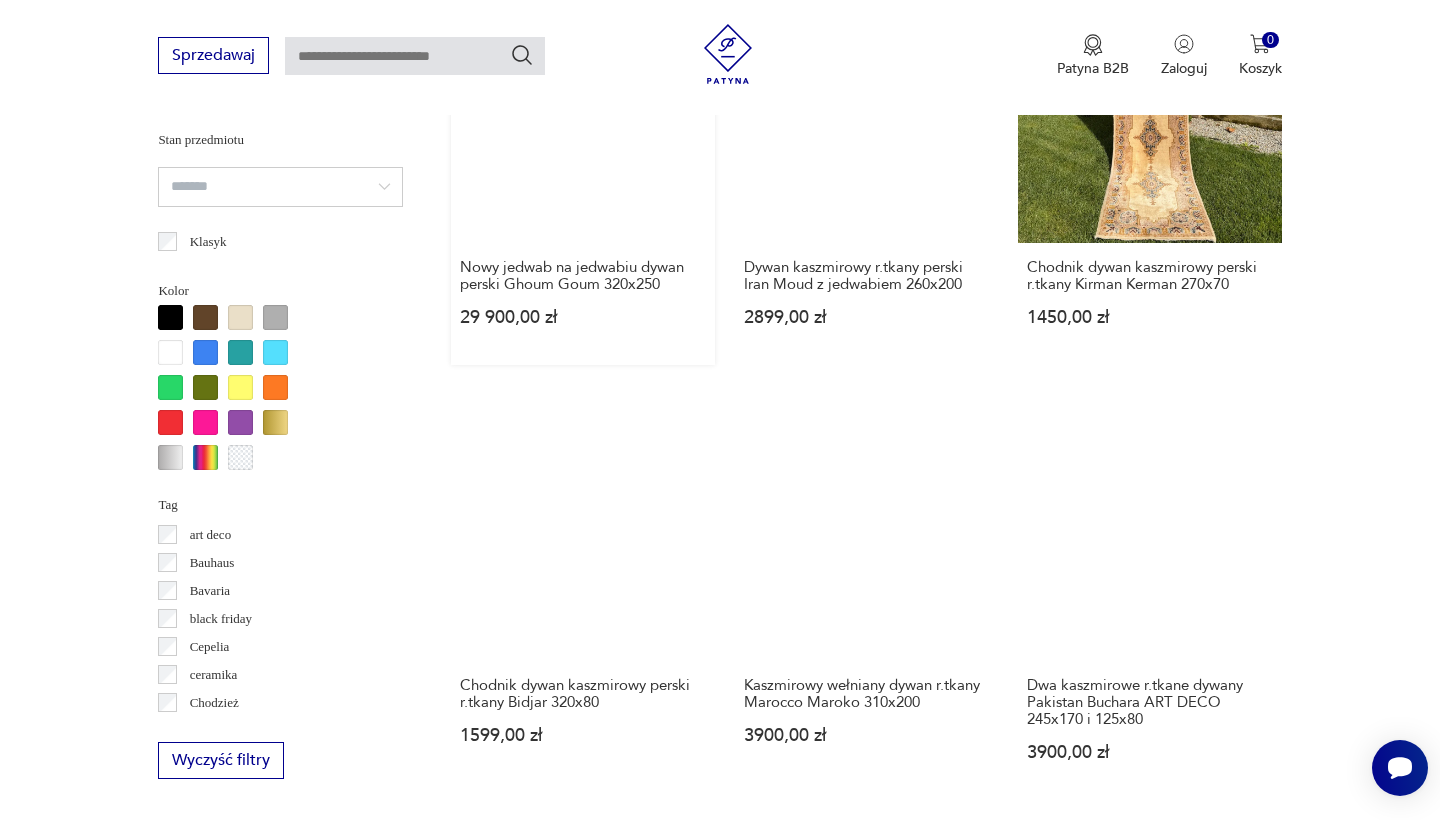 scroll, scrollTop: 1892, scrollLeft: 0, axis: vertical 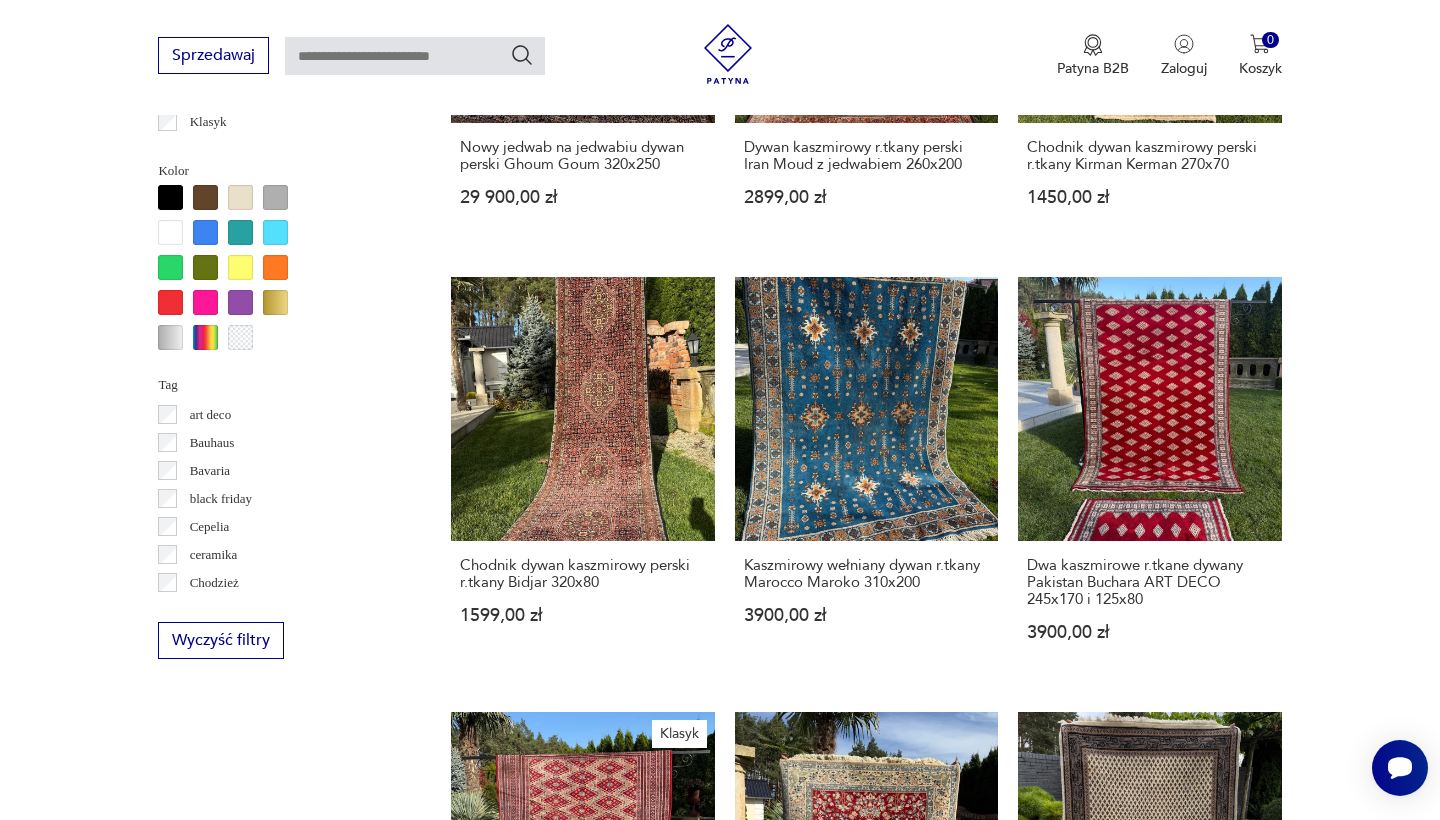click on "3" at bounding box center (912, 1619) 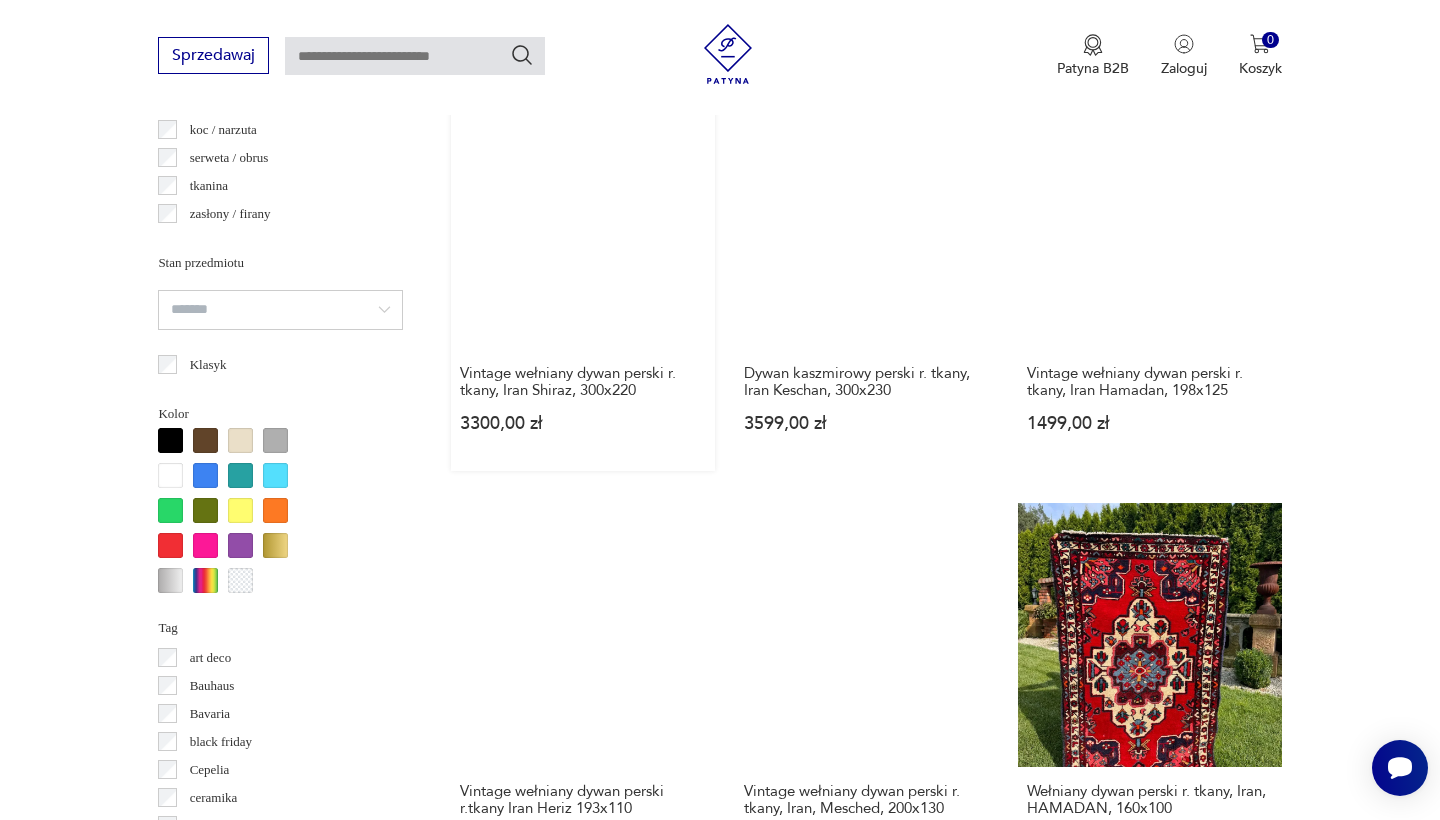 scroll, scrollTop: 1692, scrollLeft: 0, axis: vertical 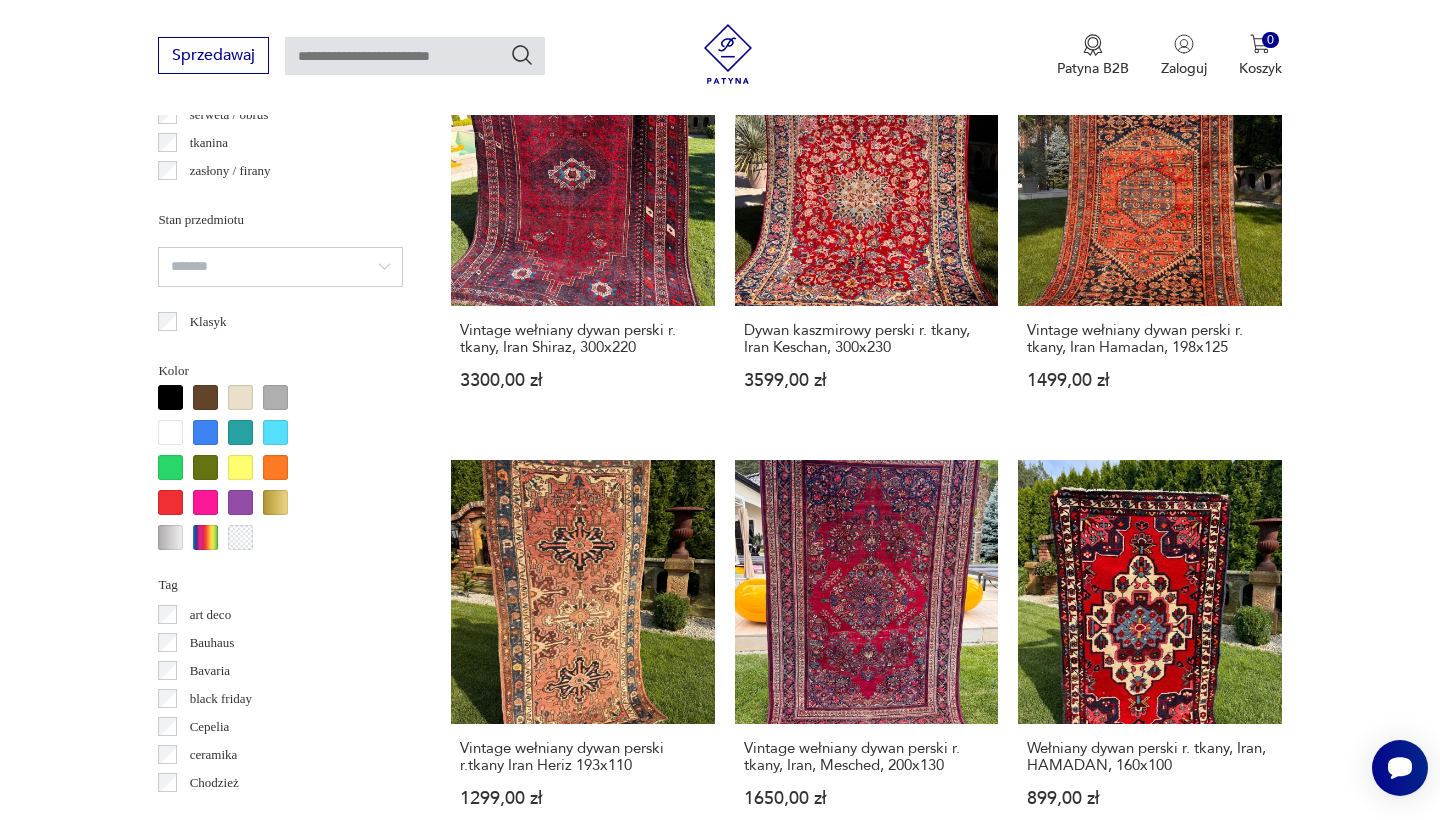 click on "4" at bounding box center [958, 1768] 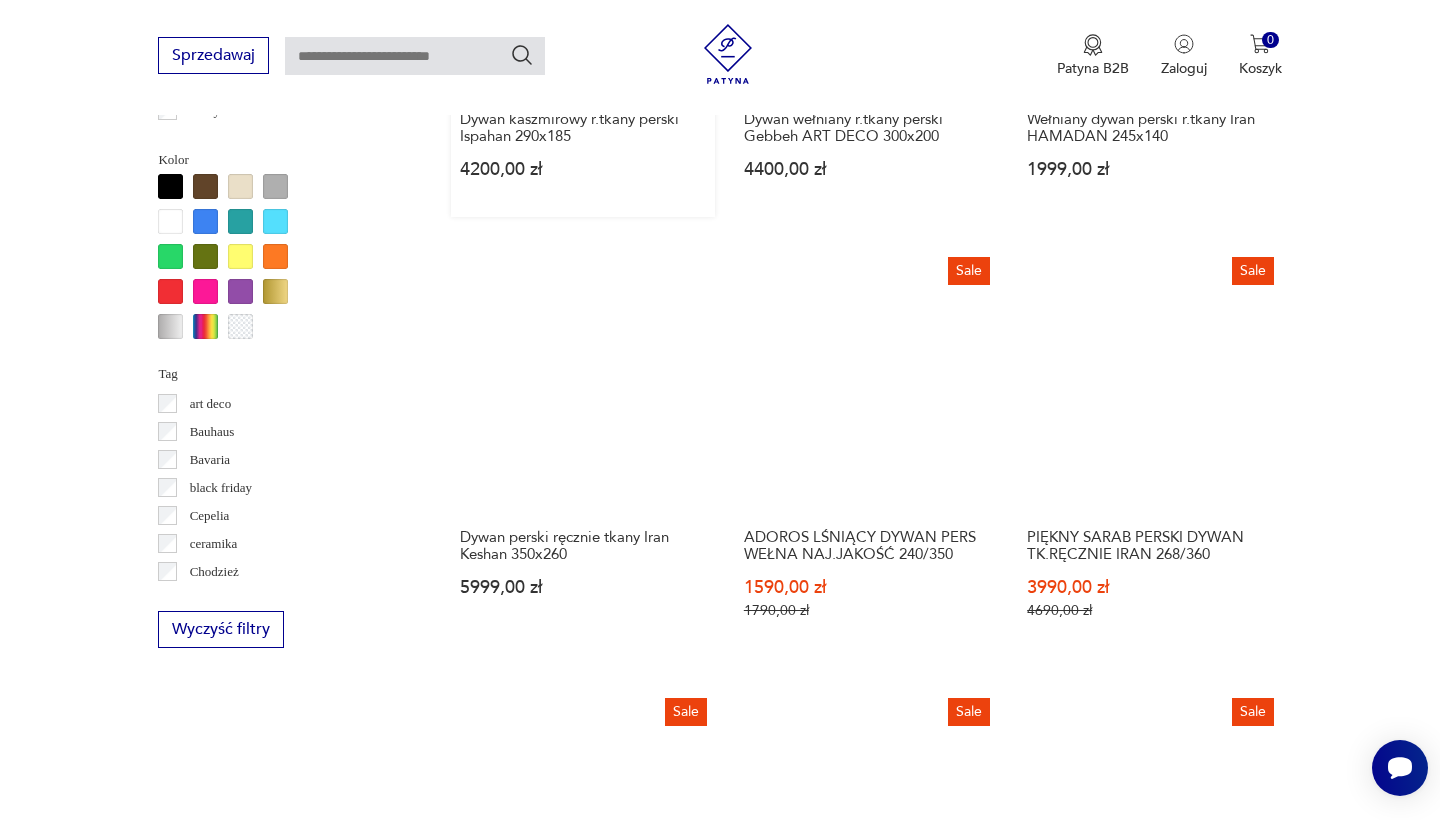 scroll, scrollTop: 1932, scrollLeft: 0, axis: vertical 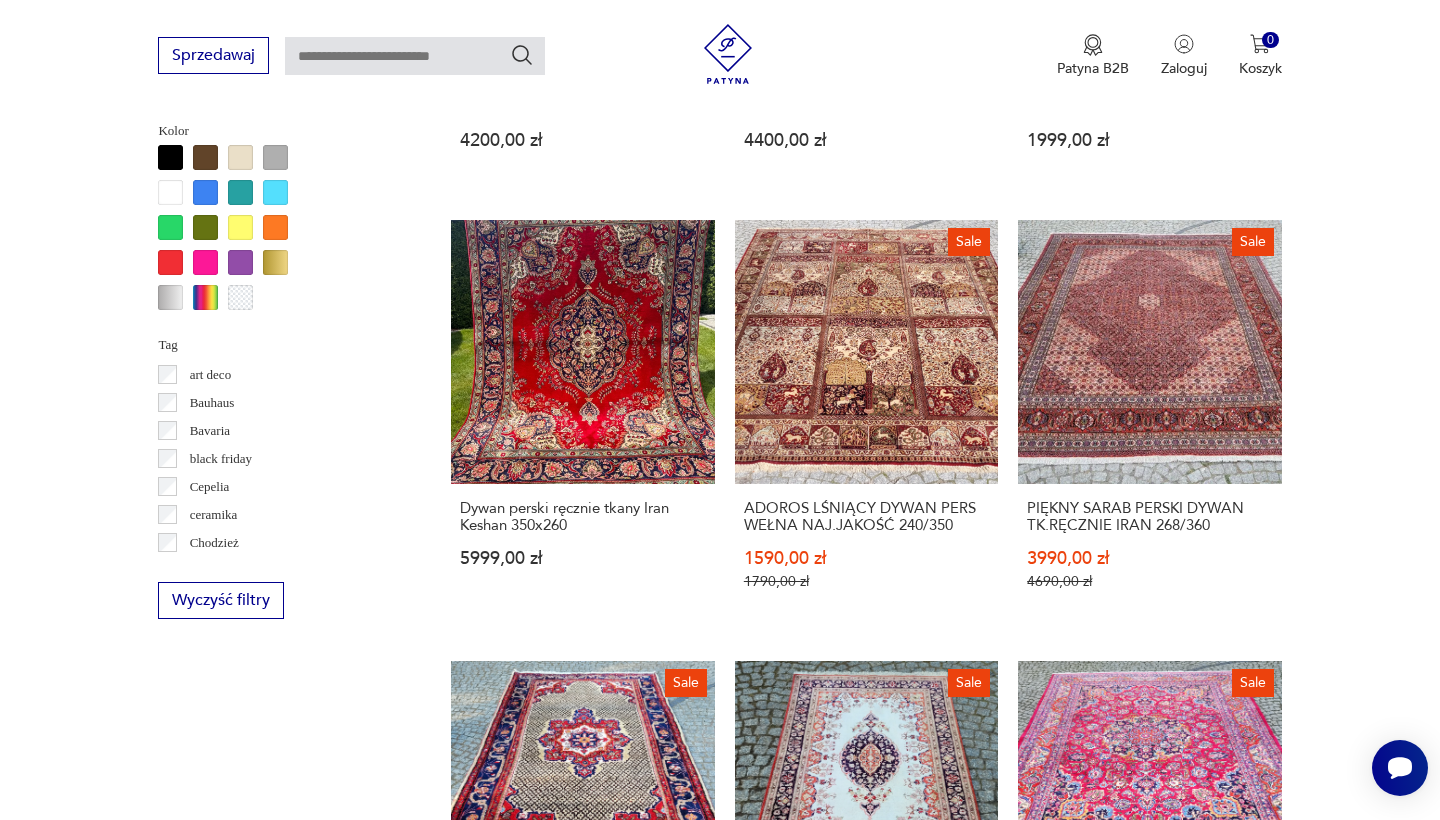 click on "5" at bounding box center [1004, 1614] 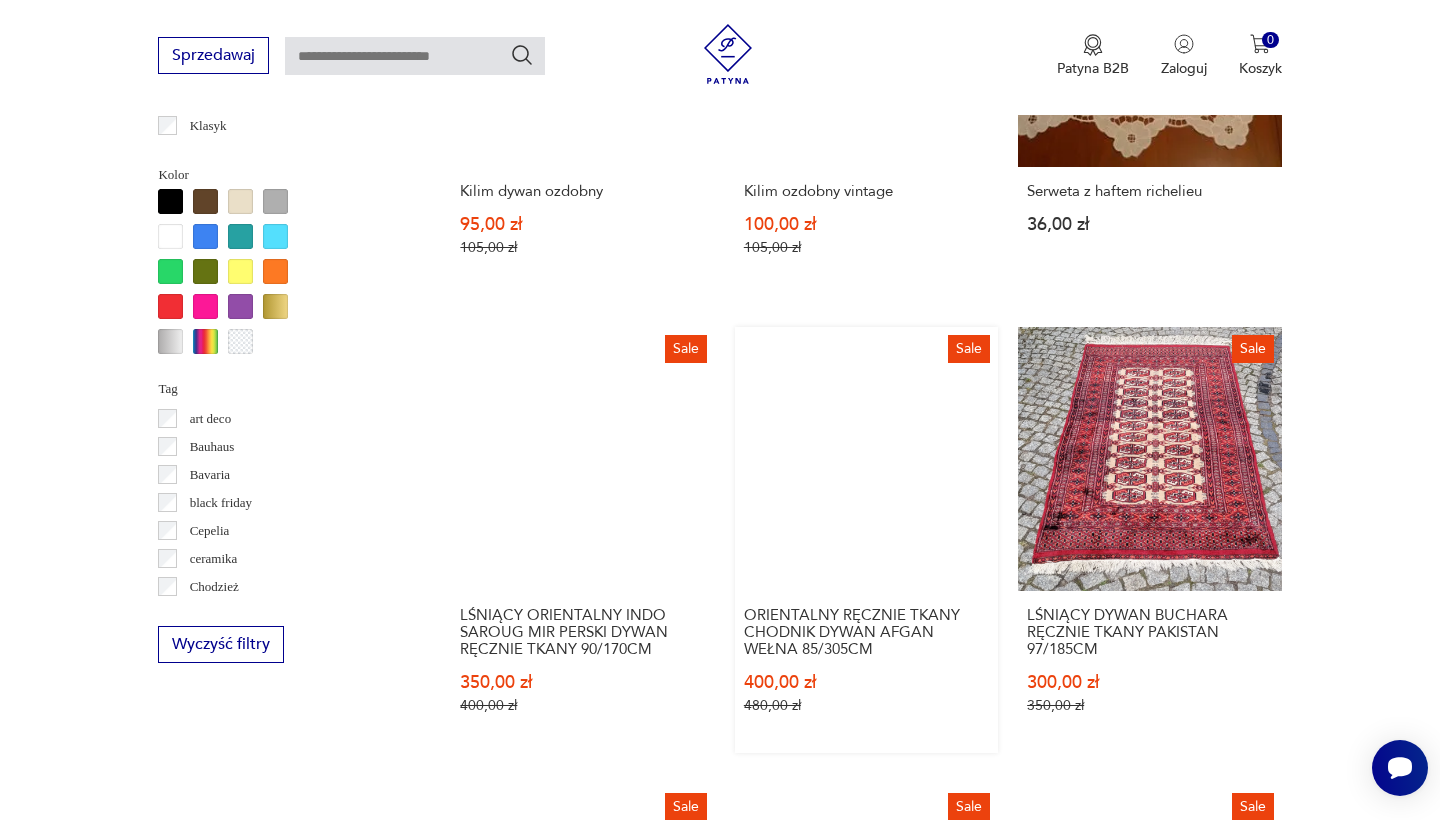 scroll, scrollTop: 1972, scrollLeft: 0, axis: vertical 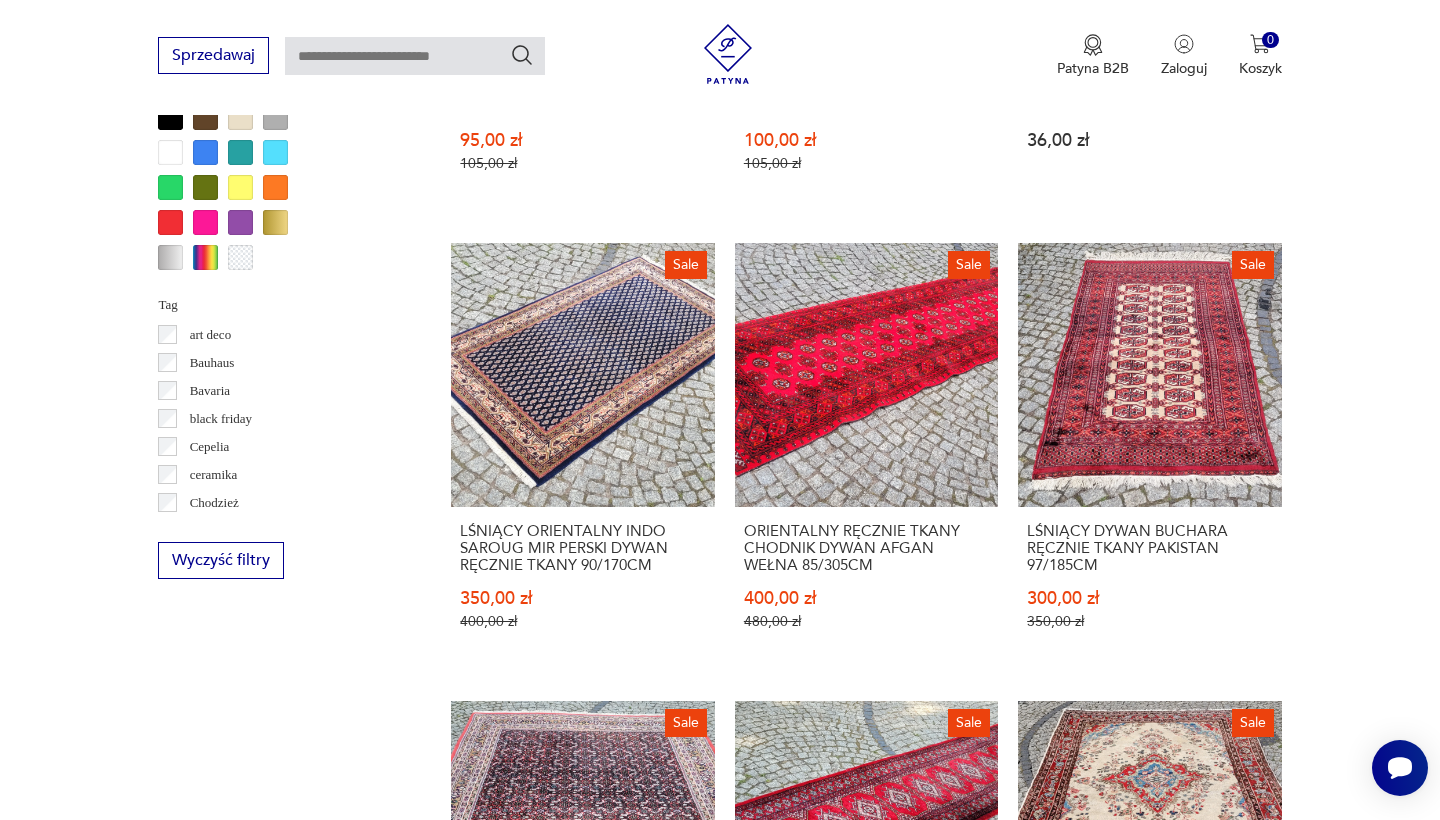 click on "6" at bounding box center [1050, 1671] 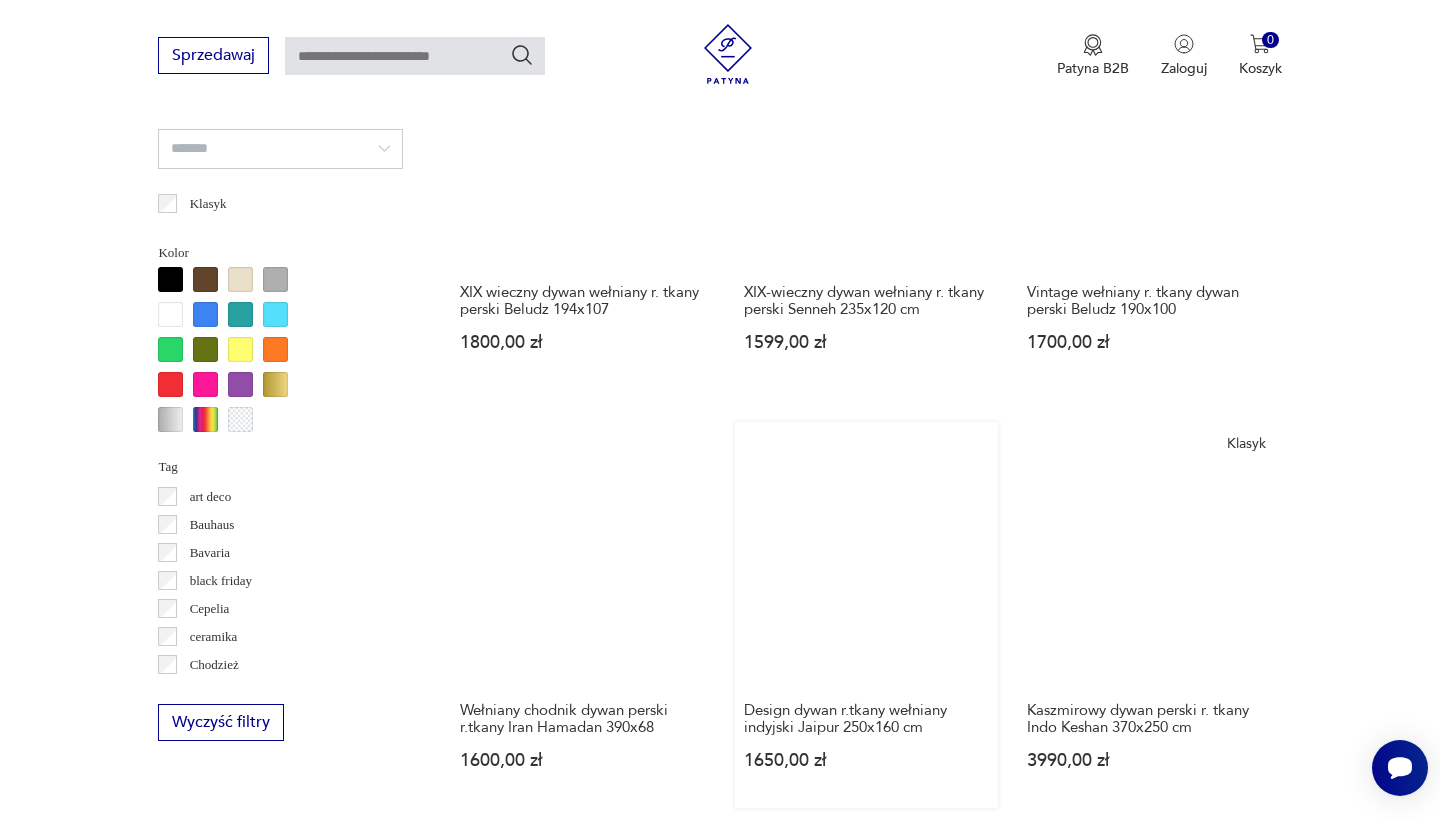 scroll, scrollTop: 1812, scrollLeft: 0, axis: vertical 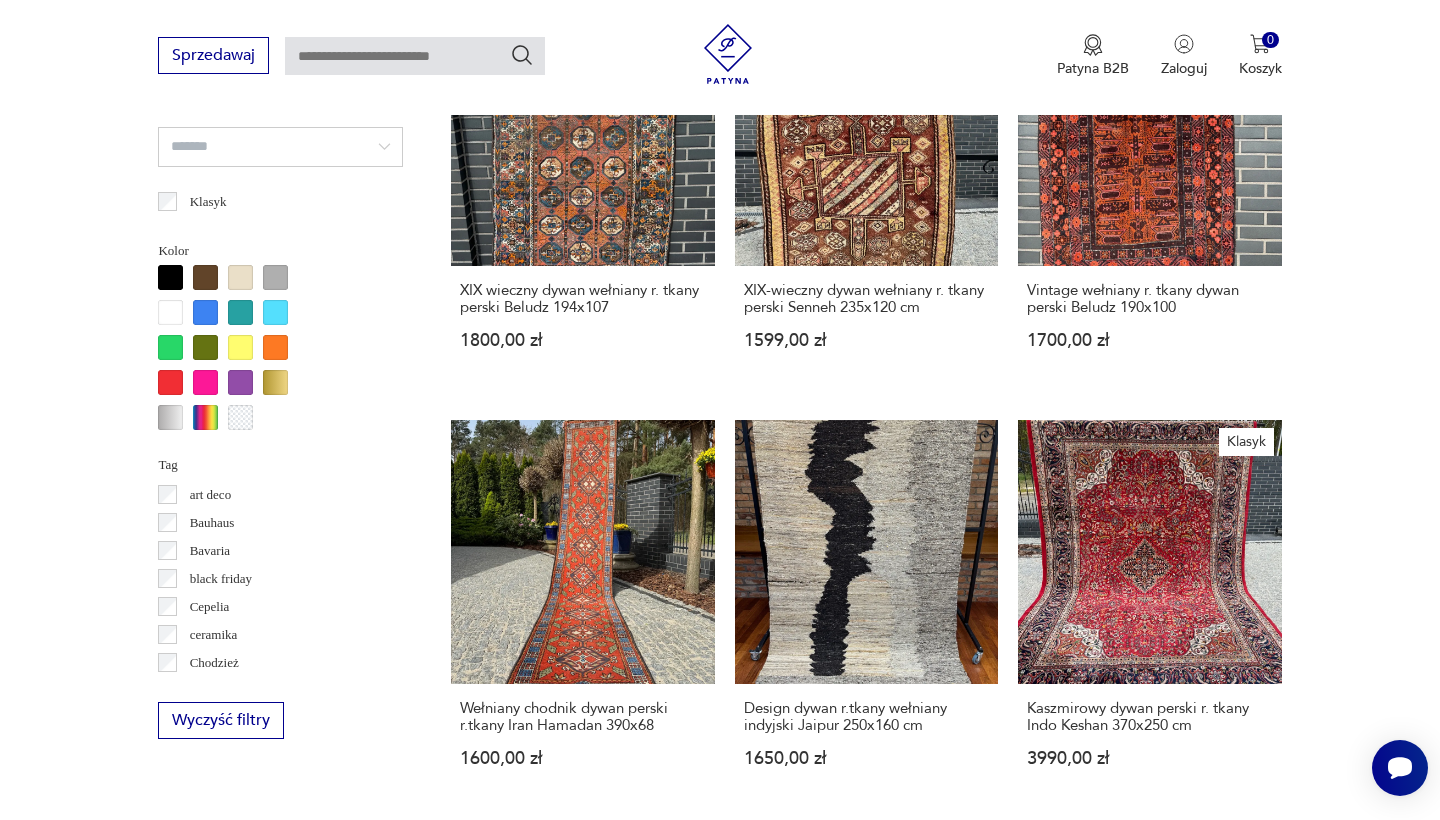 click on "7" at bounding box center [1050, 1728] 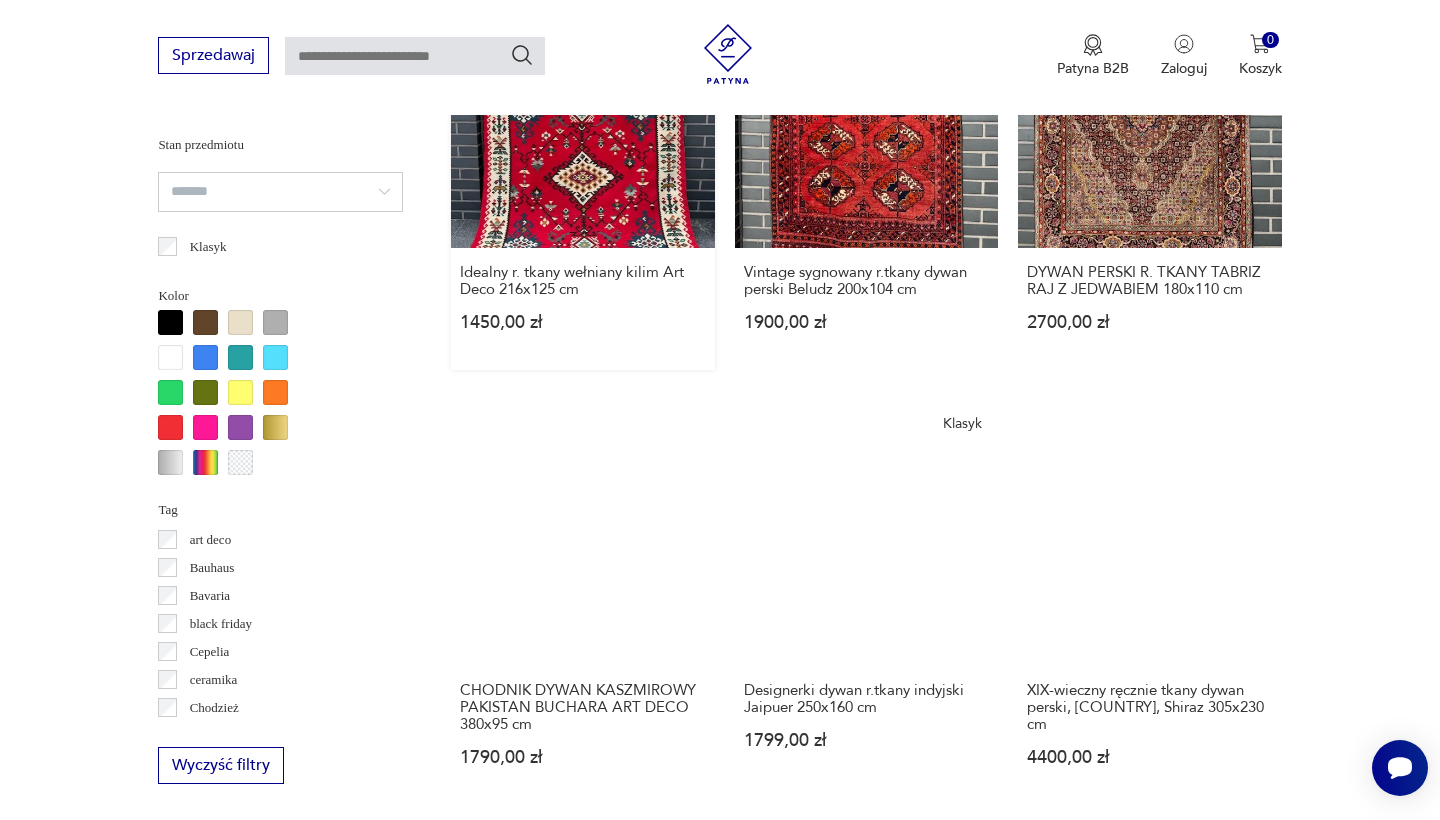 scroll, scrollTop: 1852, scrollLeft: 0, axis: vertical 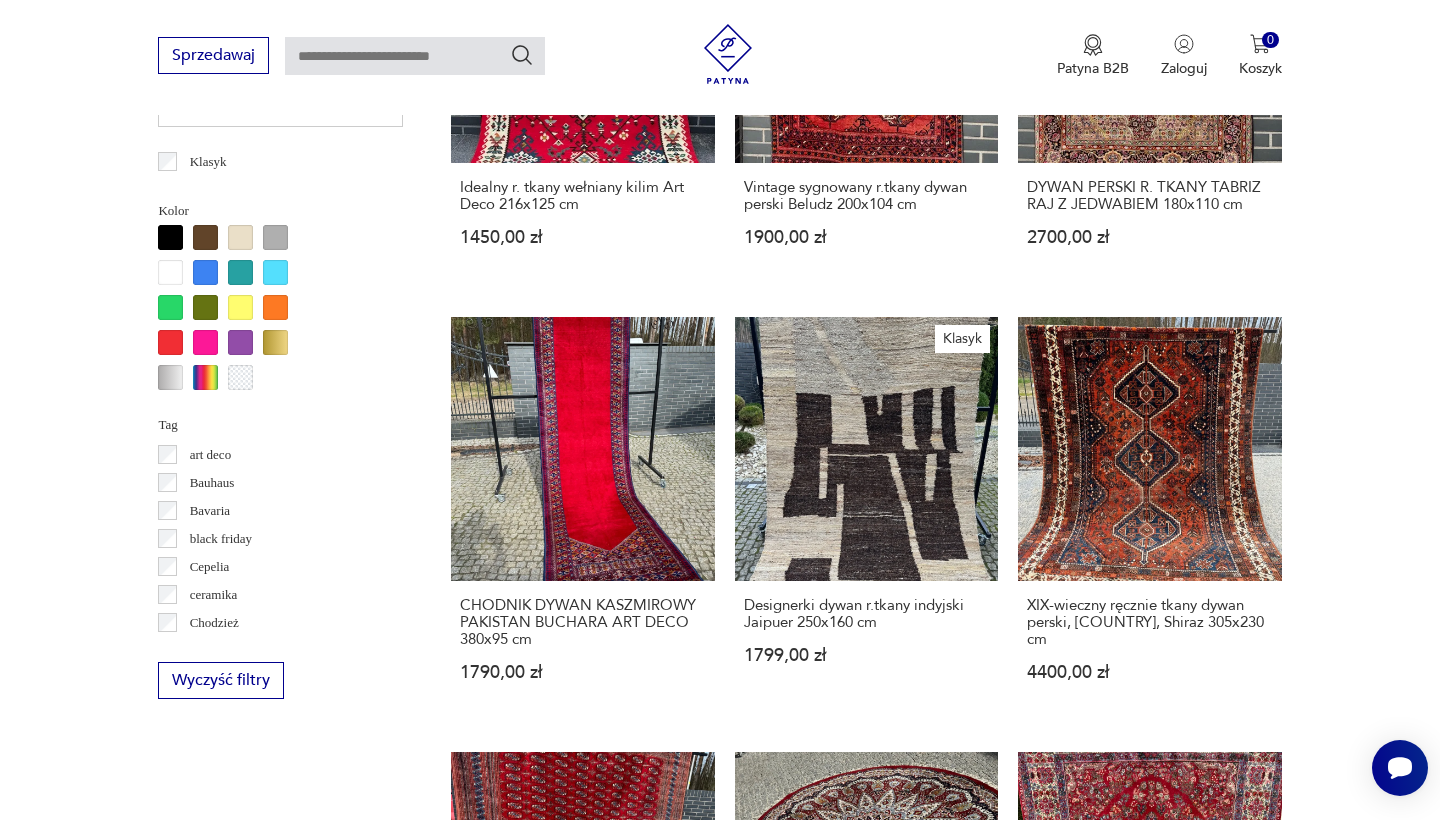 click on "8" at bounding box center [1050, 1676] 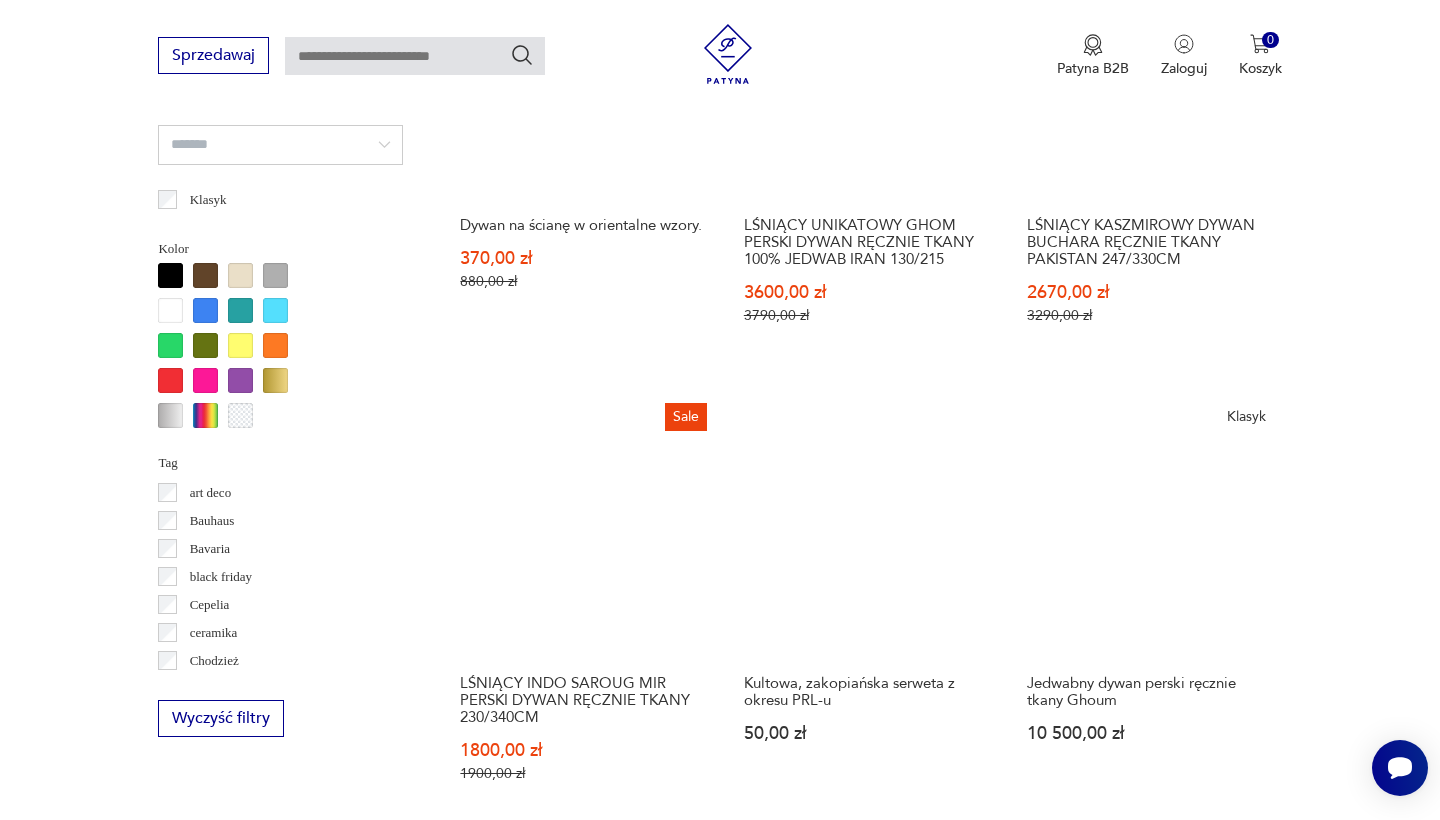 scroll, scrollTop: 1894, scrollLeft: 0, axis: vertical 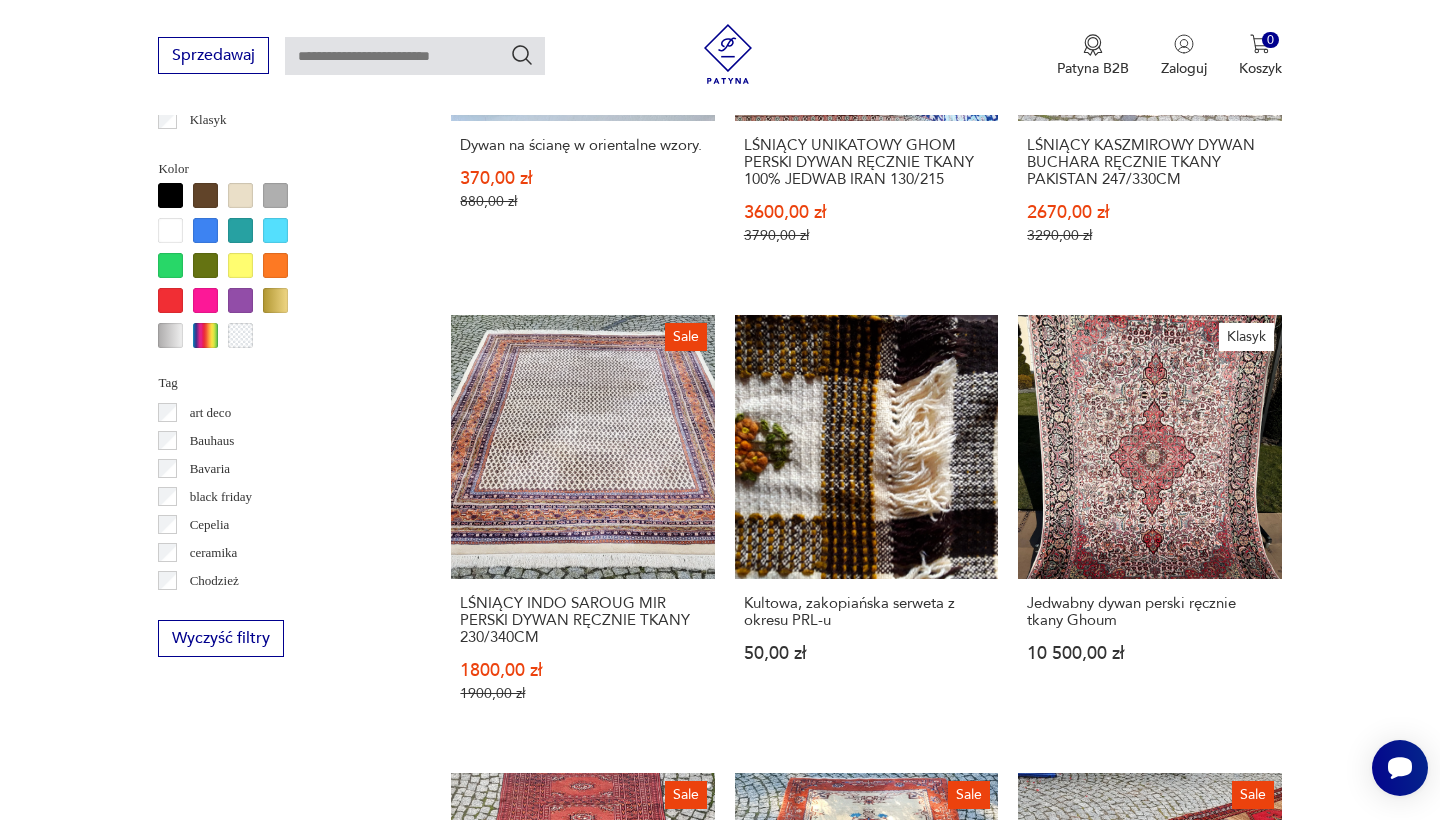 click on "9" at bounding box center [1050, 1709] 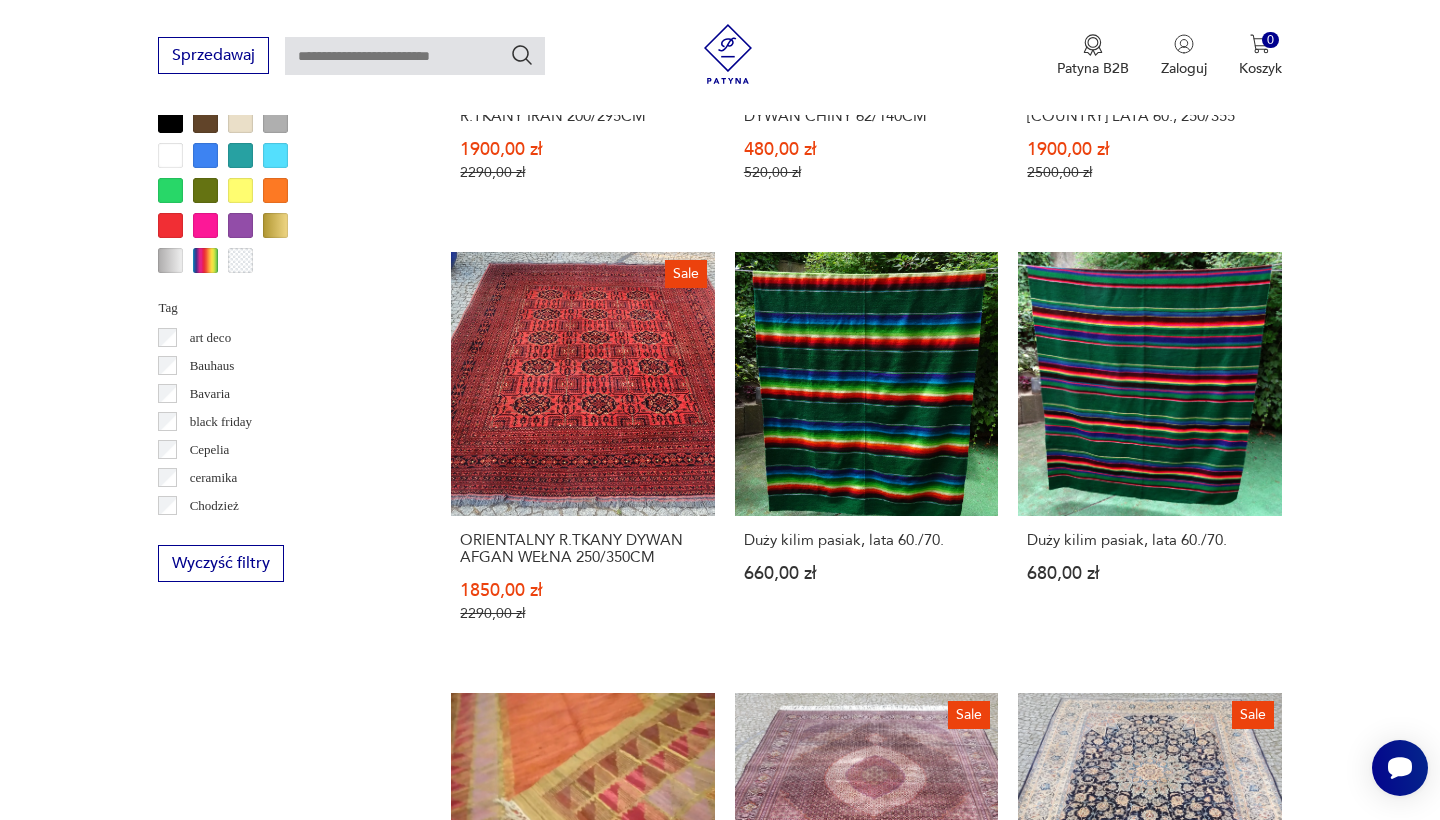 scroll, scrollTop: 1972, scrollLeft: 0, axis: vertical 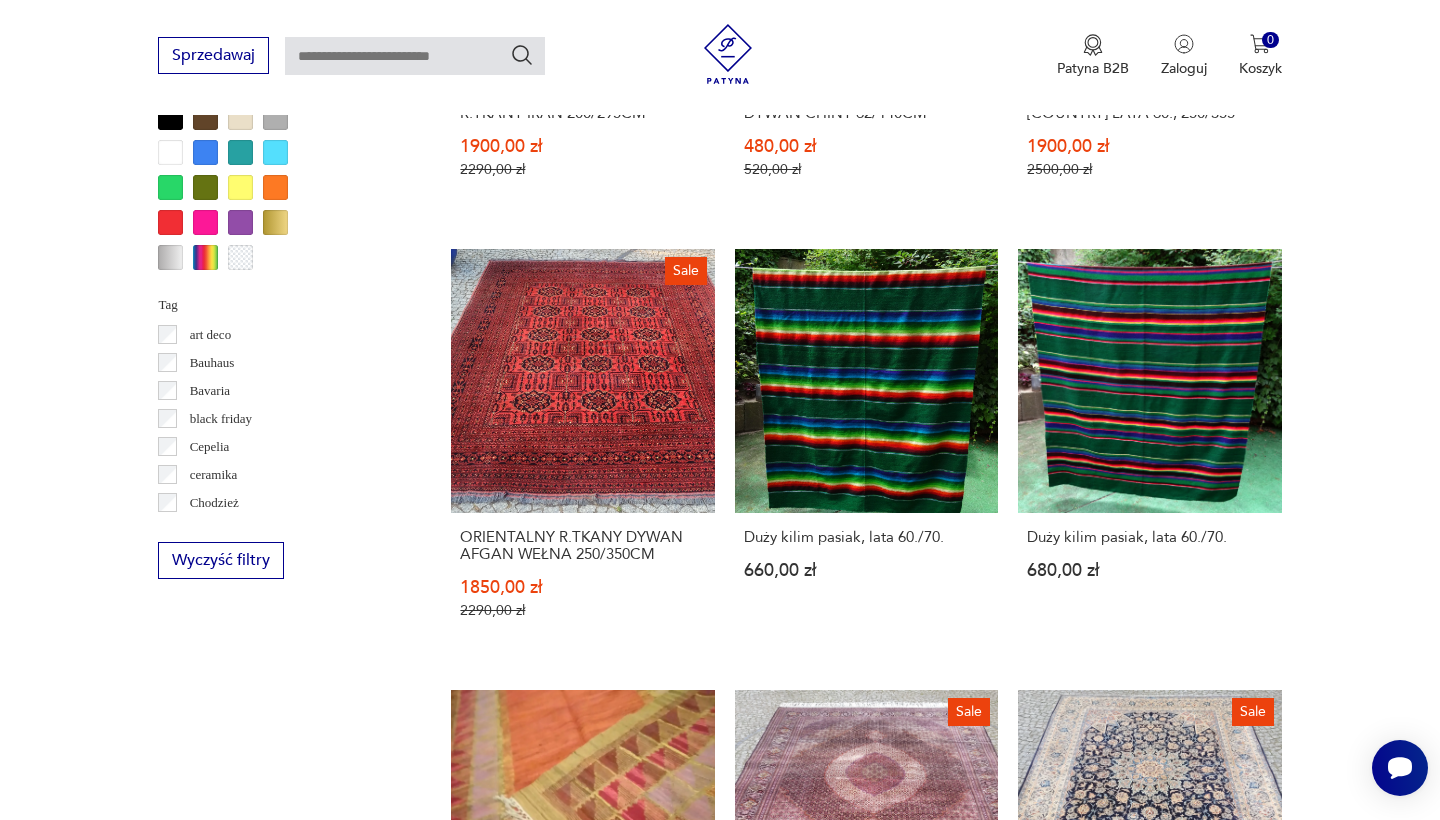 click on "10" at bounding box center (1050, 1626) 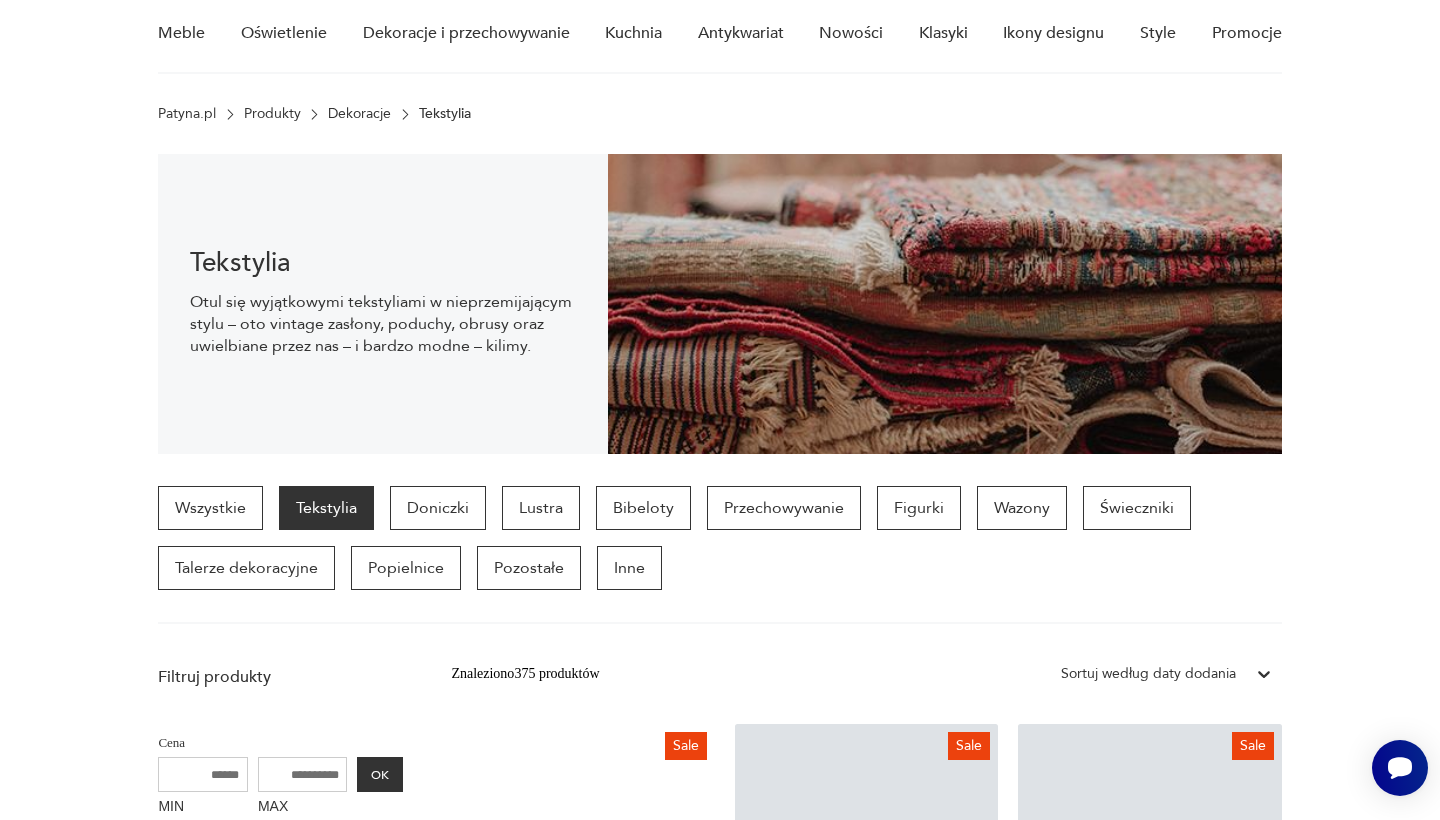 scroll, scrollTop: 172, scrollLeft: 0, axis: vertical 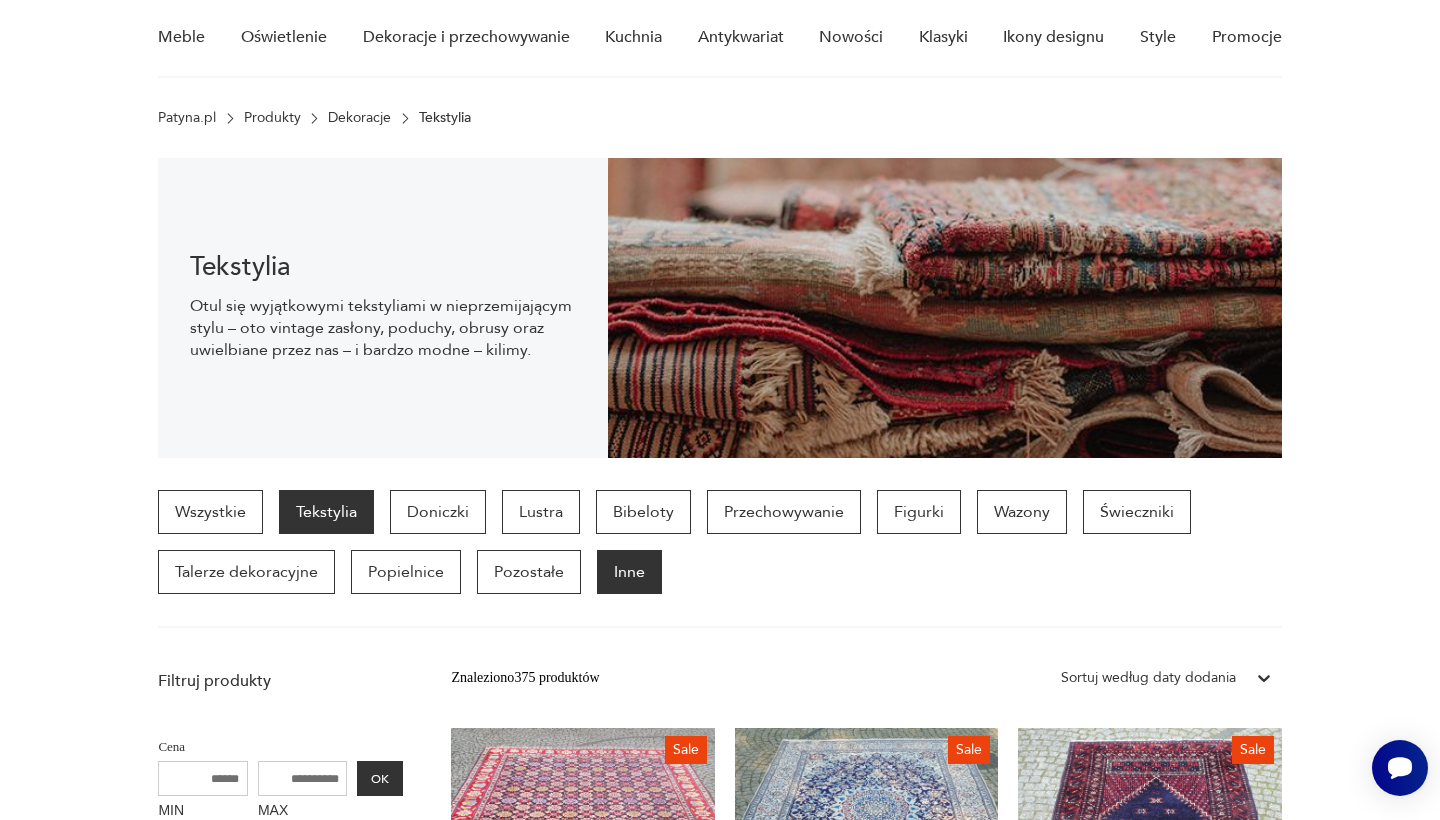click on "Inne" at bounding box center (629, 572) 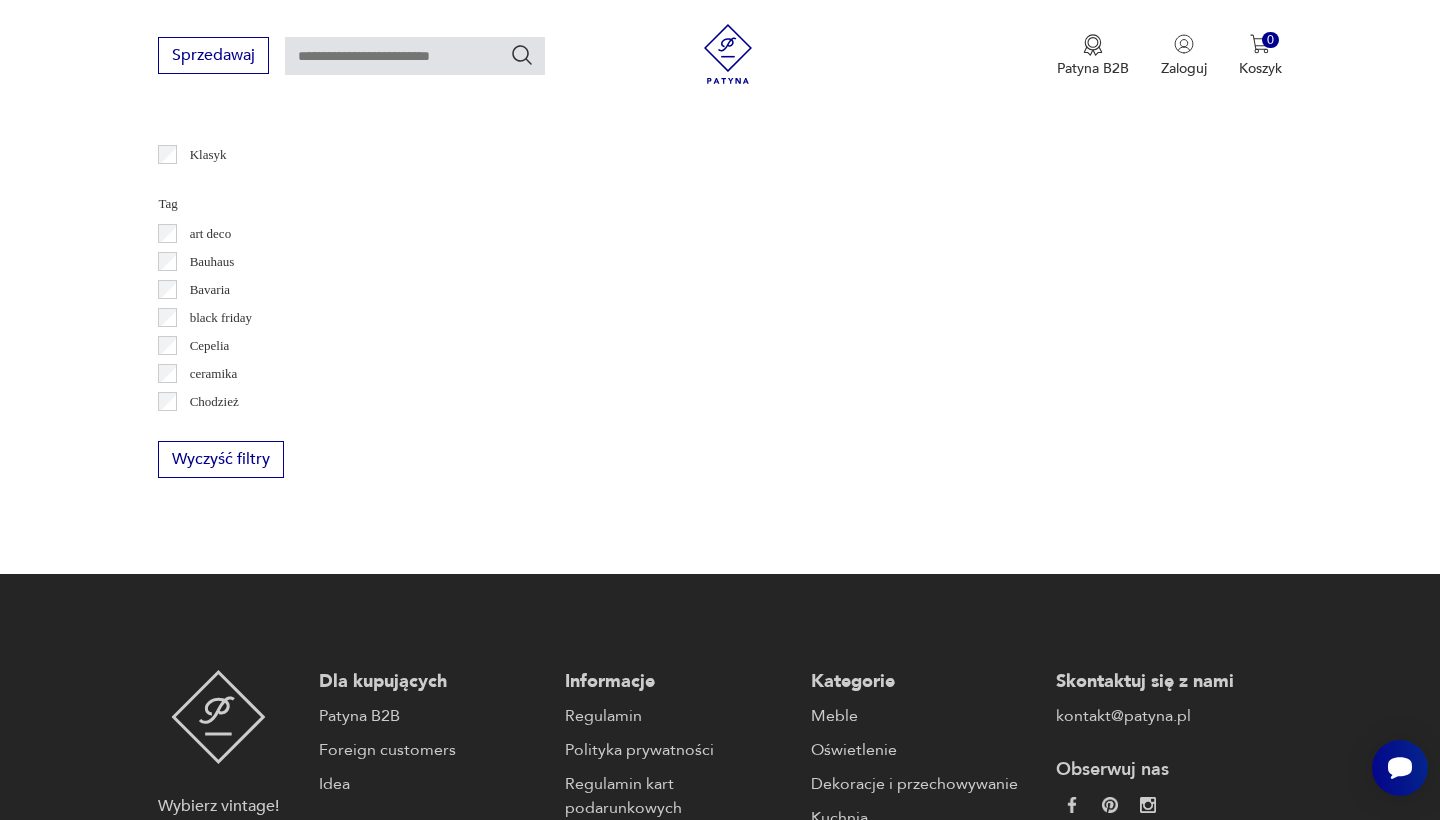 scroll, scrollTop: 972, scrollLeft: 0, axis: vertical 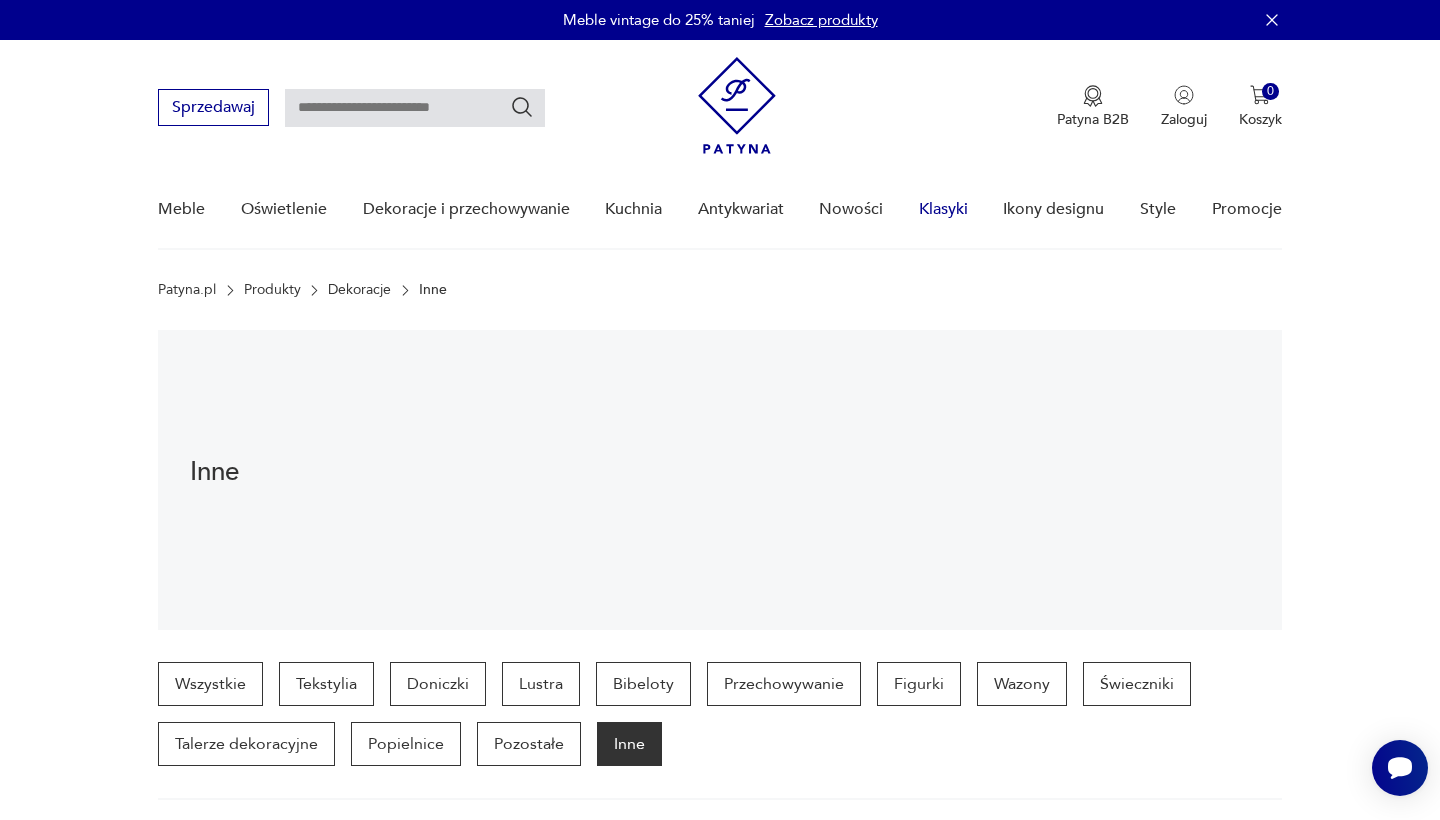 click on "Klasyki" at bounding box center (943, 209) 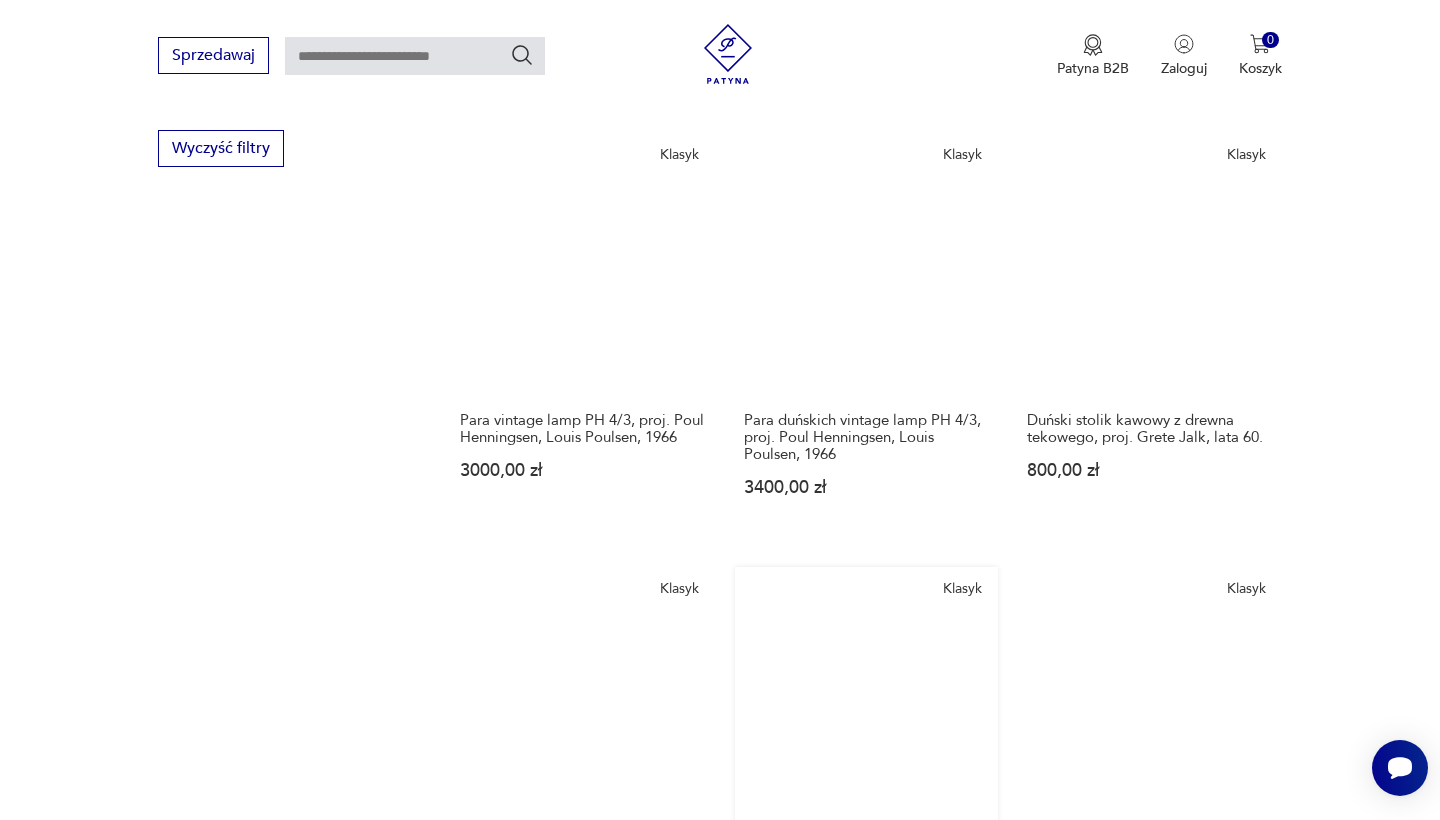 scroll, scrollTop: 1220, scrollLeft: 0, axis: vertical 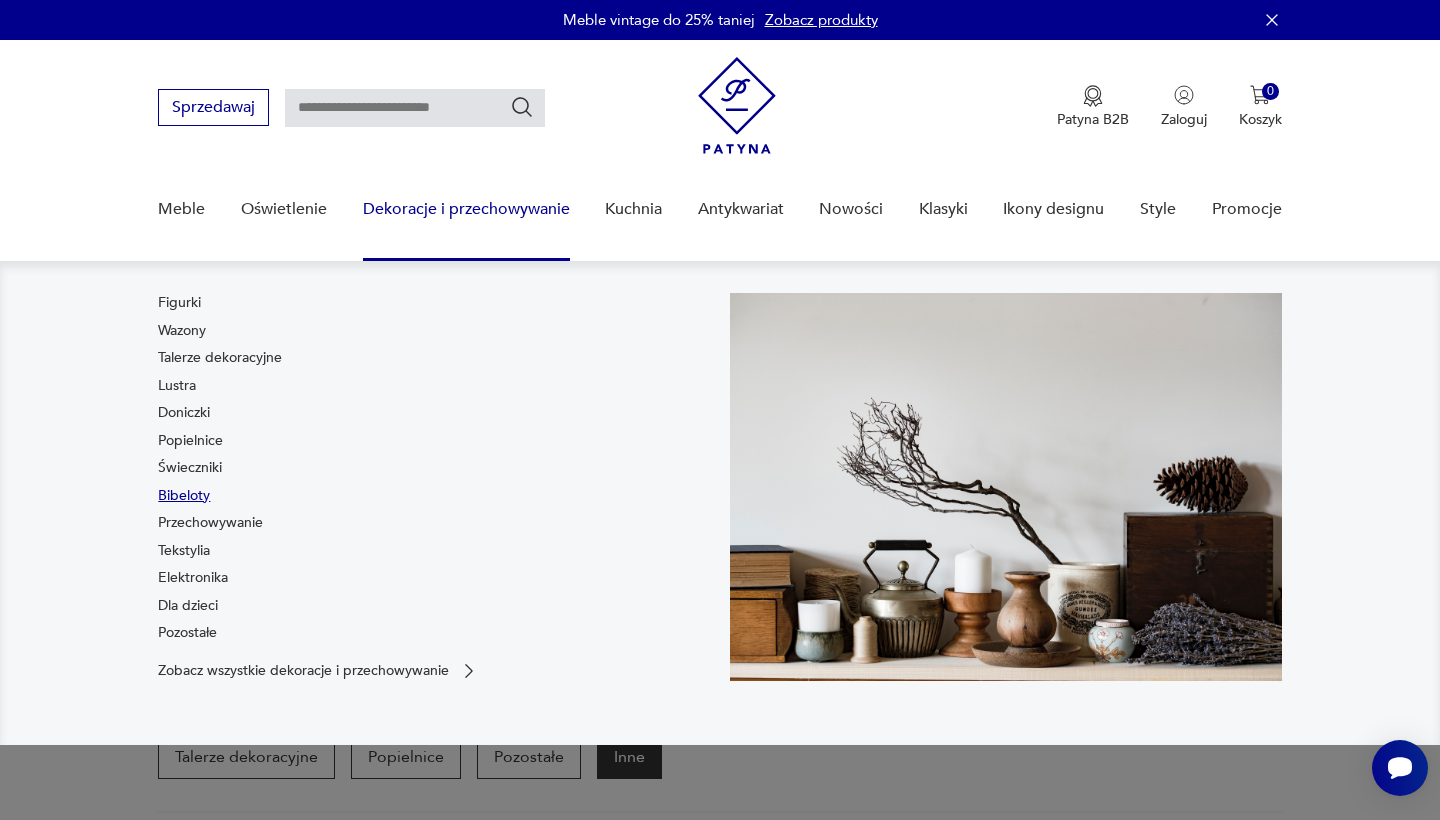 click on "Bibeloty" at bounding box center [184, 496] 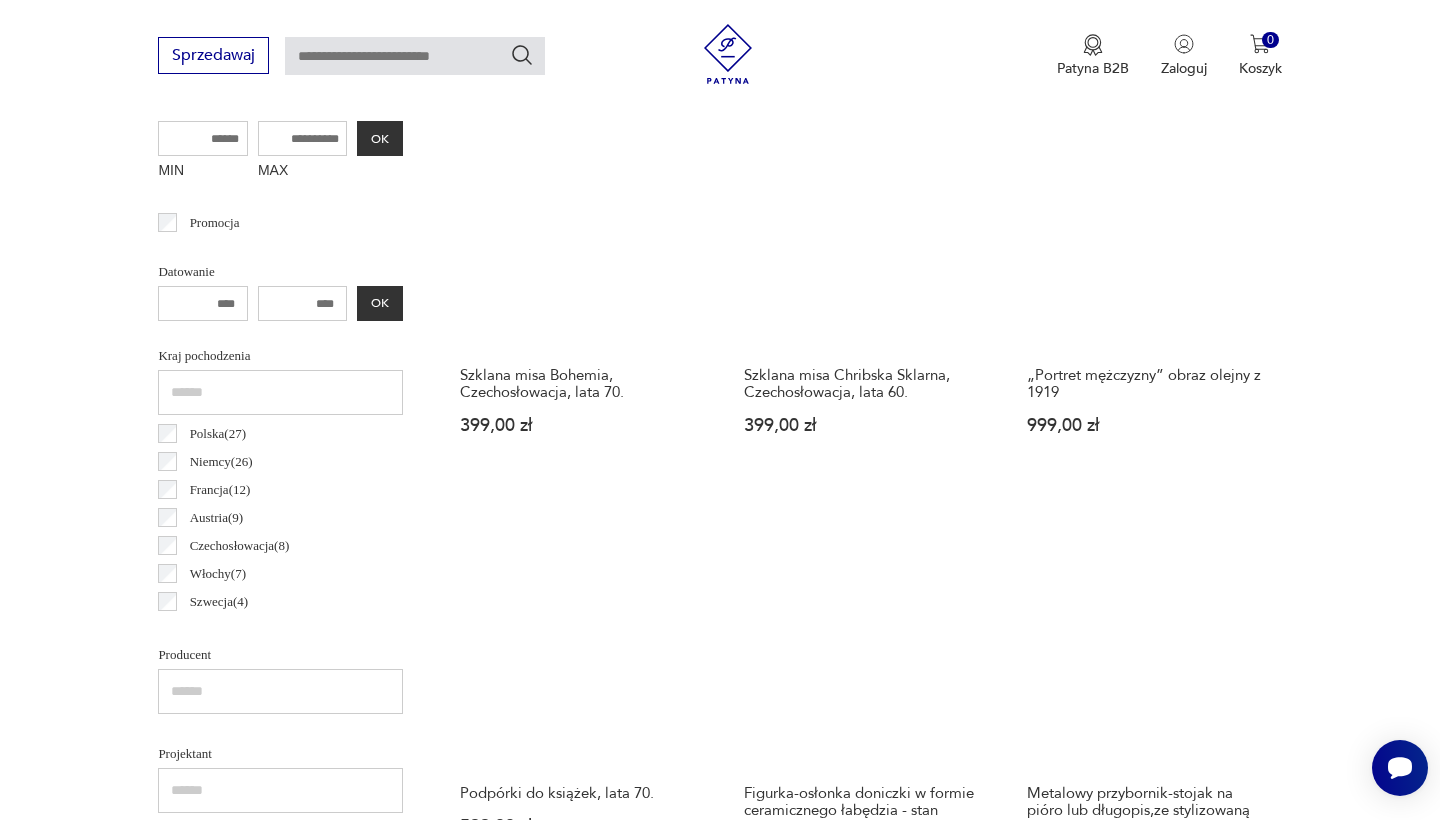 scroll, scrollTop: 932, scrollLeft: 0, axis: vertical 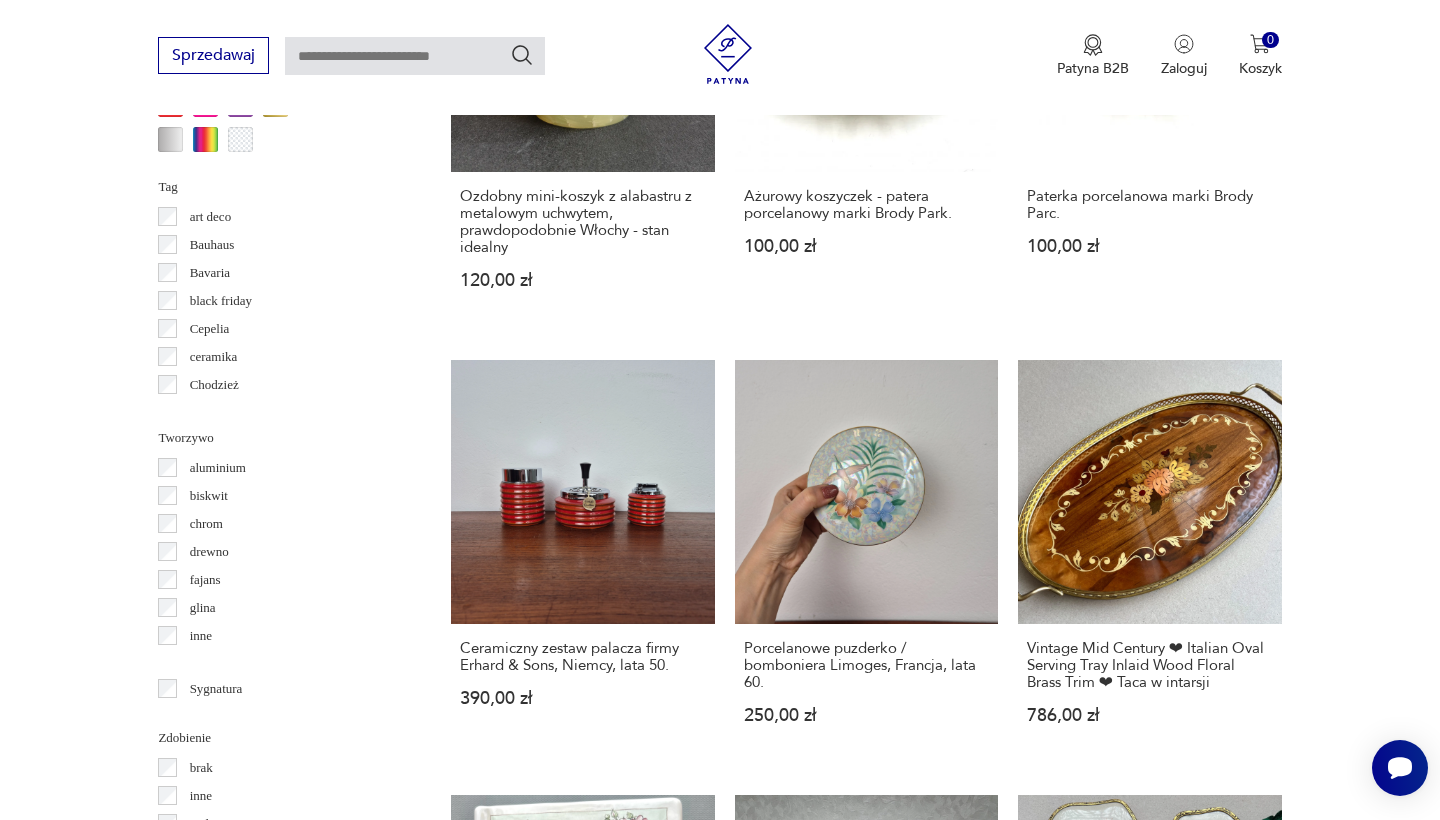 click on "2" at bounding box center (866, 1702) 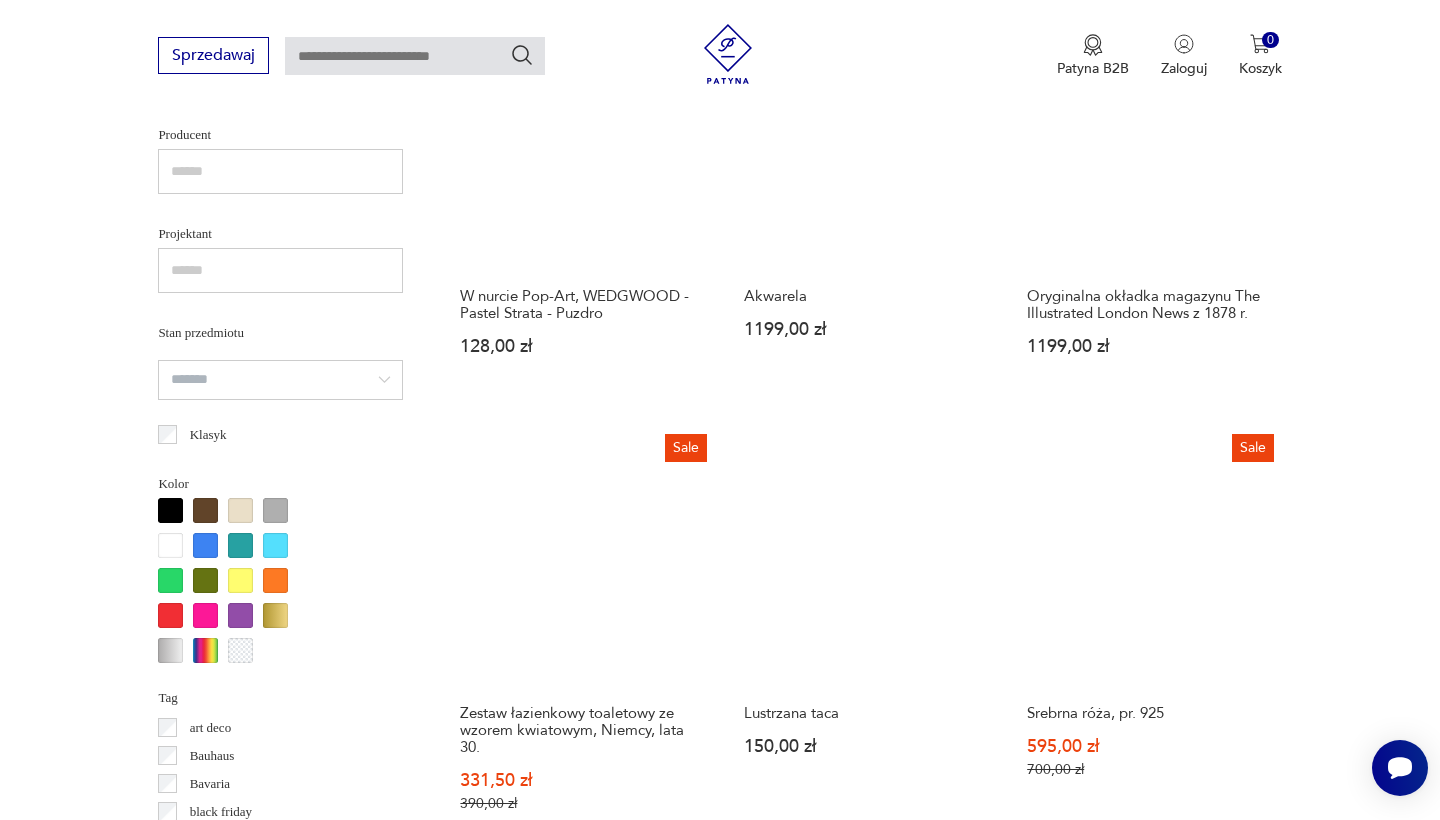 scroll, scrollTop: 1388, scrollLeft: 0, axis: vertical 